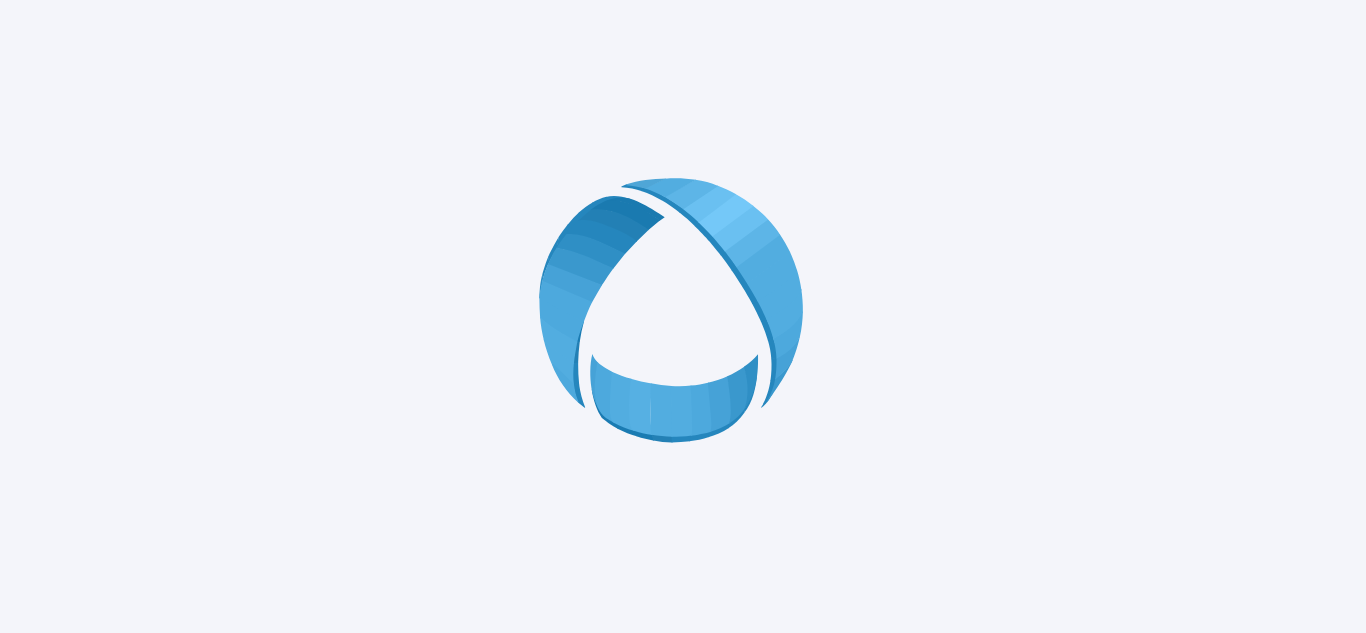 scroll, scrollTop: 0, scrollLeft: 0, axis: both 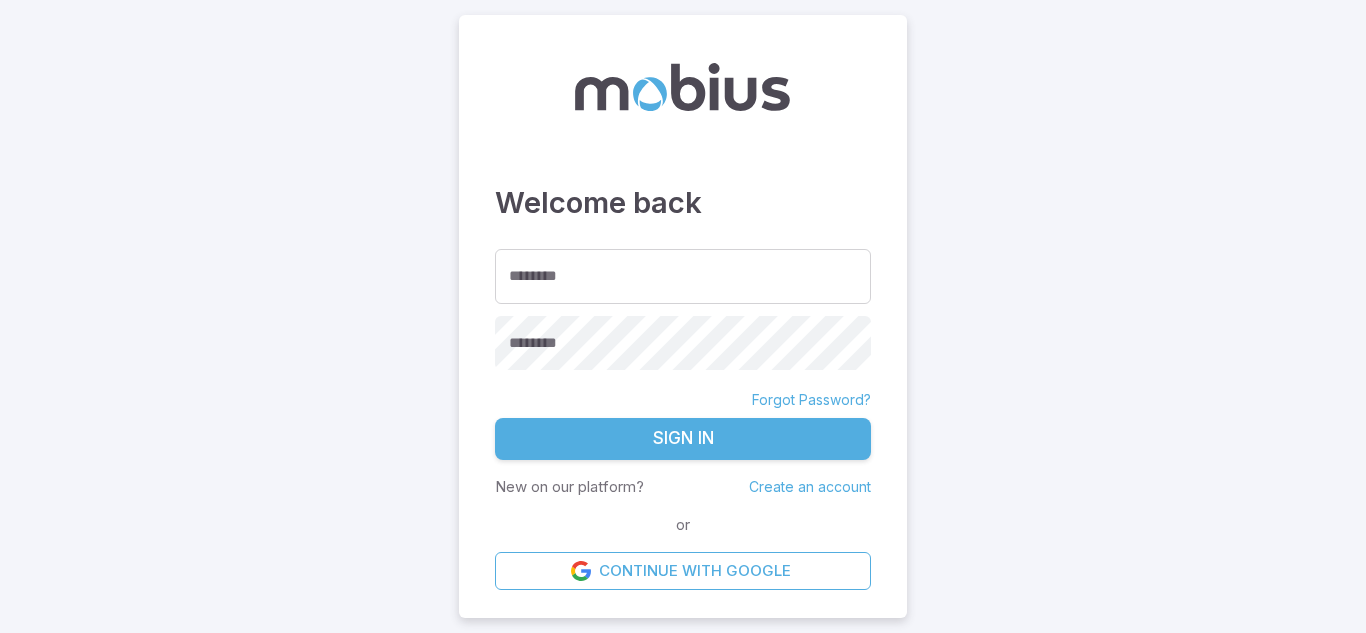 click on "Welcome back ******** ******** ******** Forgot Password? Sign In New on our platform? Create an account or Continue with Google" at bounding box center (683, 316) 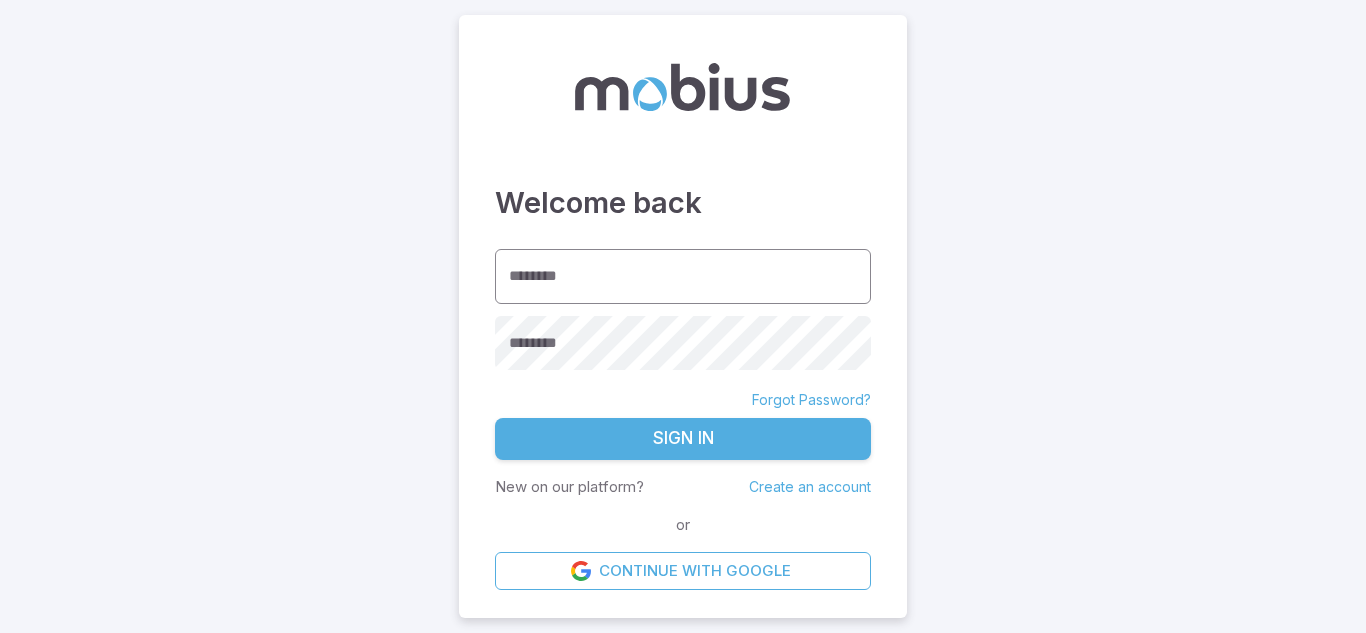 click on "********" at bounding box center [683, 276] 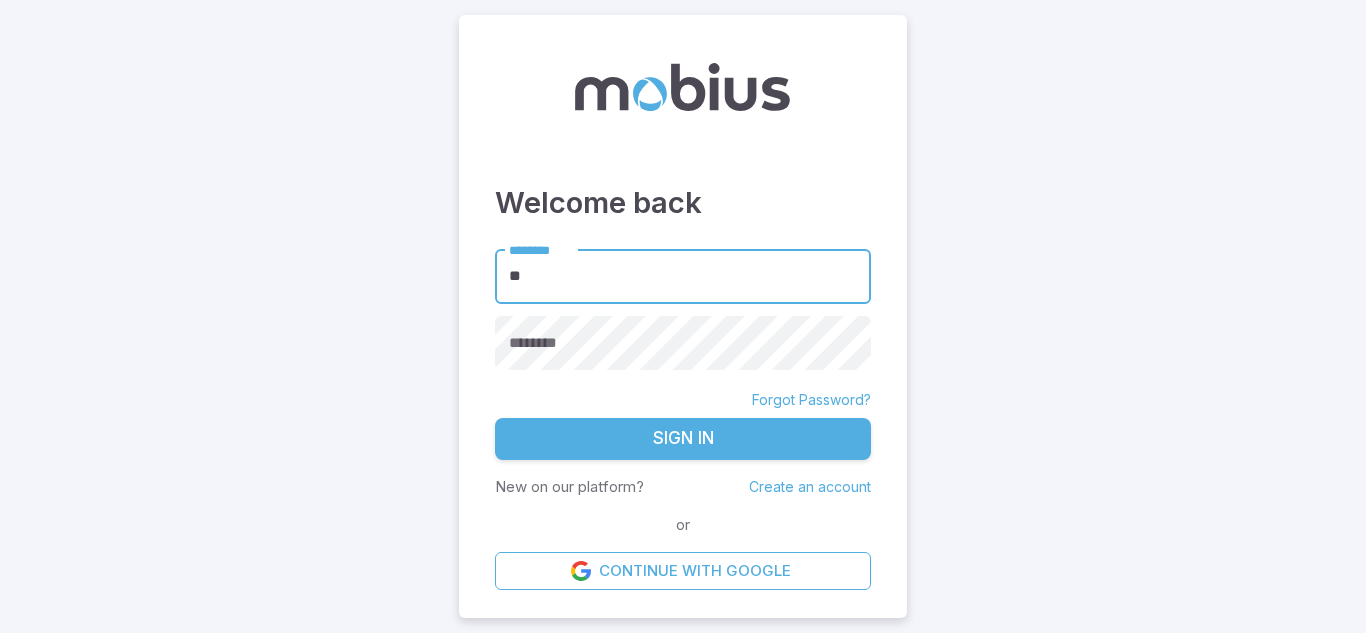 type on "*" 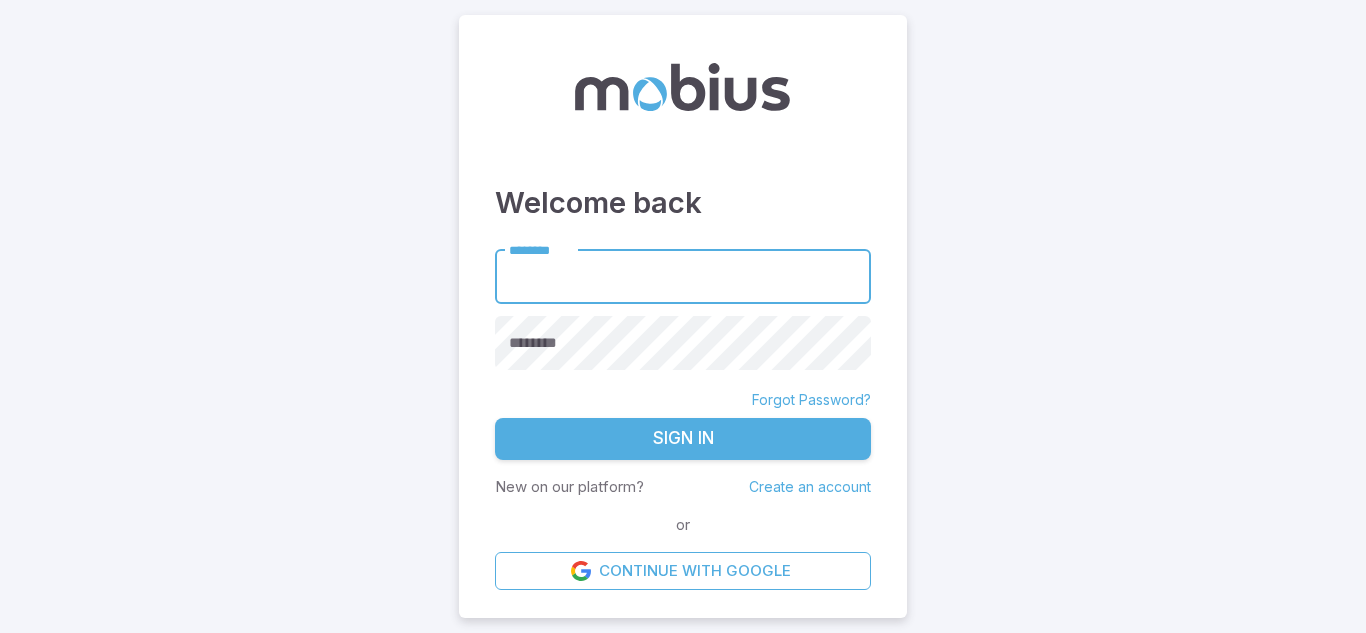 click on "********" at bounding box center [683, 276] 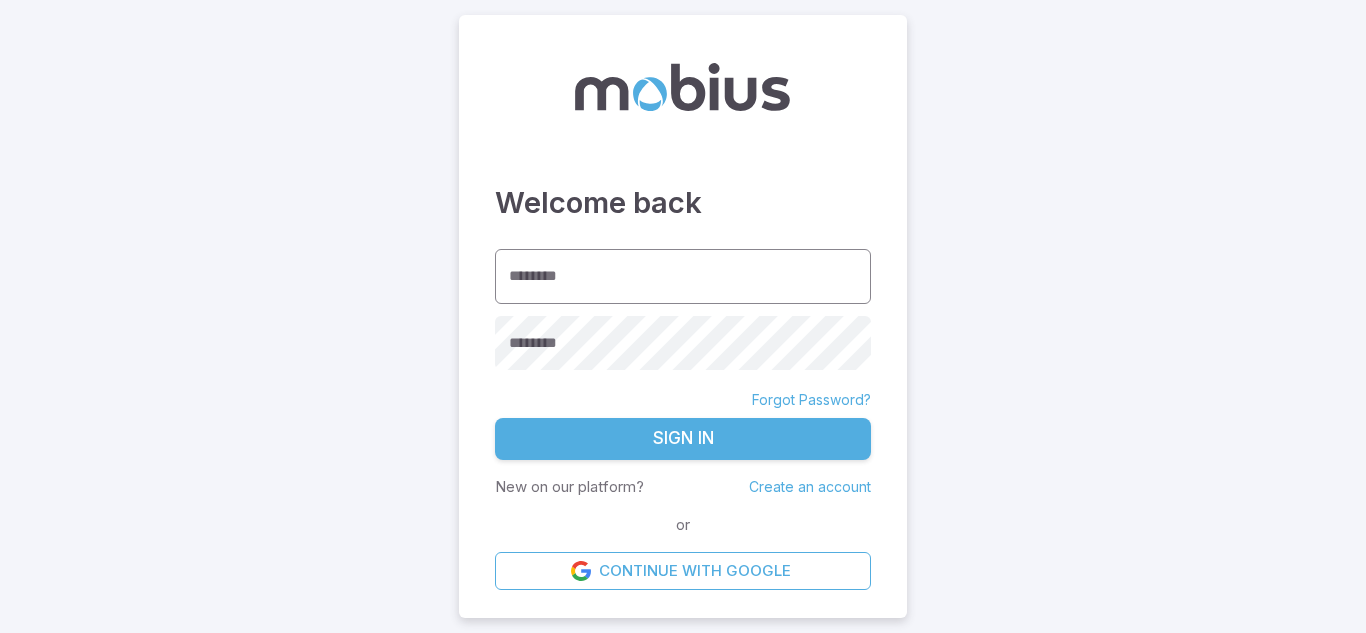 drag, startPoint x: 562, startPoint y: 304, endPoint x: 550, endPoint y: 270, distance: 36.05551 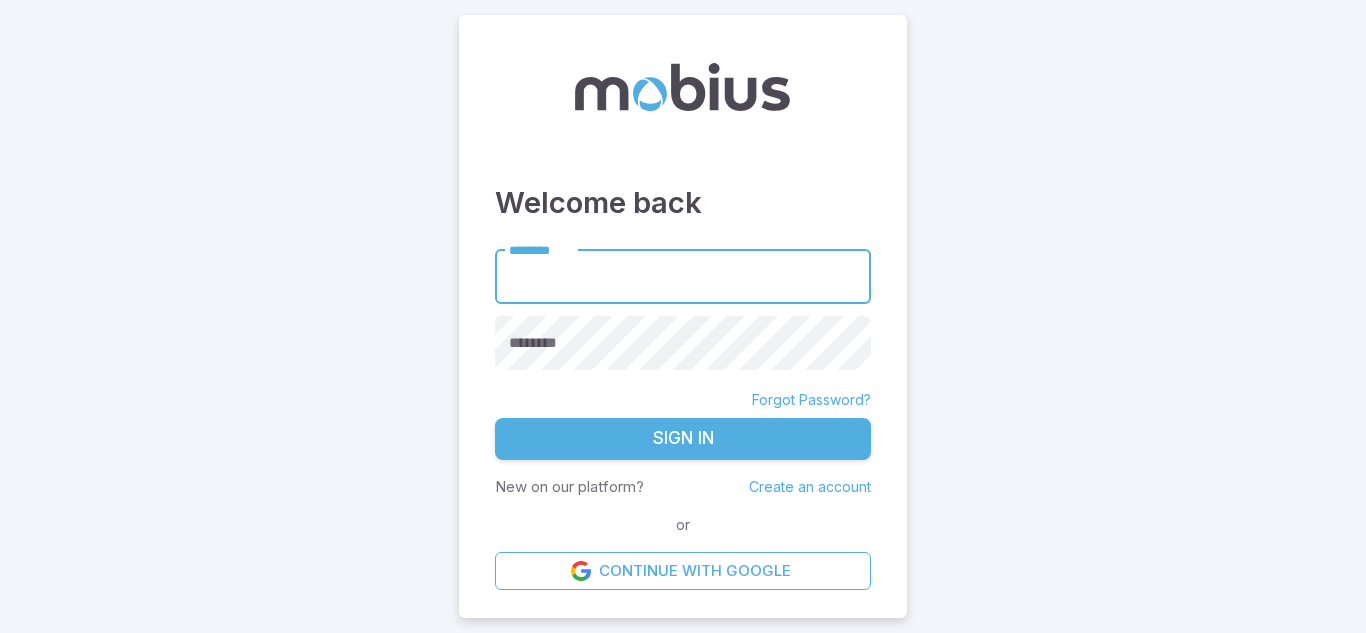 click on "********" at bounding box center [683, 276] 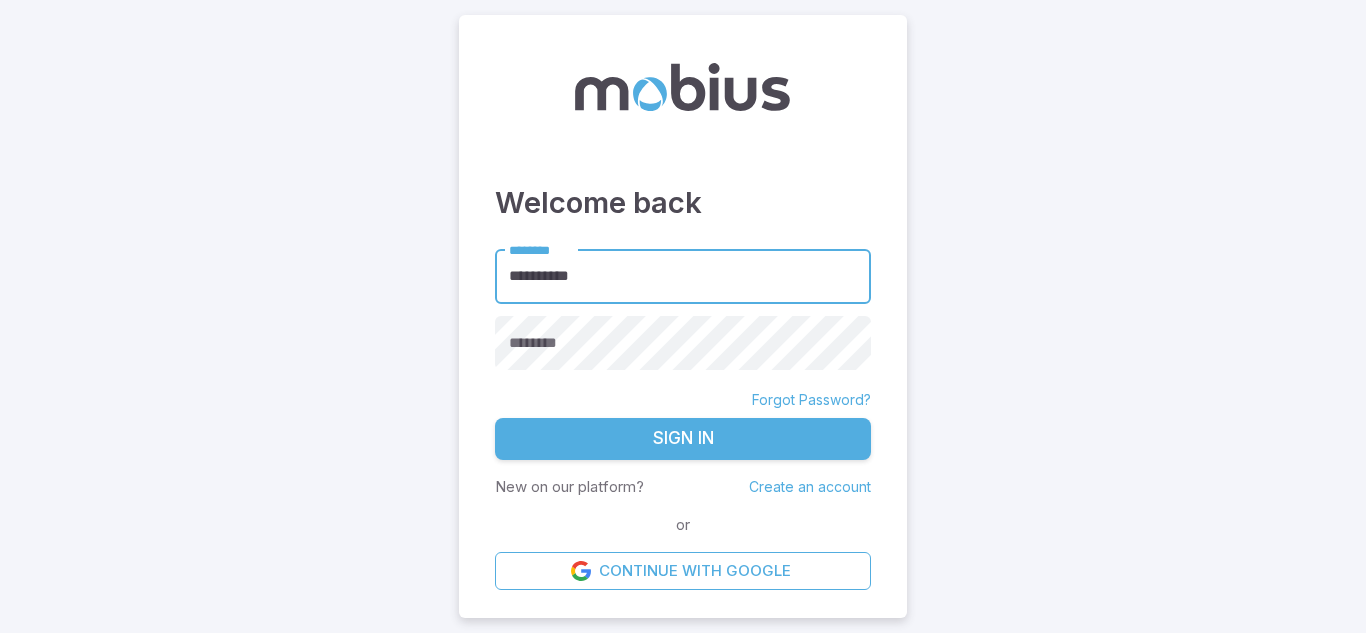 type on "**********" 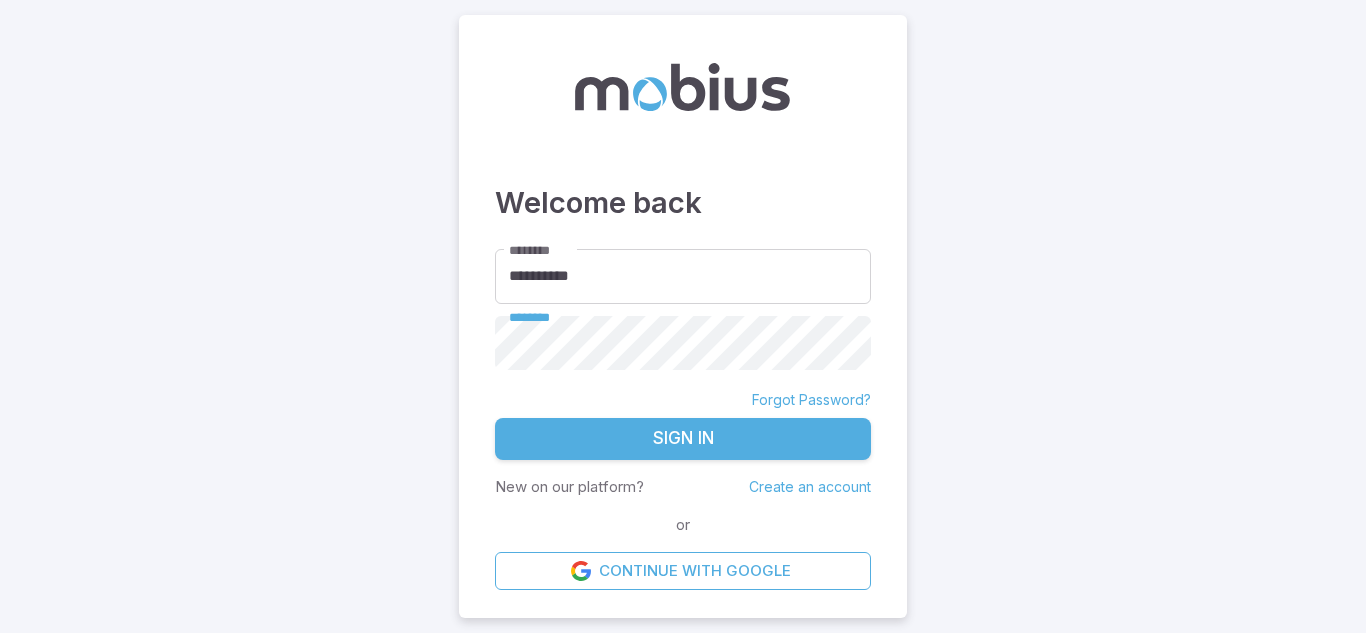 click on "Sign In" at bounding box center [683, 439] 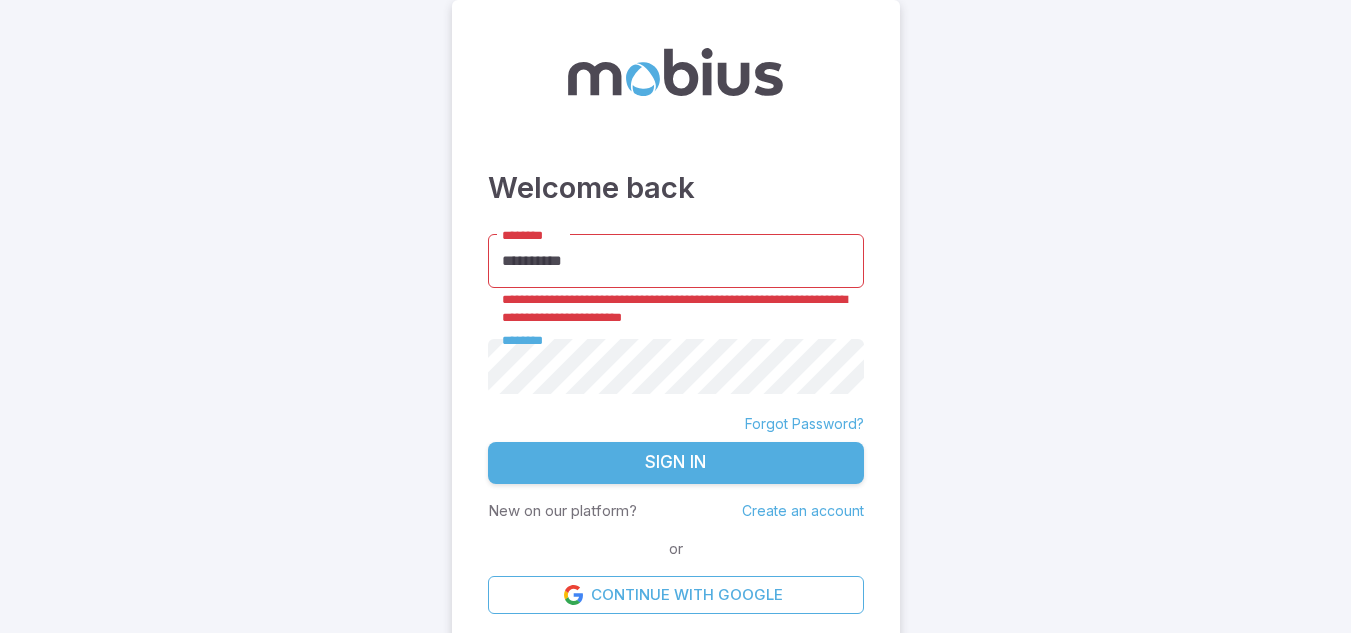 click on "**********" at bounding box center (676, 261) 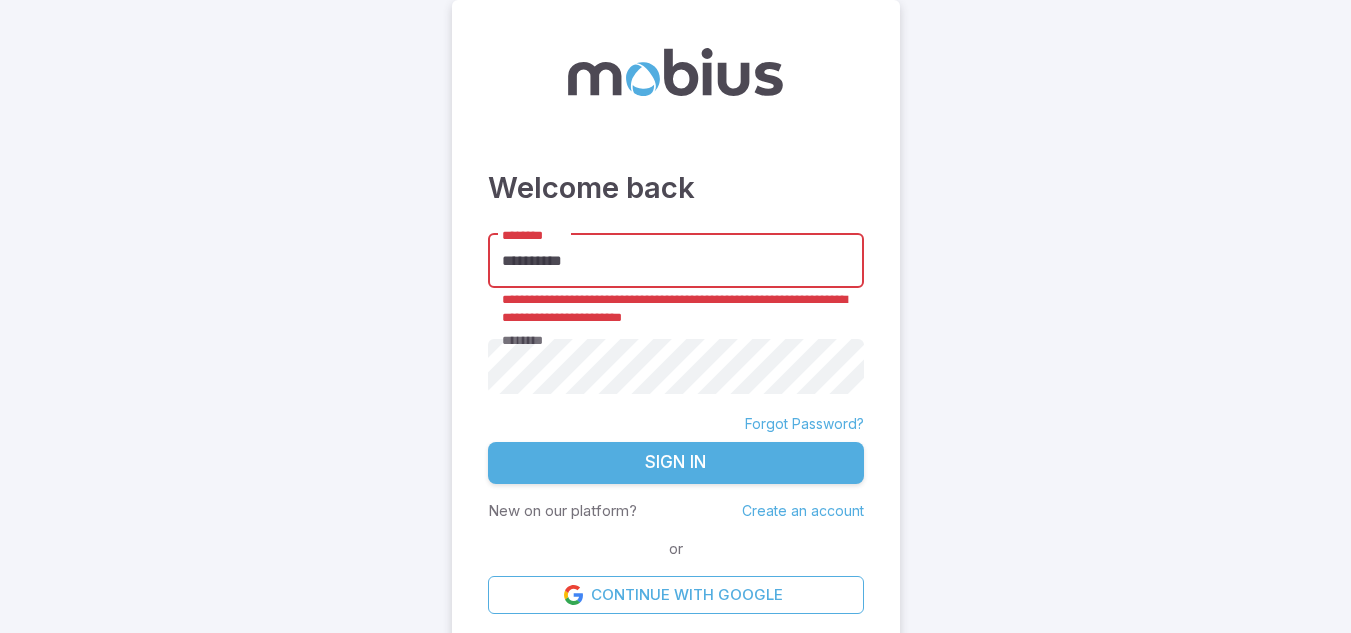 click on "**********" at bounding box center [676, 261] 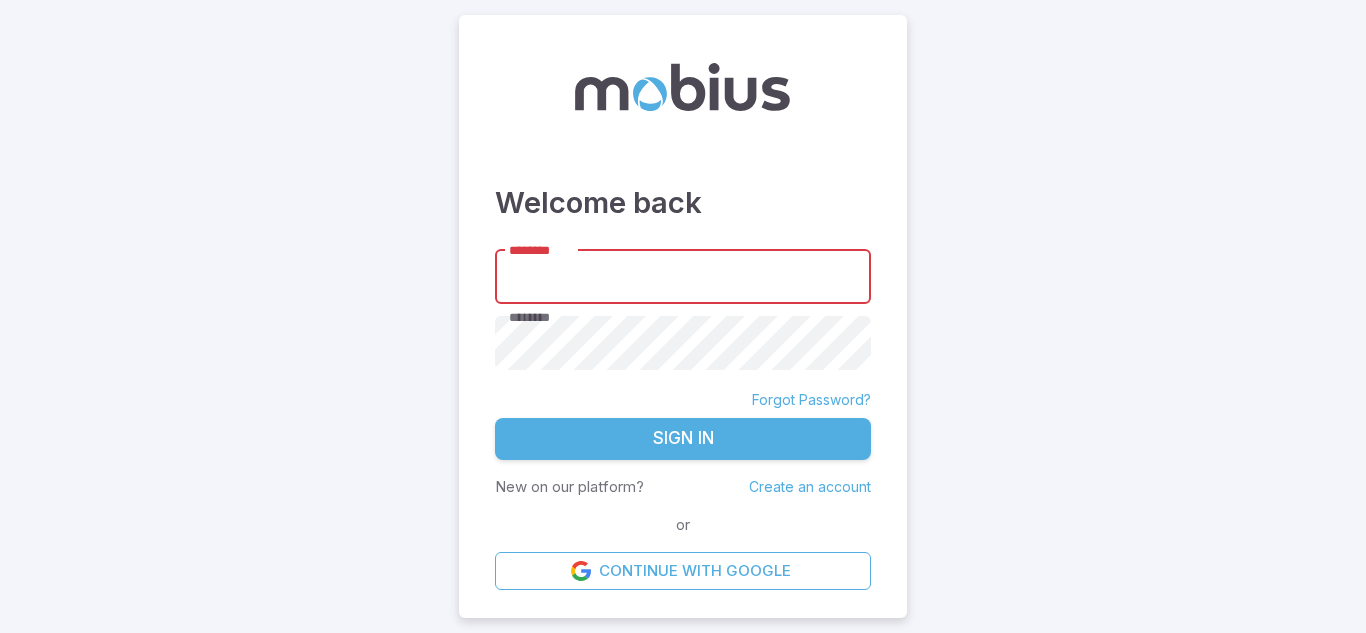 type 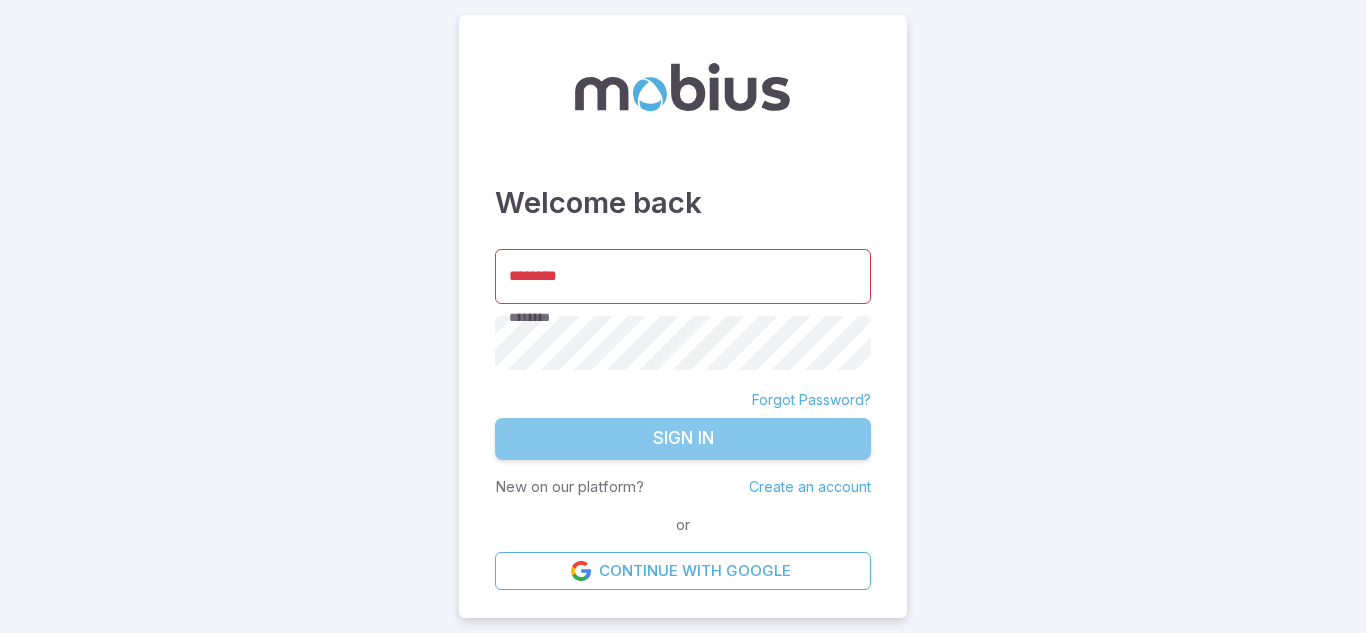 click on "Sign In" at bounding box center (683, 439) 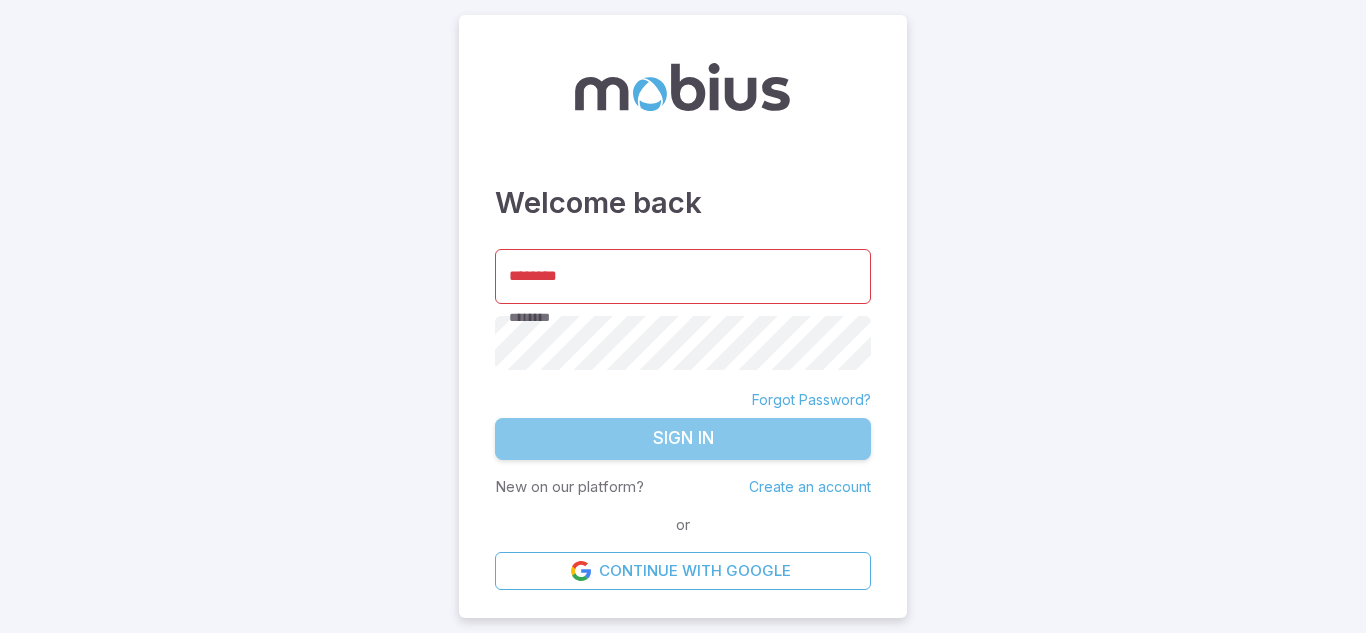 click on "Sign In" at bounding box center [683, 439] 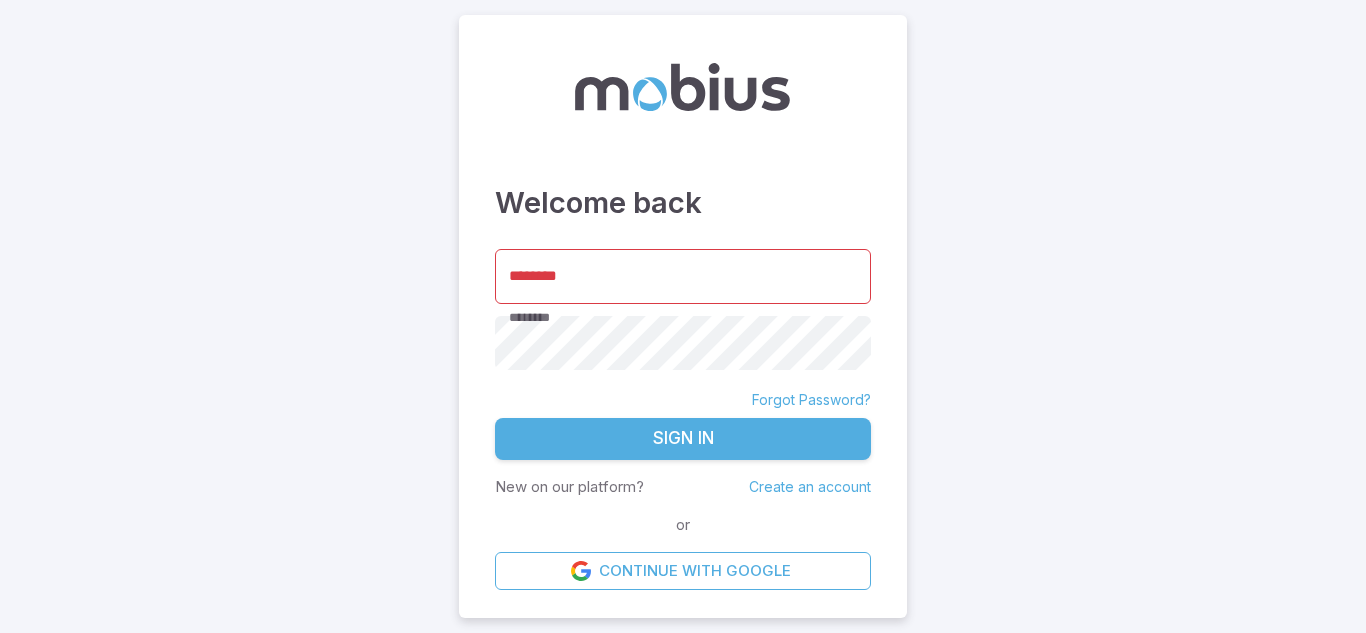 click on "Create an account" at bounding box center [810, 486] 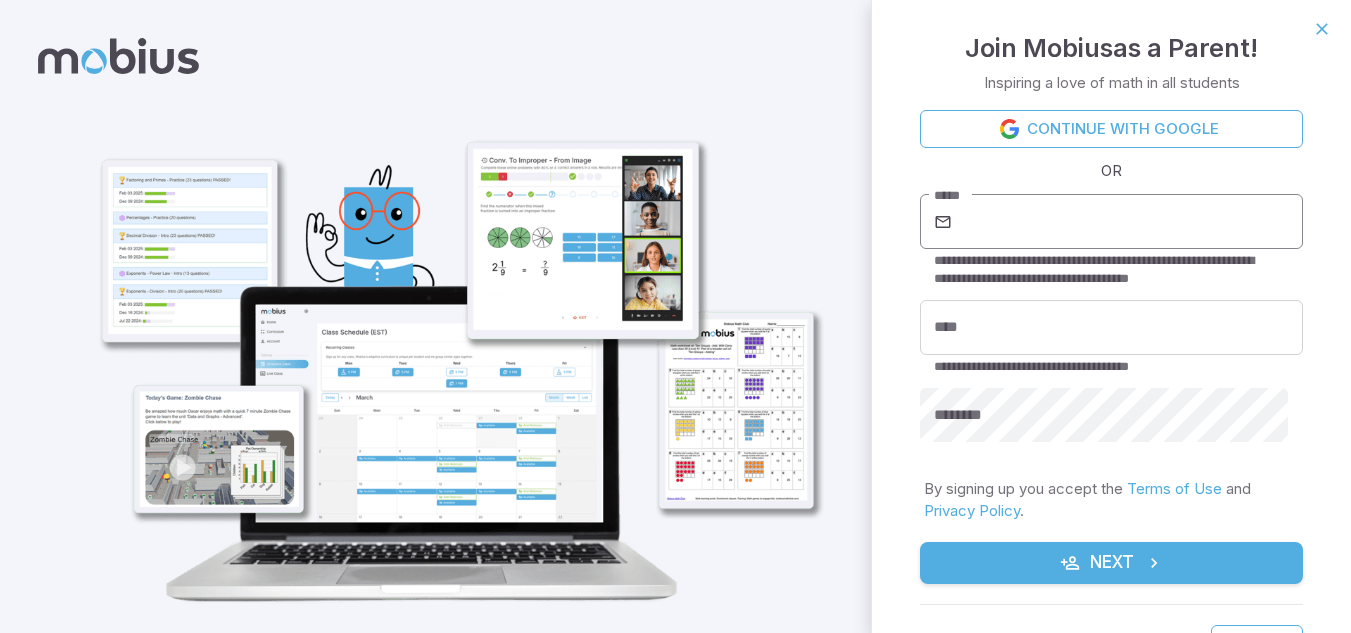 scroll, scrollTop: 0, scrollLeft: 0, axis: both 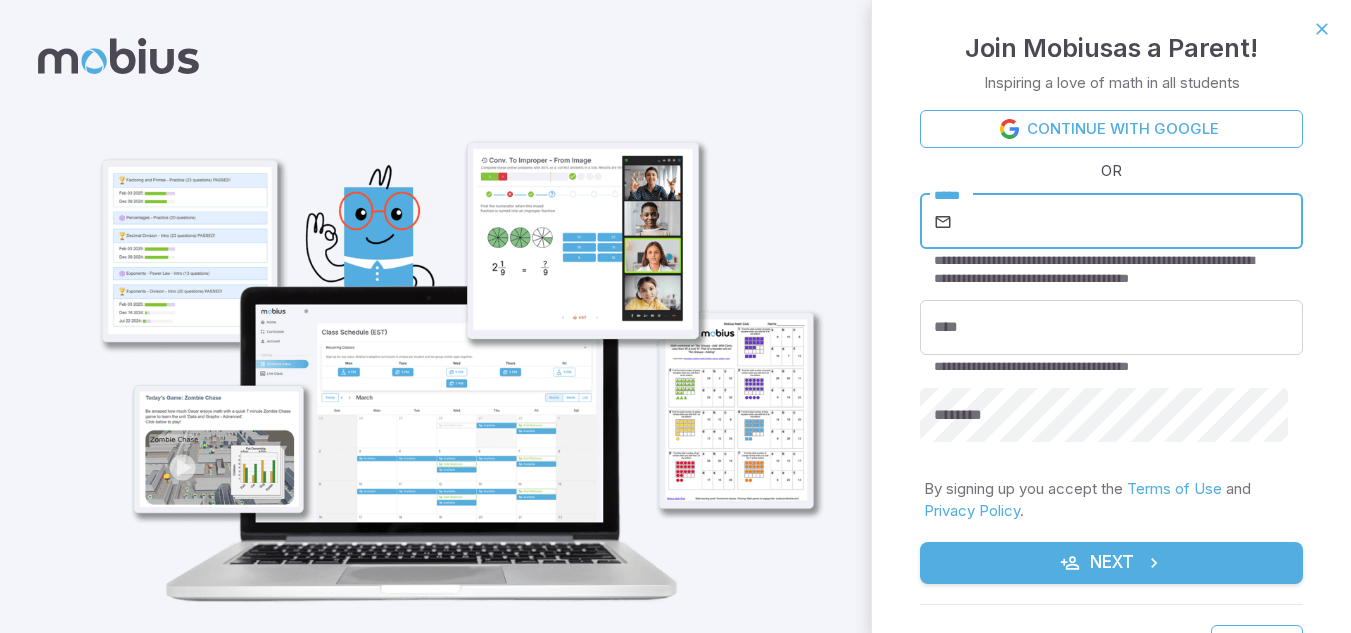click on "*****" at bounding box center [1129, 222] 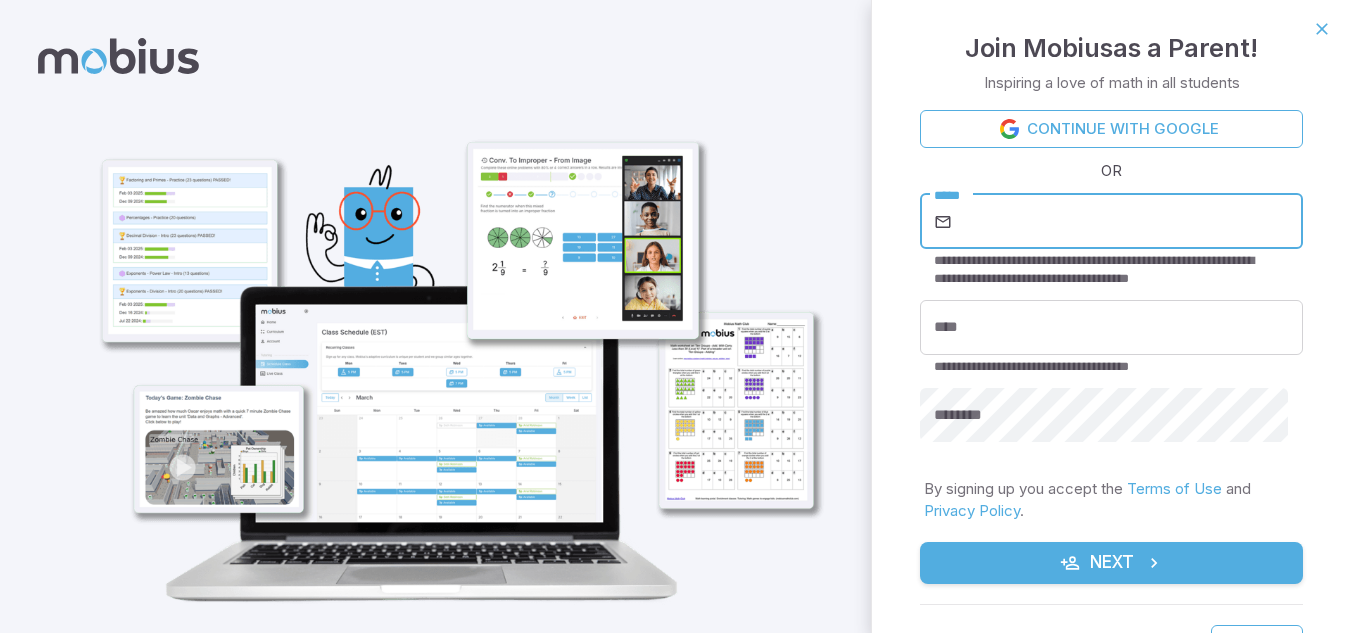 type on "**********" 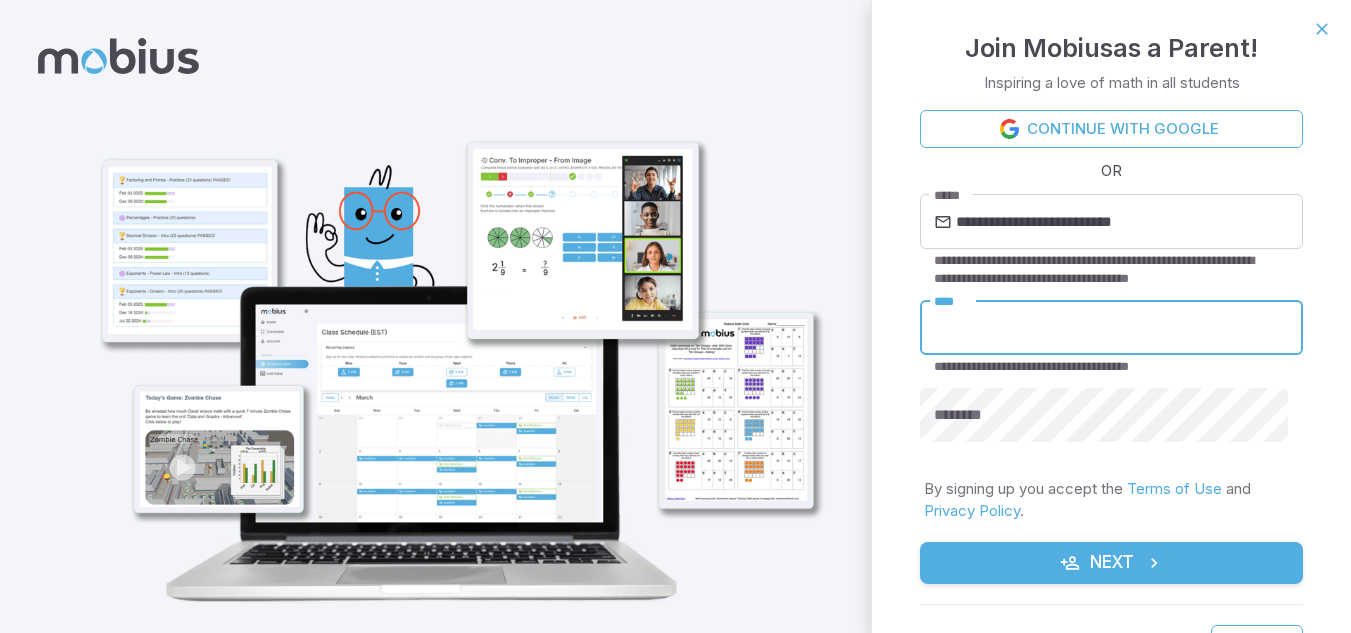 click on "****" at bounding box center [1111, 327] 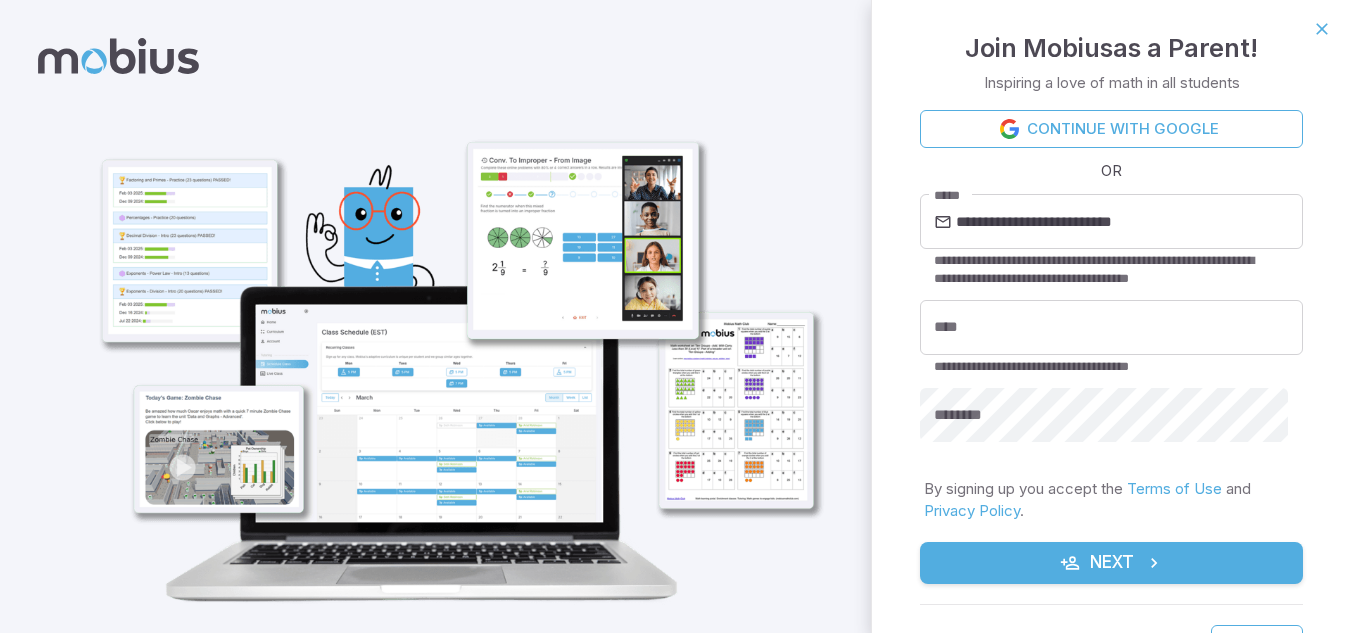 click at bounding box center [451, 341] 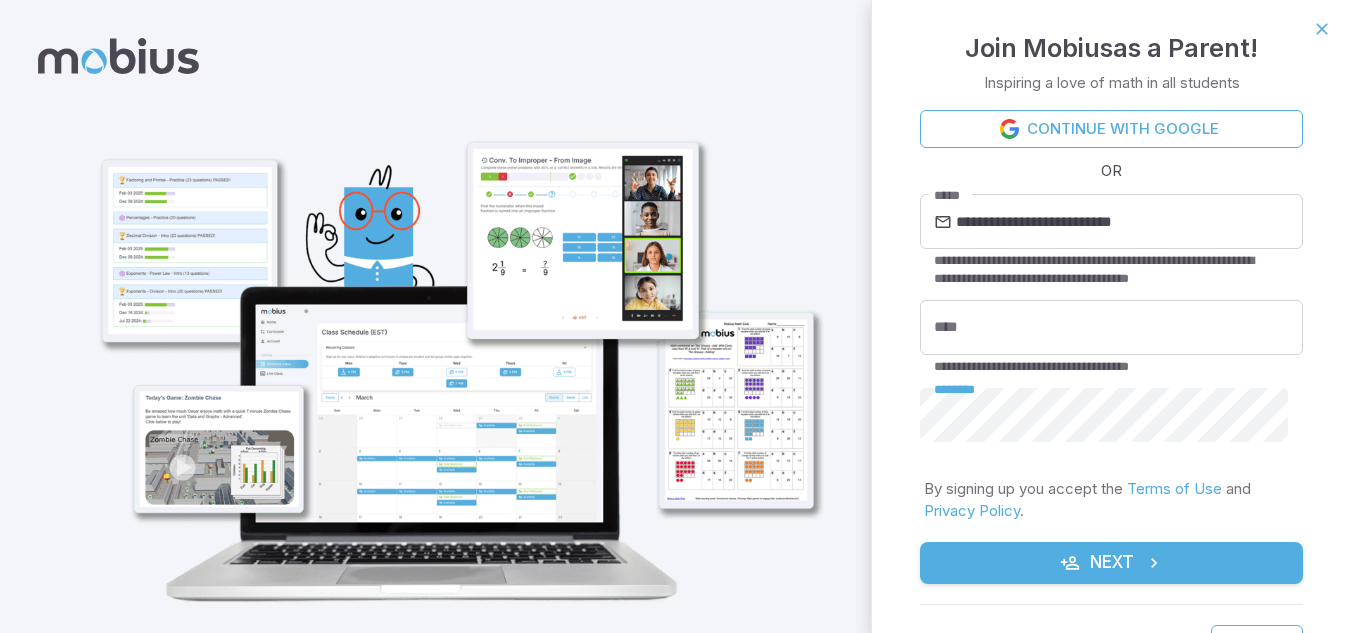 click on "****" at bounding box center [1111, 327] 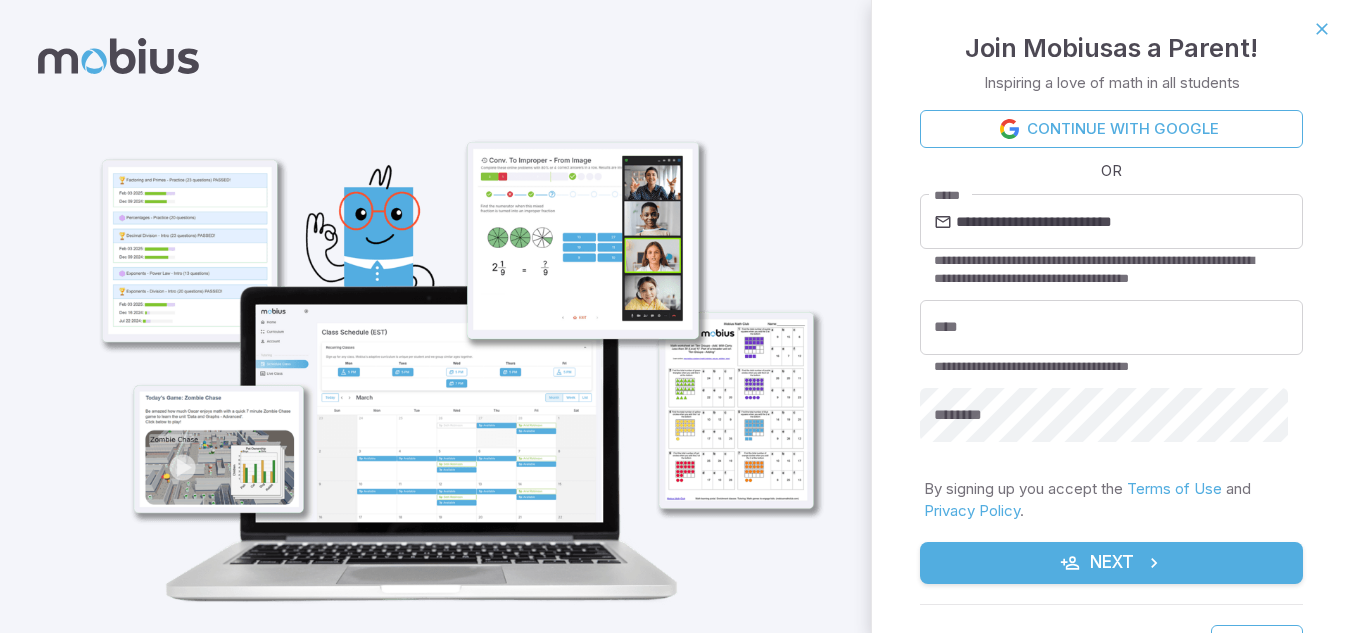 click on "**********" at bounding box center [1111, 374] 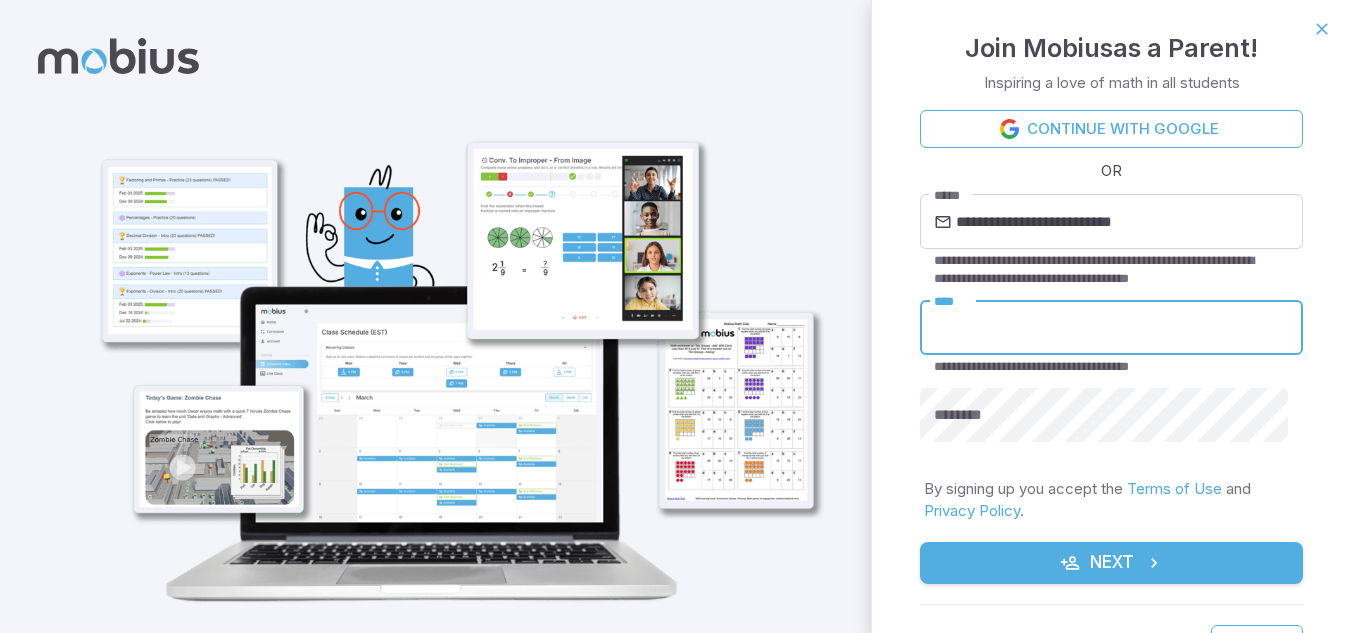 click on "****" at bounding box center [1111, 327] 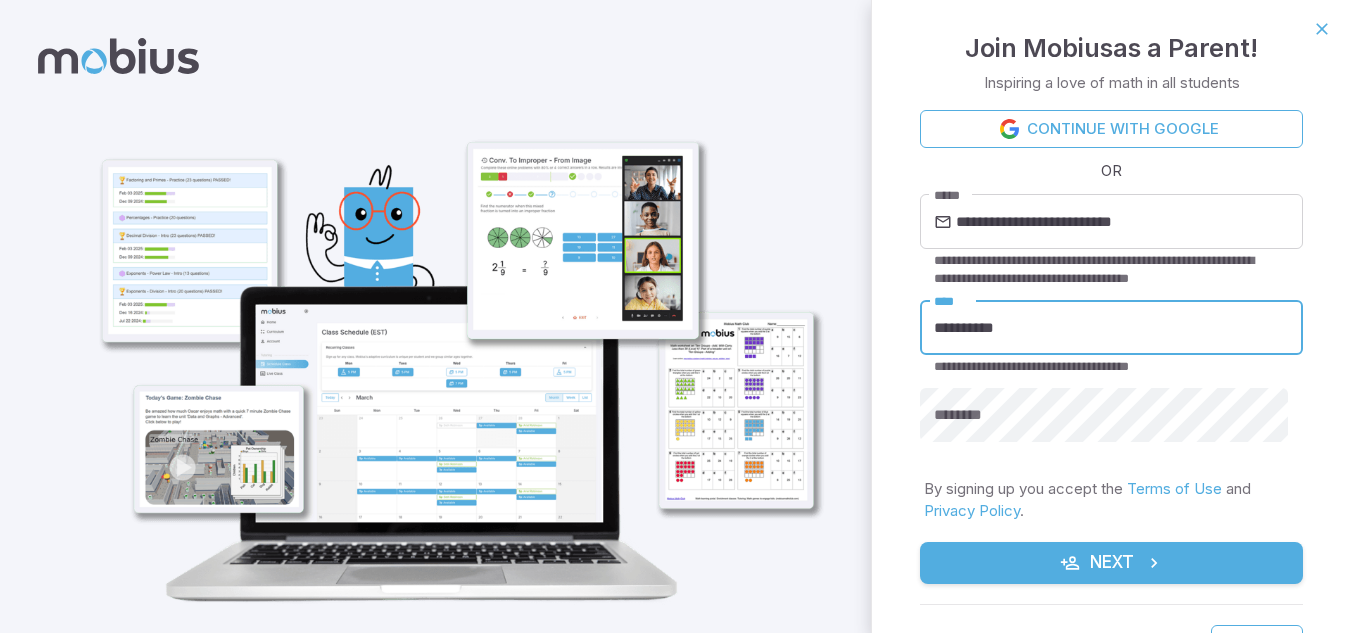 type on "**********" 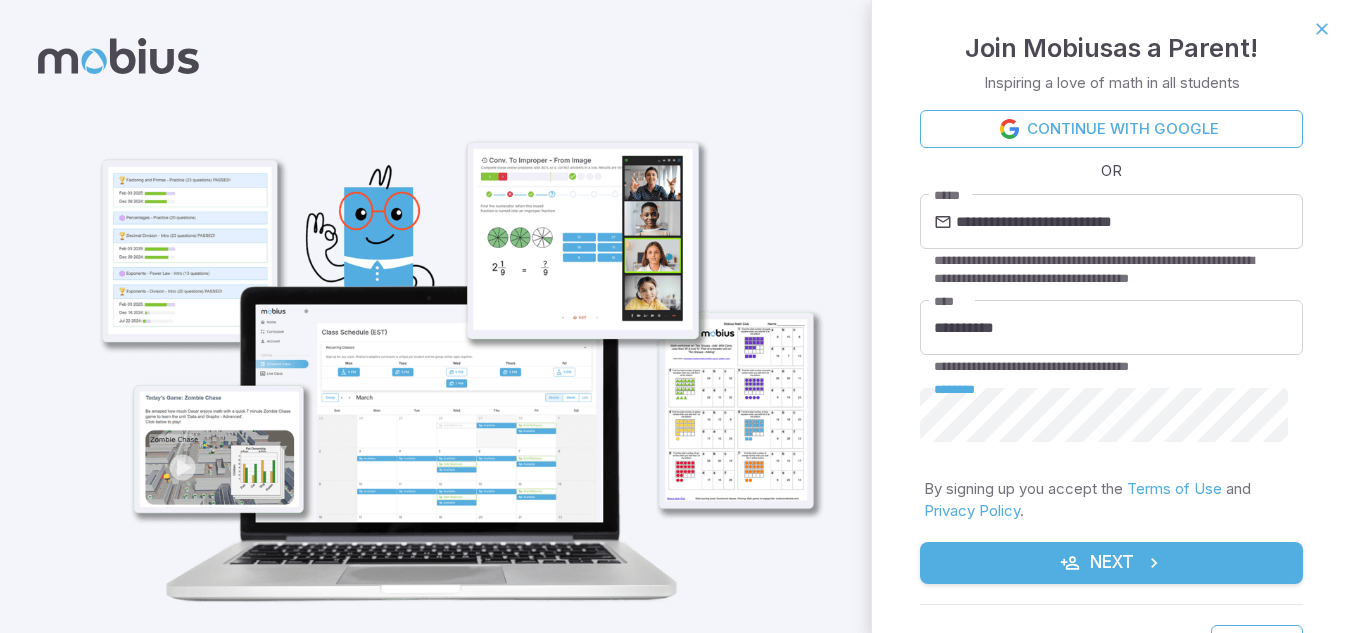 scroll, scrollTop: 50, scrollLeft: 0, axis: vertical 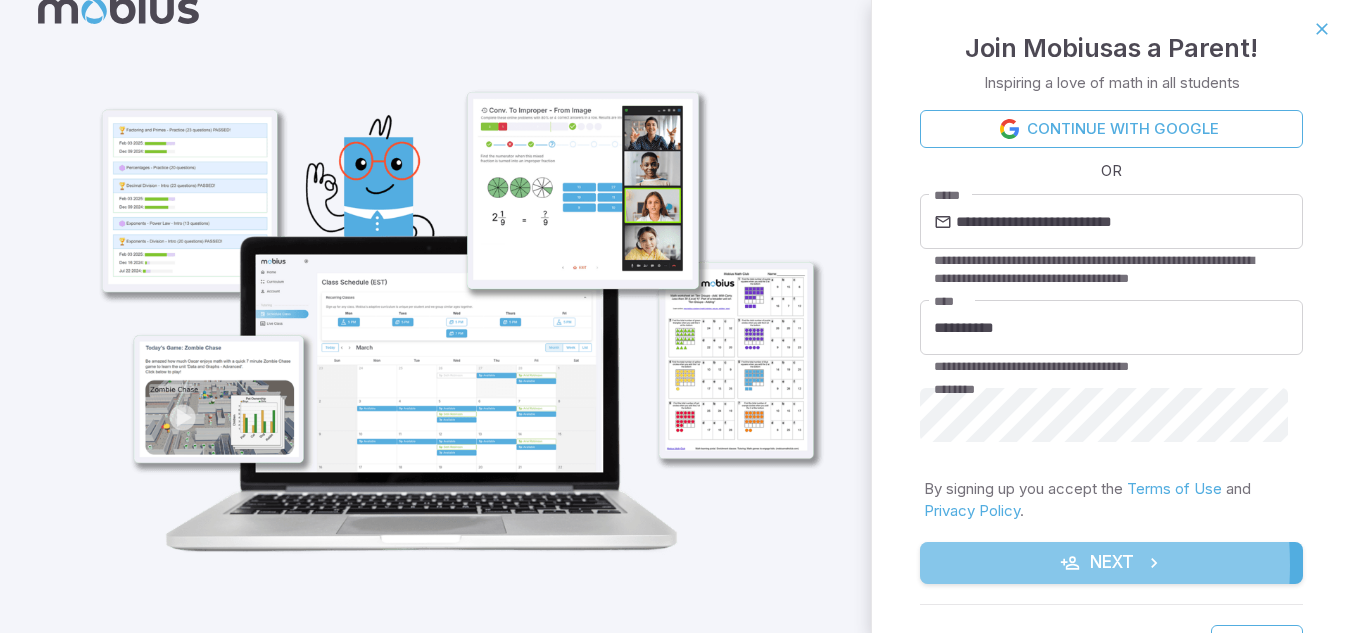 click on "Next" at bounding box center (1111, 563) 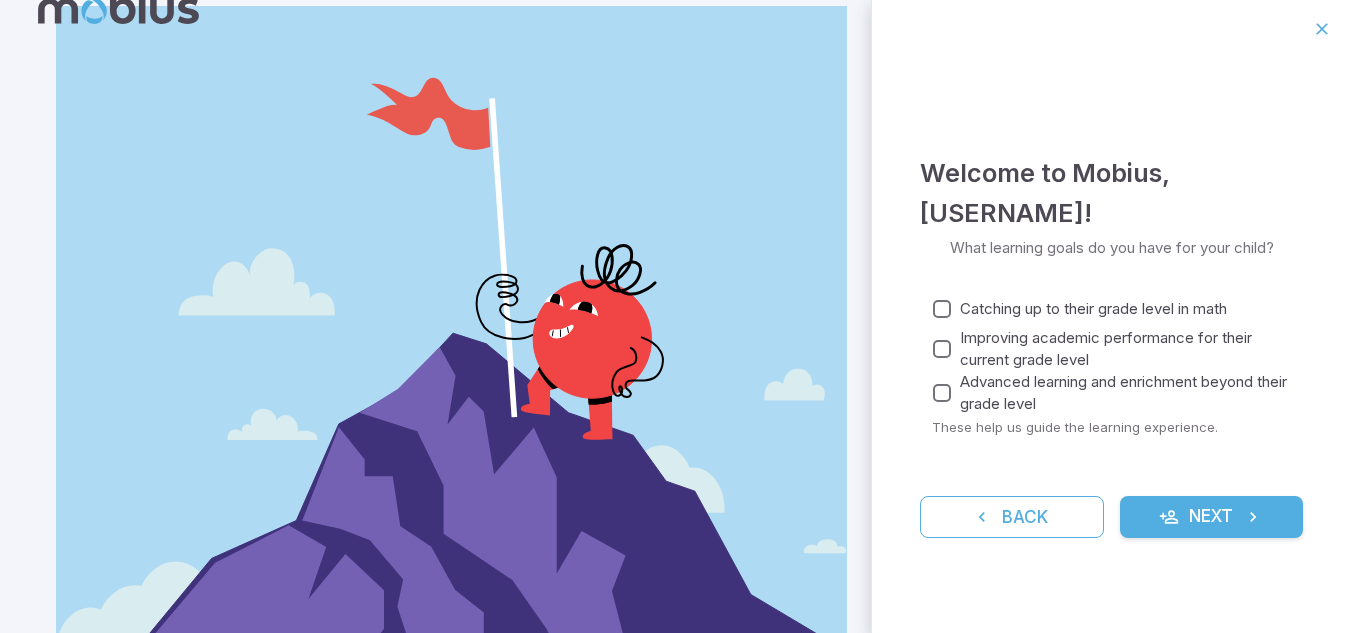 scroll, scrollTop: 0, scrollLeft: 0, axis: both 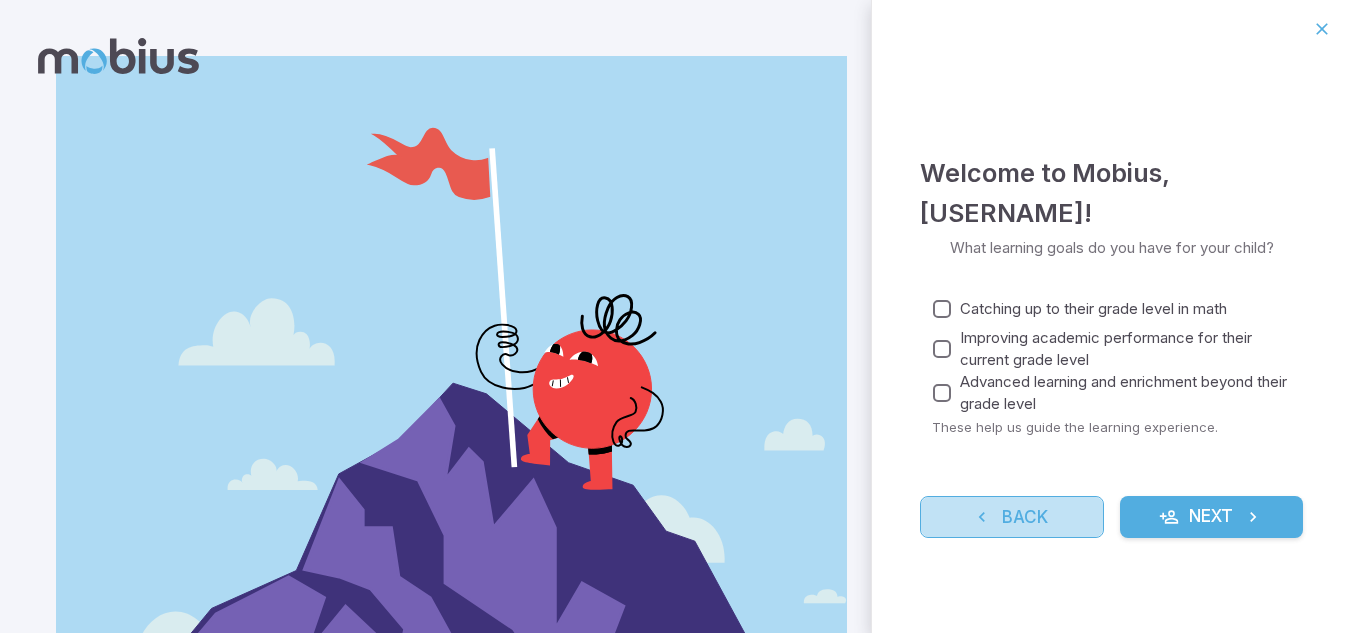 click at bounding box center (982, 517) 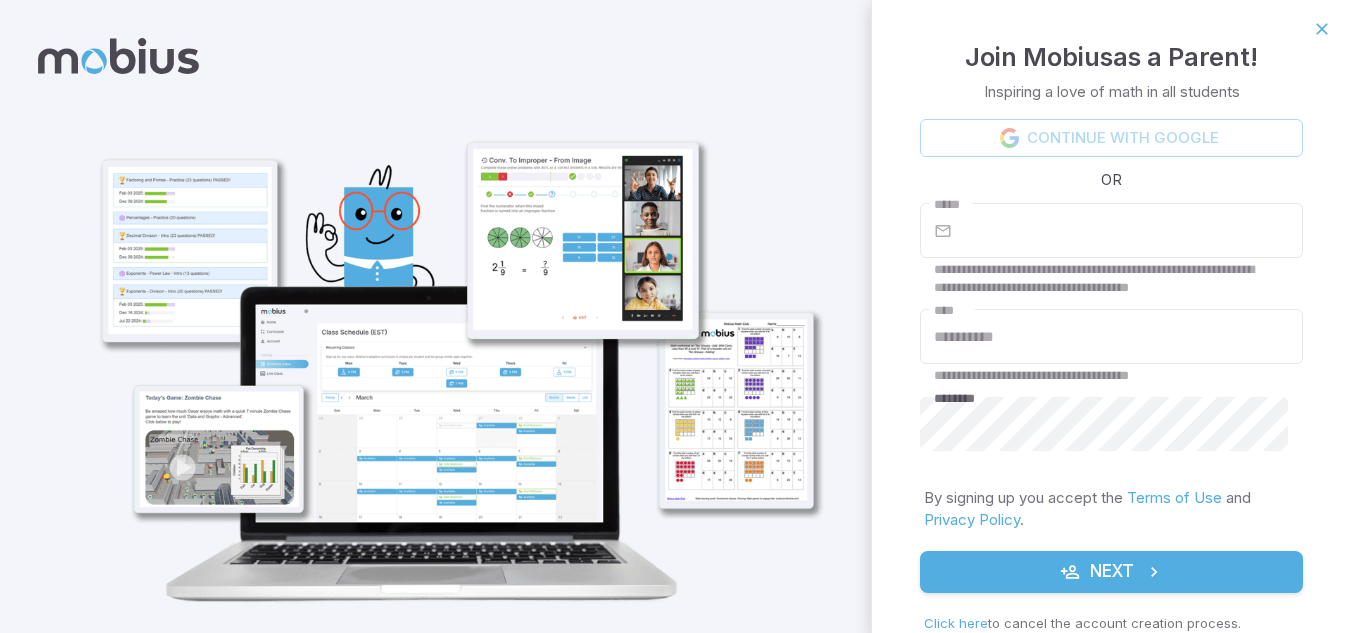 click at bounding box center [1070, 572] 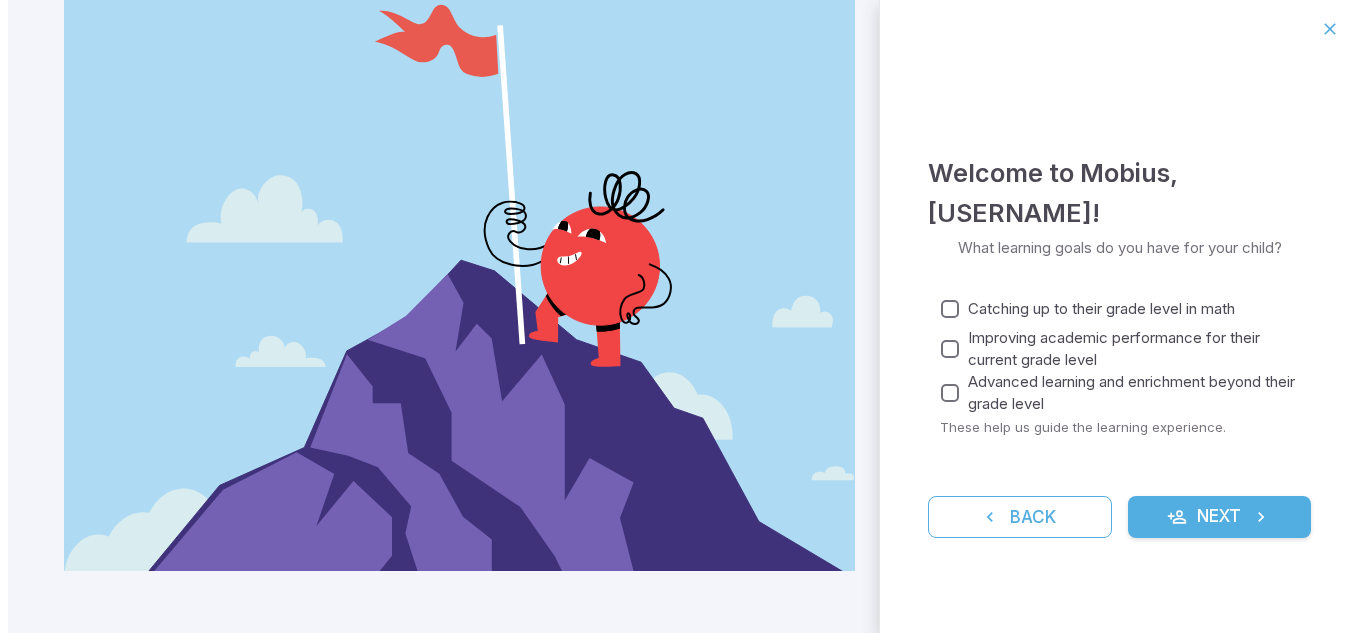 scroll, scrollTop: 0, scrollLeft: 0, axis: both 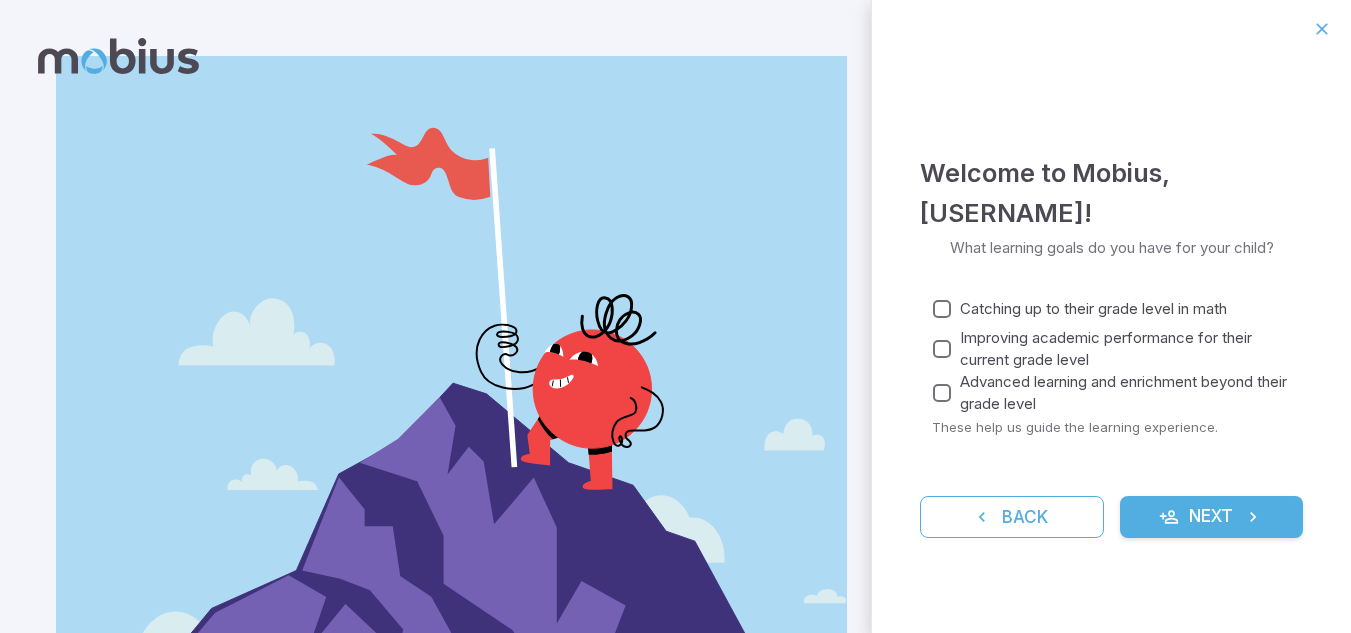 click on "Next" at bounding box center (1212, 517) 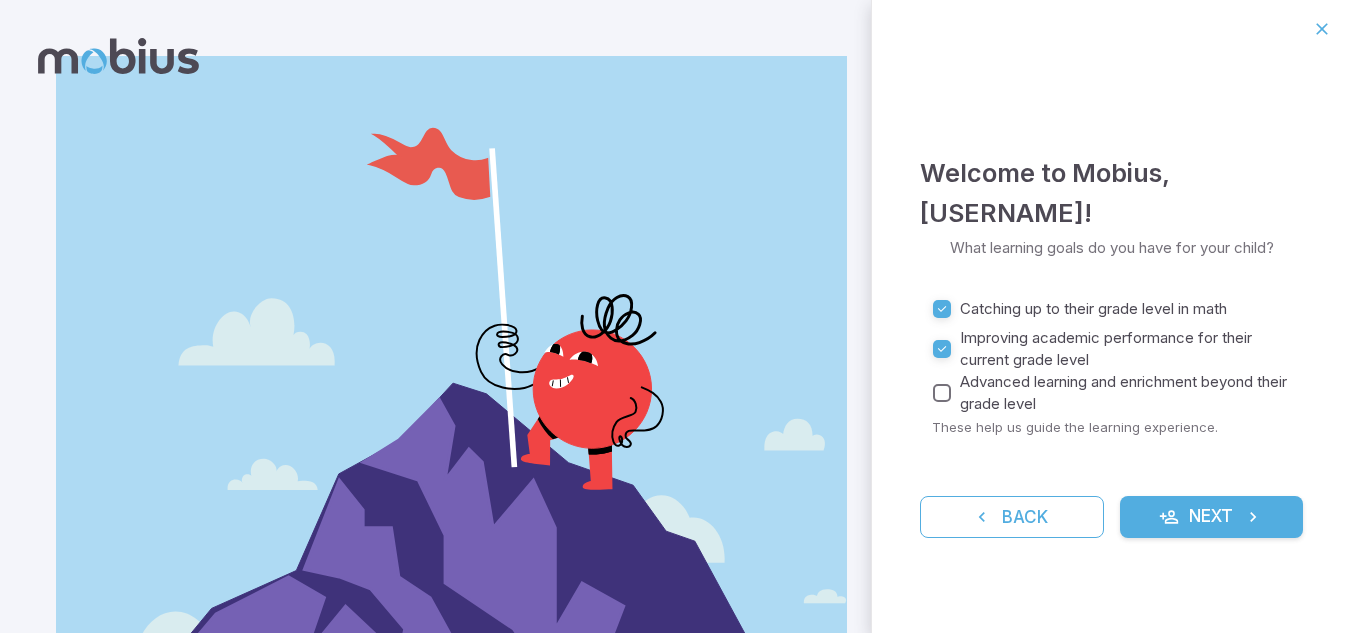 click on "Catching up to their grade level in math Improving academic performance for their current grade level Advanced learning and enrichment beyond their grade level" at bounding box center [1117, 353] 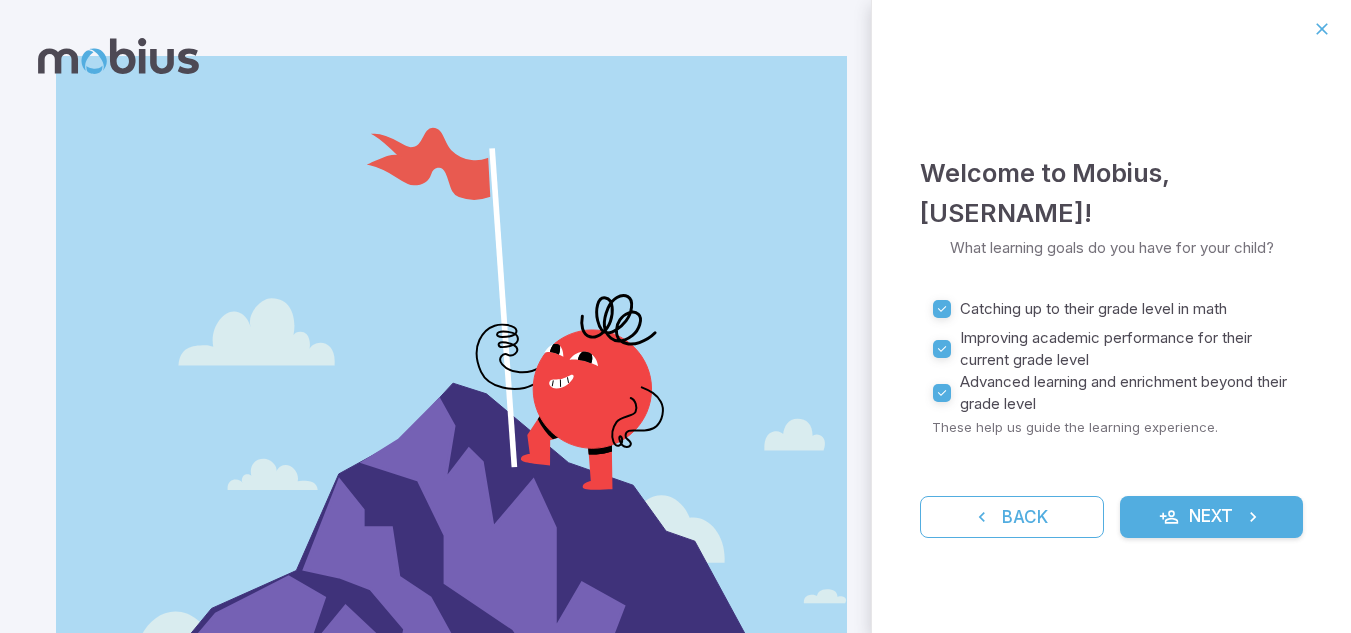 drag, startPoint x: 1166, startPoint y: 492, endPoint x: 1170, endPoint y: 524, distance: 32.24903 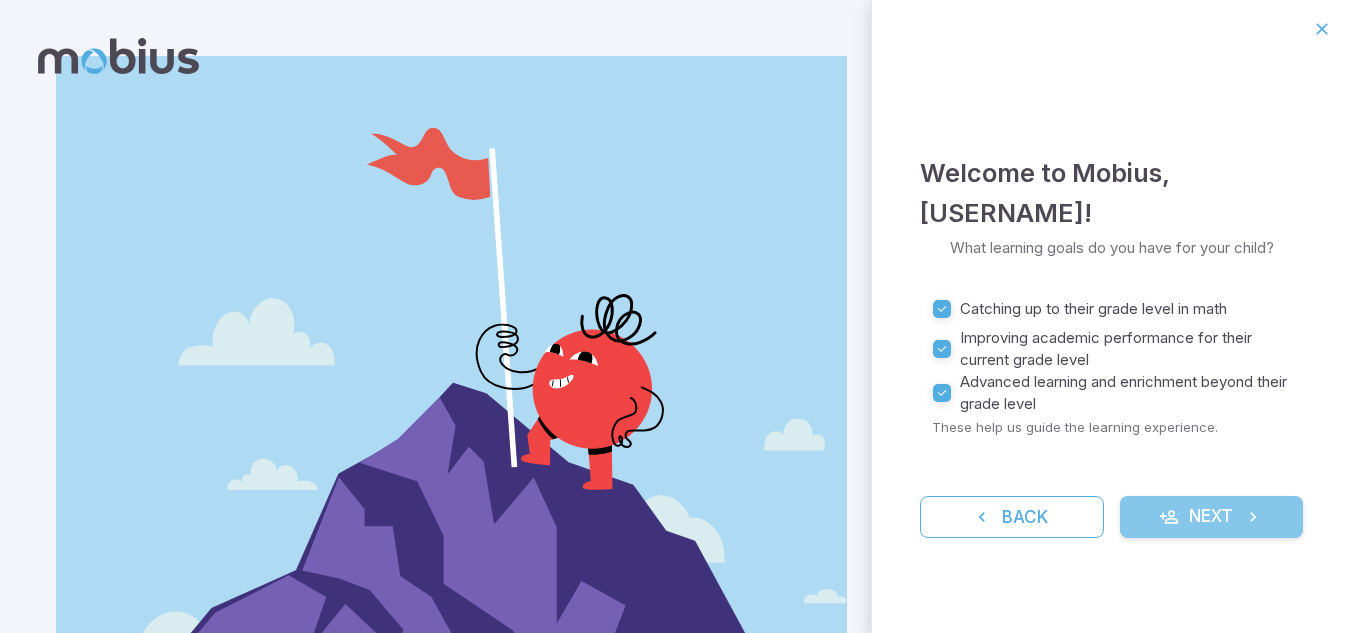 click at bounding box center [1169, 517] 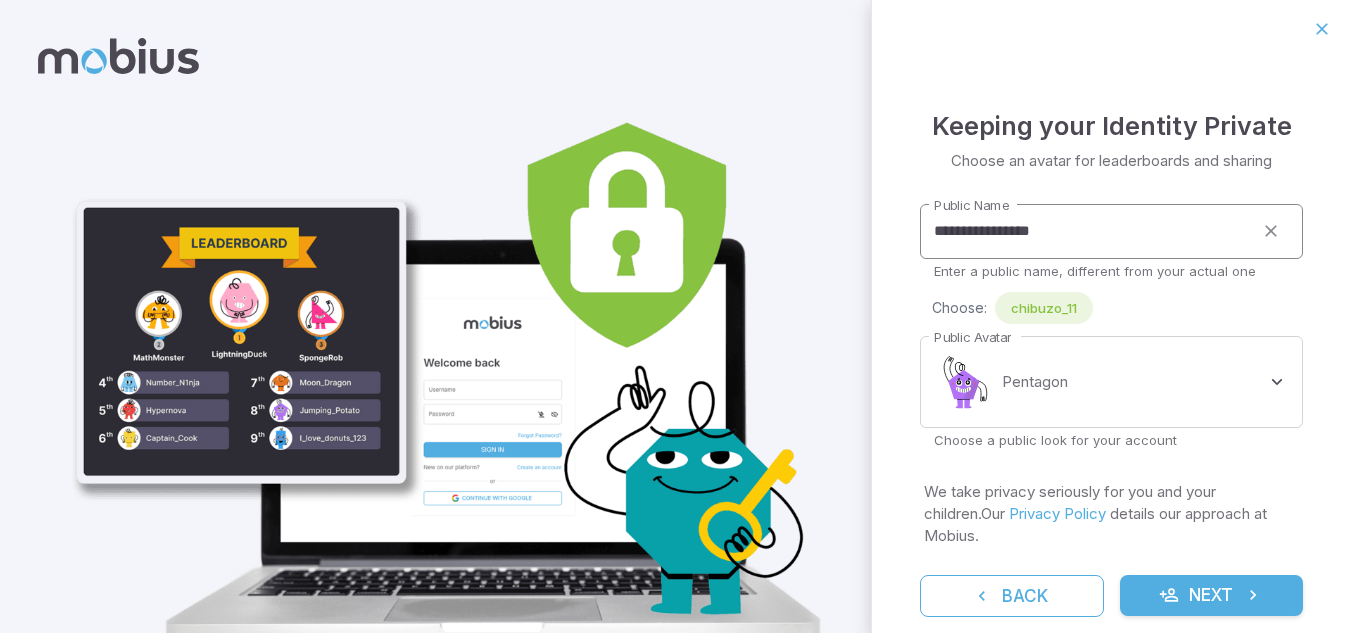 click on "**********" at bounding box center (1086, 231) 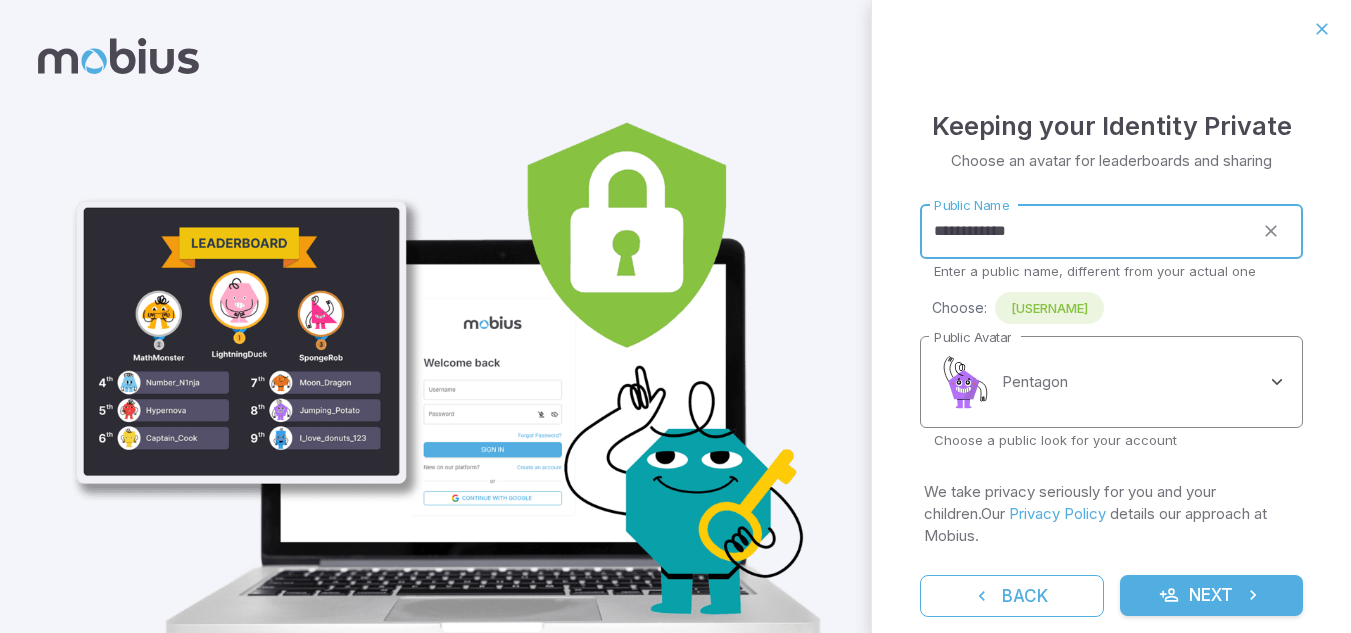 type on "**********" 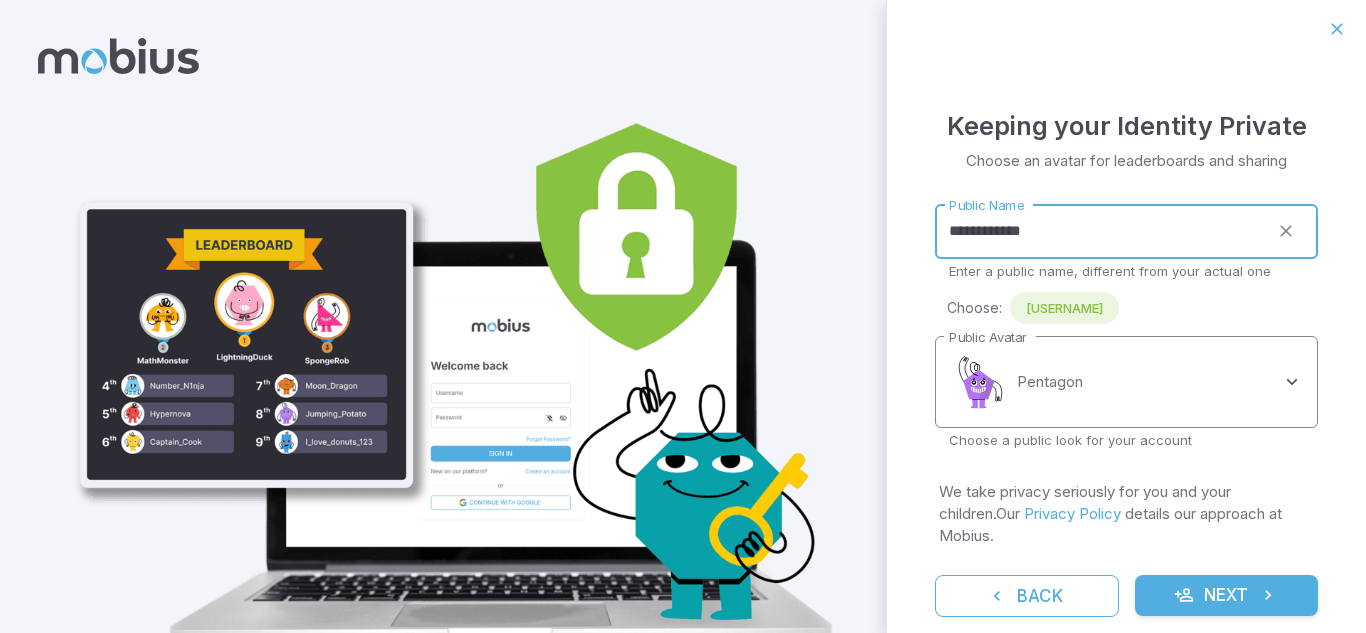 click on "**********" at bounding box center [683, 364] 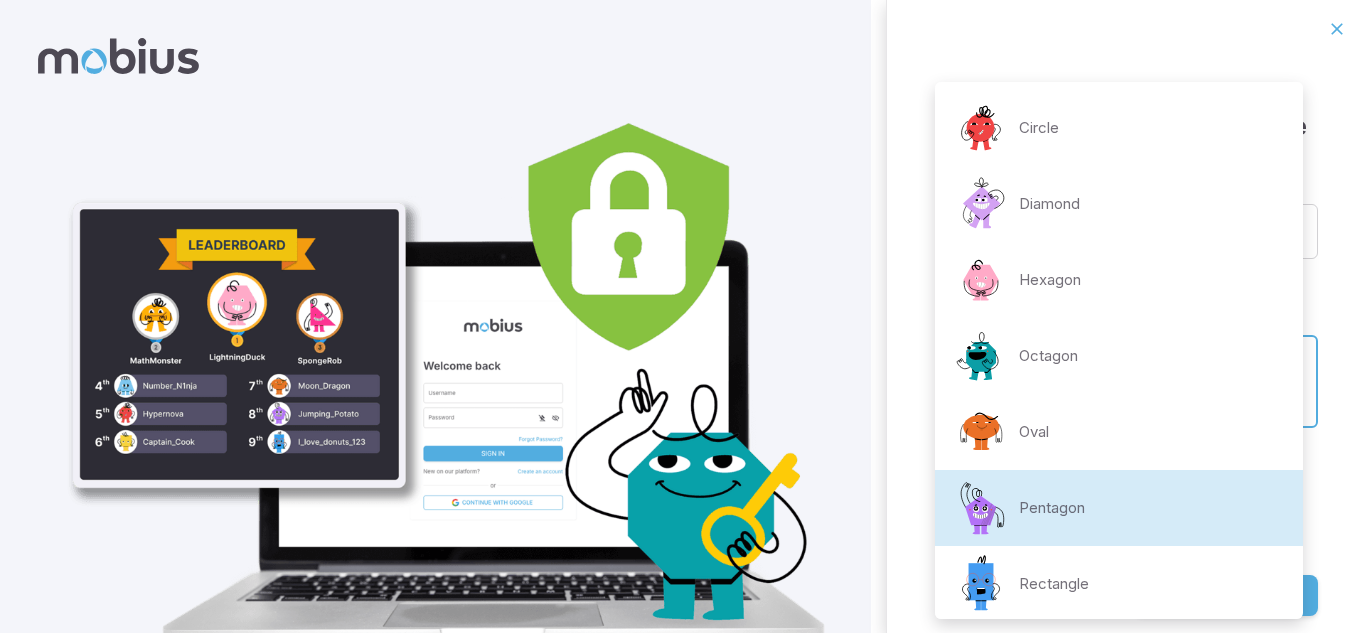 click on "Rectangle" at bounding box center [1020, 584] 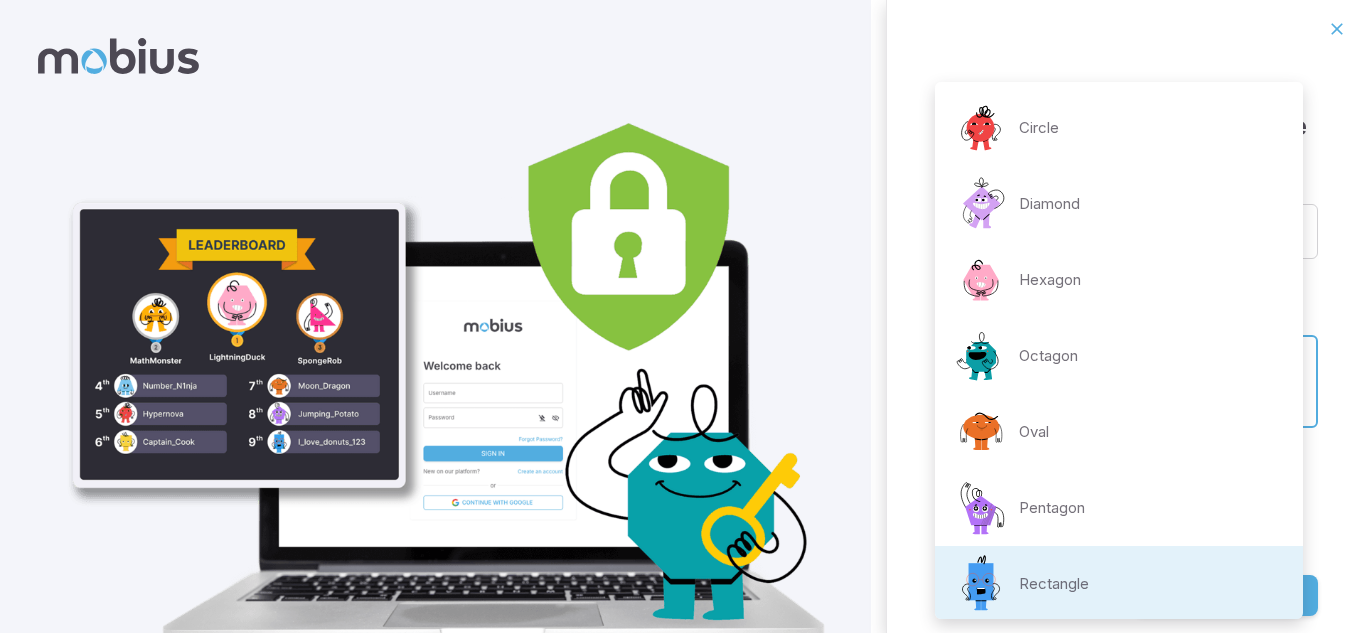 click on "**********" at bounding box center (683, 364) 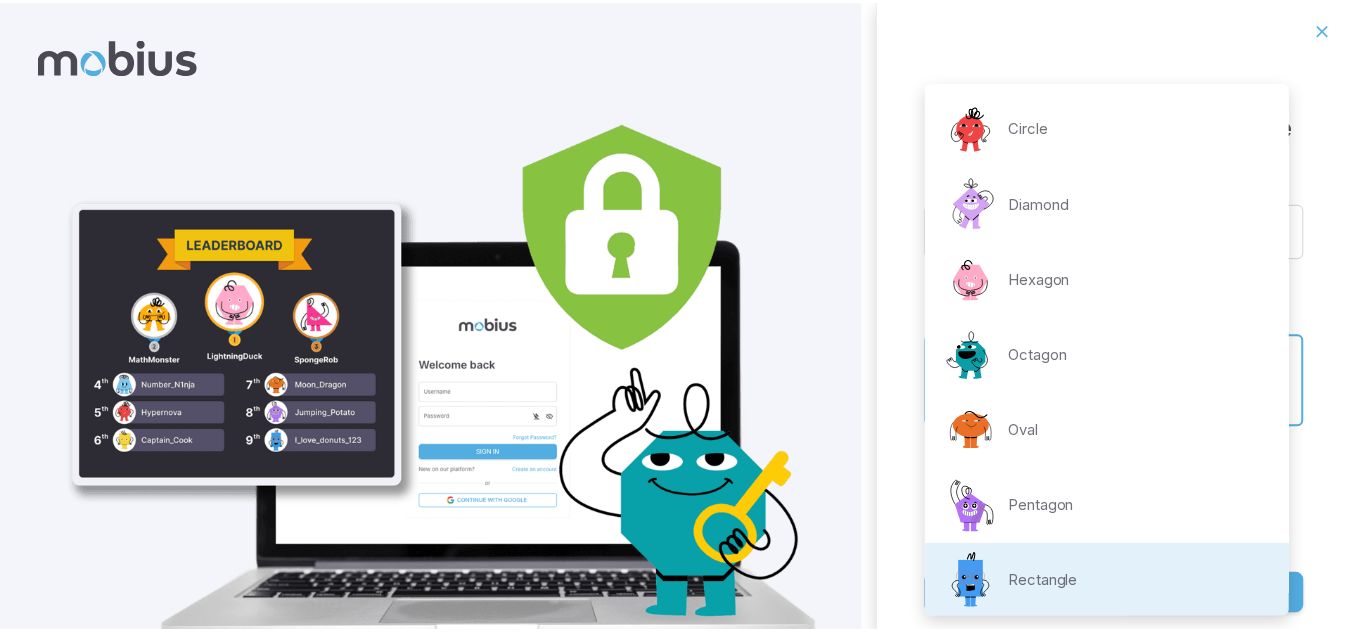 scroll, scrollTop: 3, scrollLeft: 0, axis: vertical 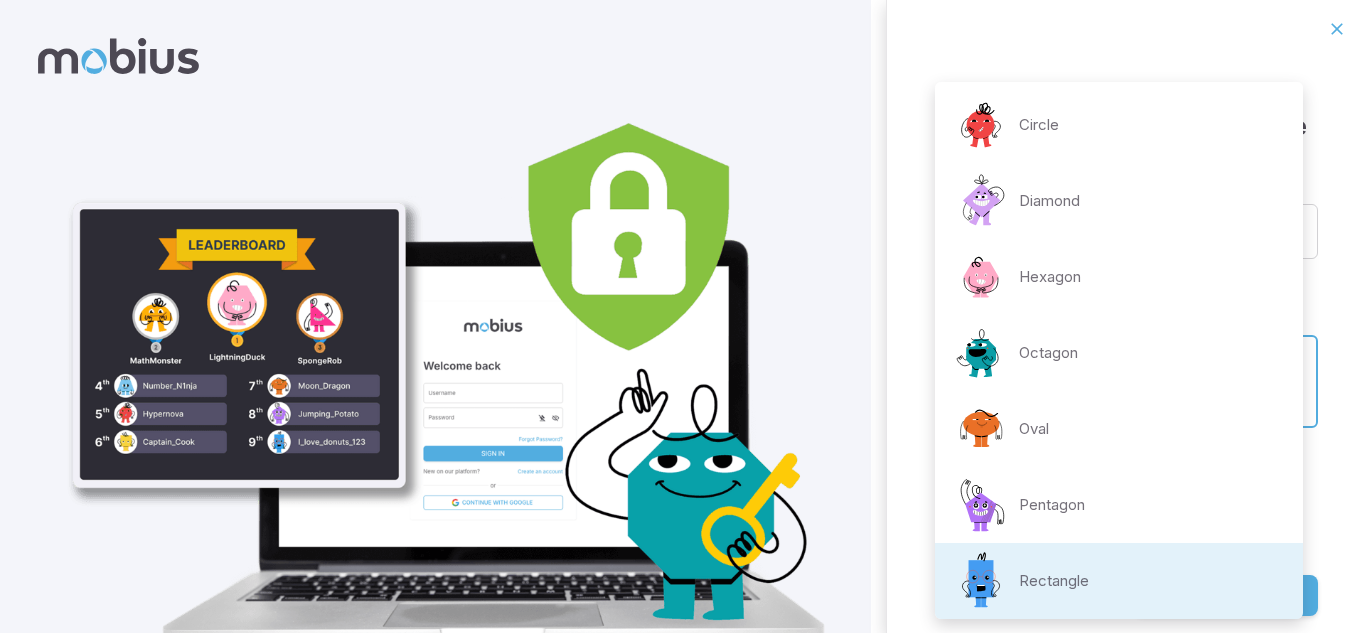 click on "Octagon" at bounding box center (1048, 353) 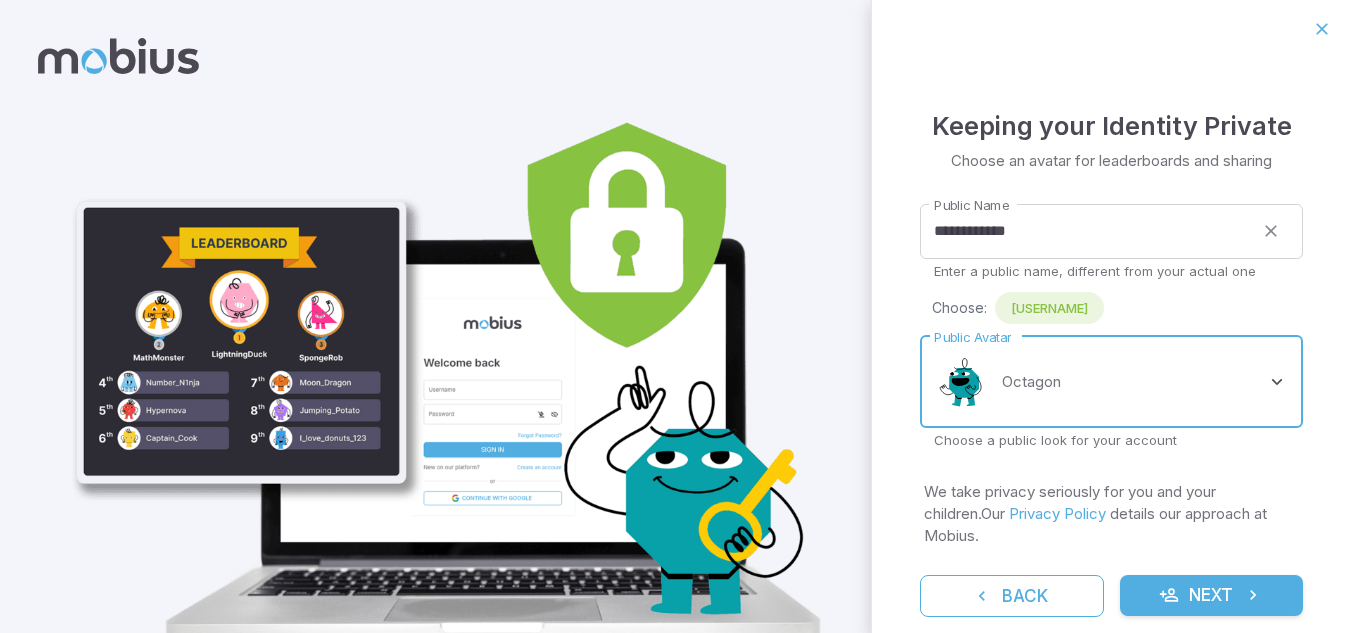 scroll, scrollTop: 32, scrollLeft: 0, axis: vertical 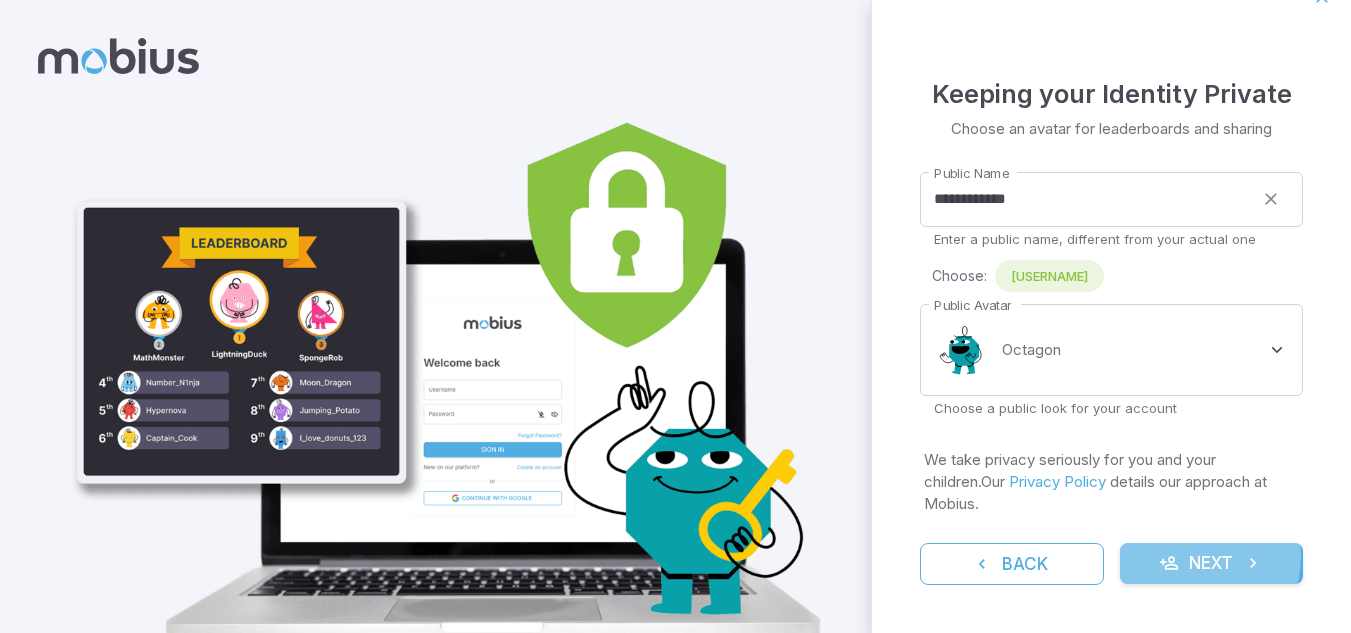 click on "Next" at bounding box center [1212, 564] 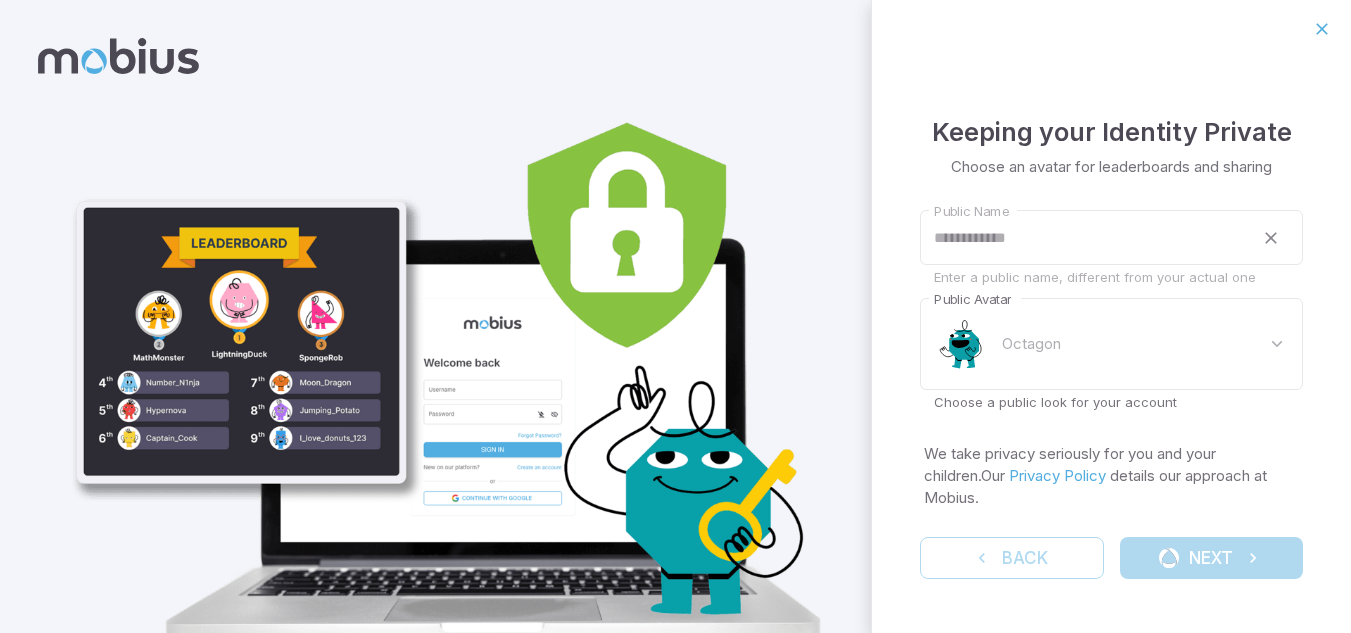 scroll, scrollTop: 0, scrollLeft: 0, axis: both 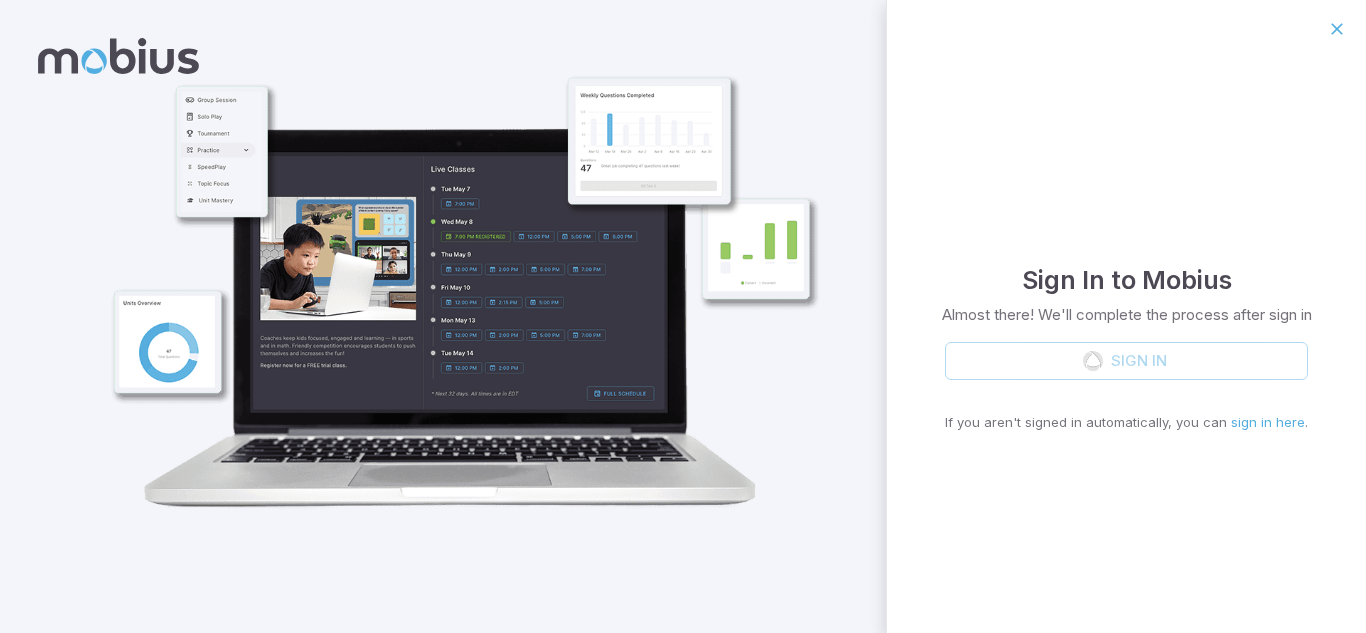 click on "Sign In If you aren't signed in automatically, you can   sign in here ." at bounding box center [1126, 387] 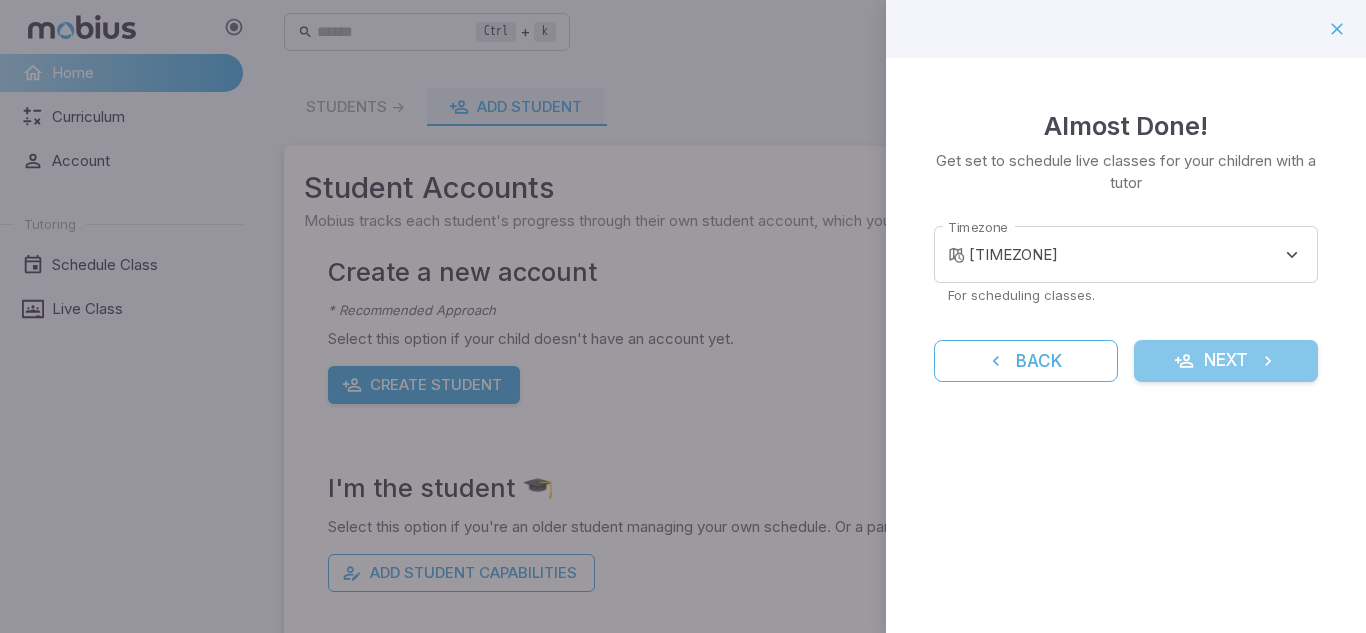 click on "Next" at bounding box center (1226, 361) 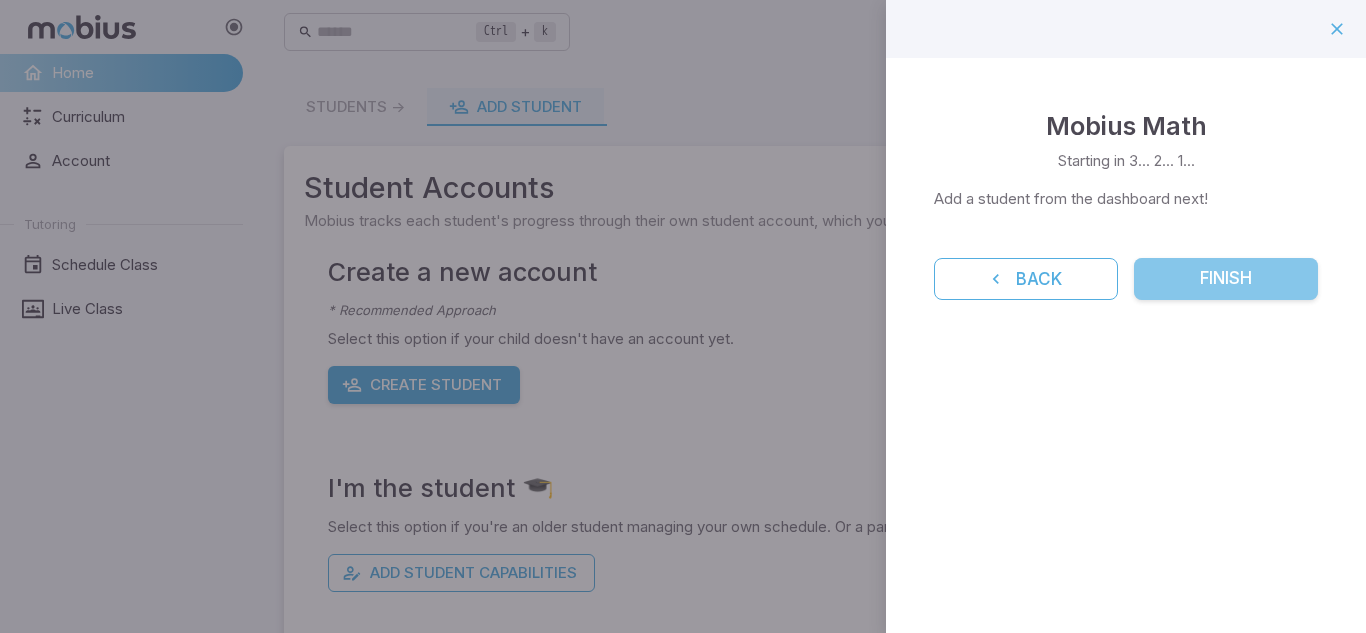 click on "Finish" at bounding box center (1226, 279) 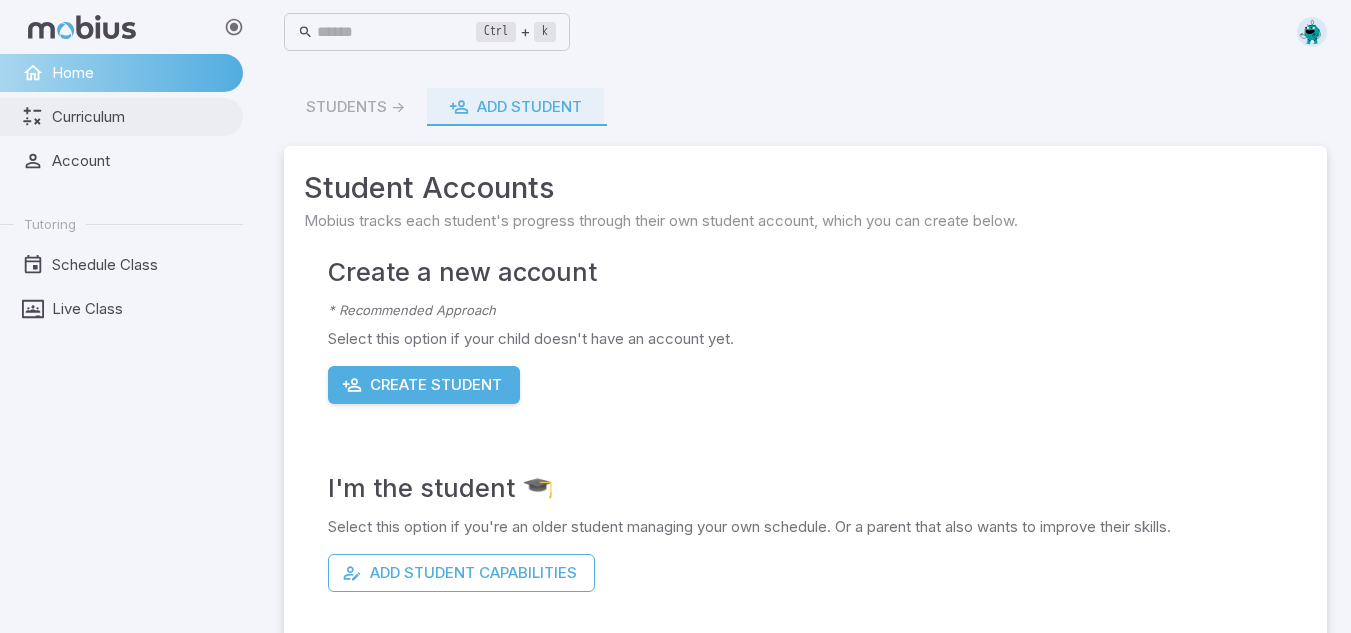 click on "Curriculum" at bounding box center (121, 117) 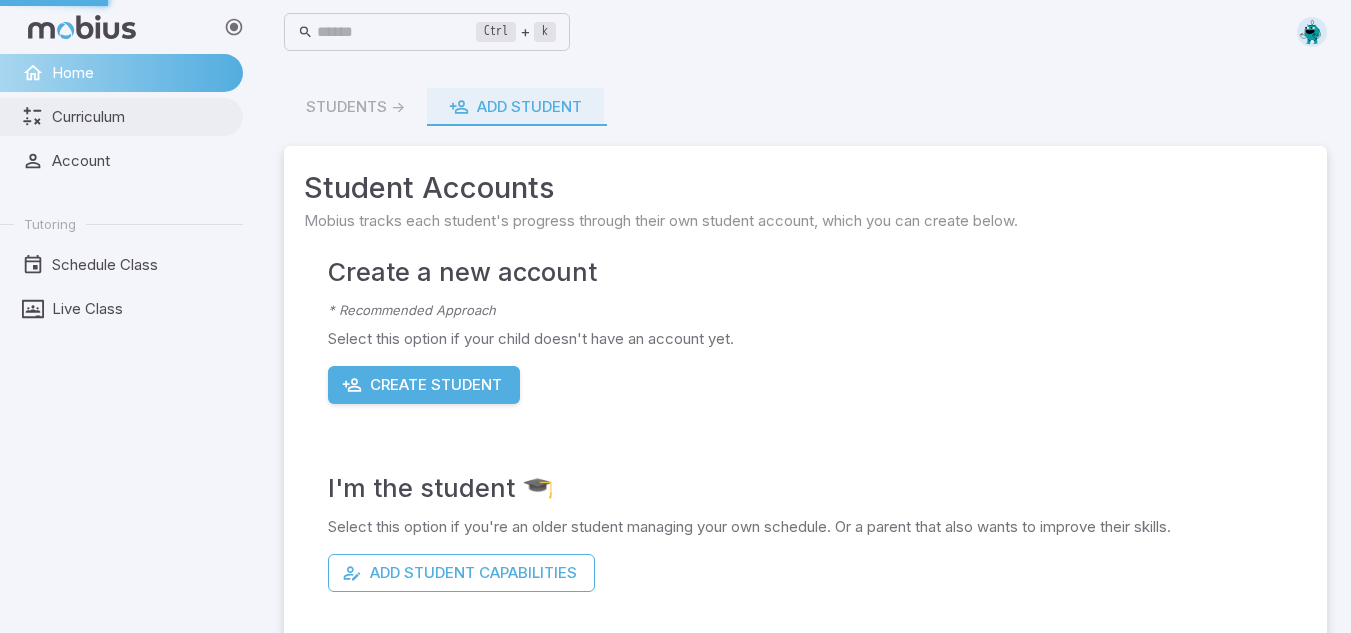 click on "Curriculum" at bounding box center [121, 117] 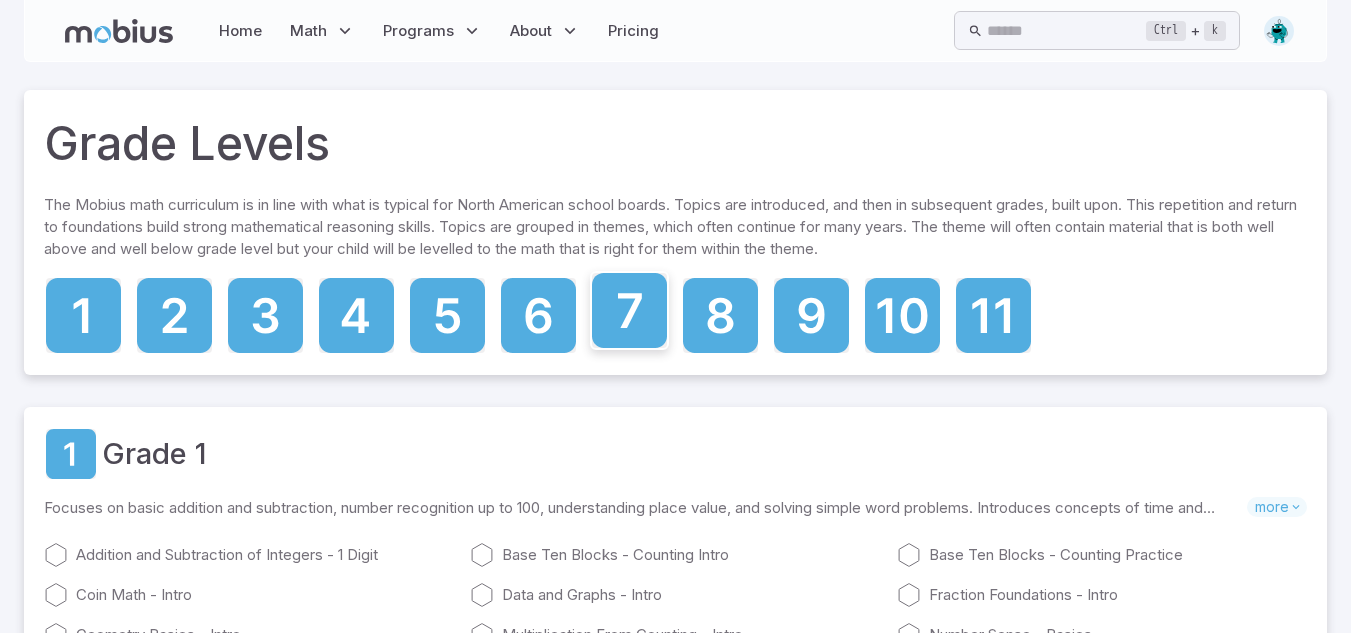 click 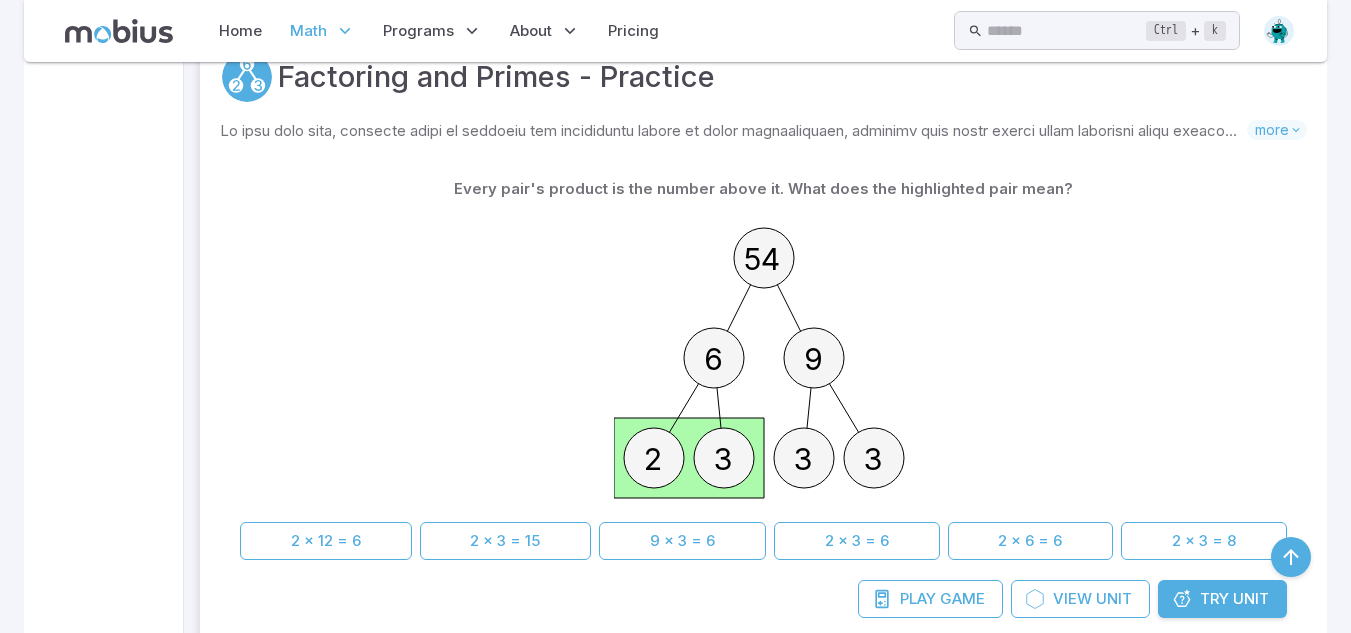 scroll, scrollTop: 540, scrollLeft: 0, axis: vertical 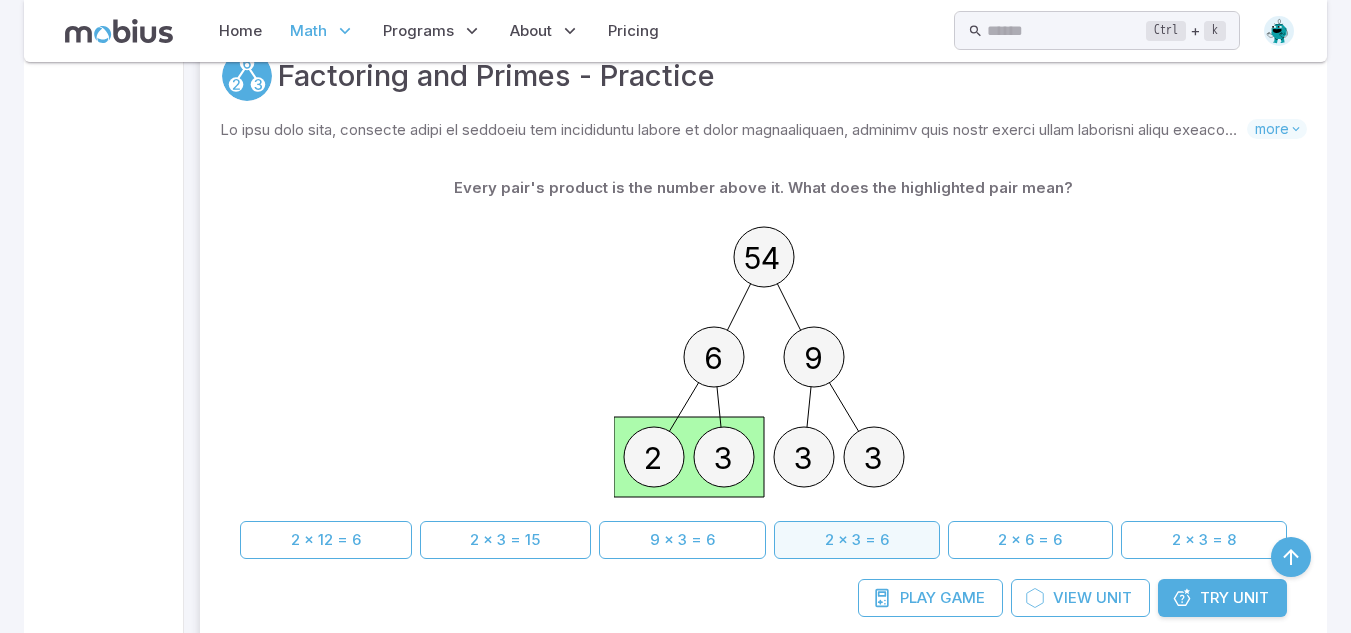 click on "2 x 3 = 6" at bounding box center (857, 540) 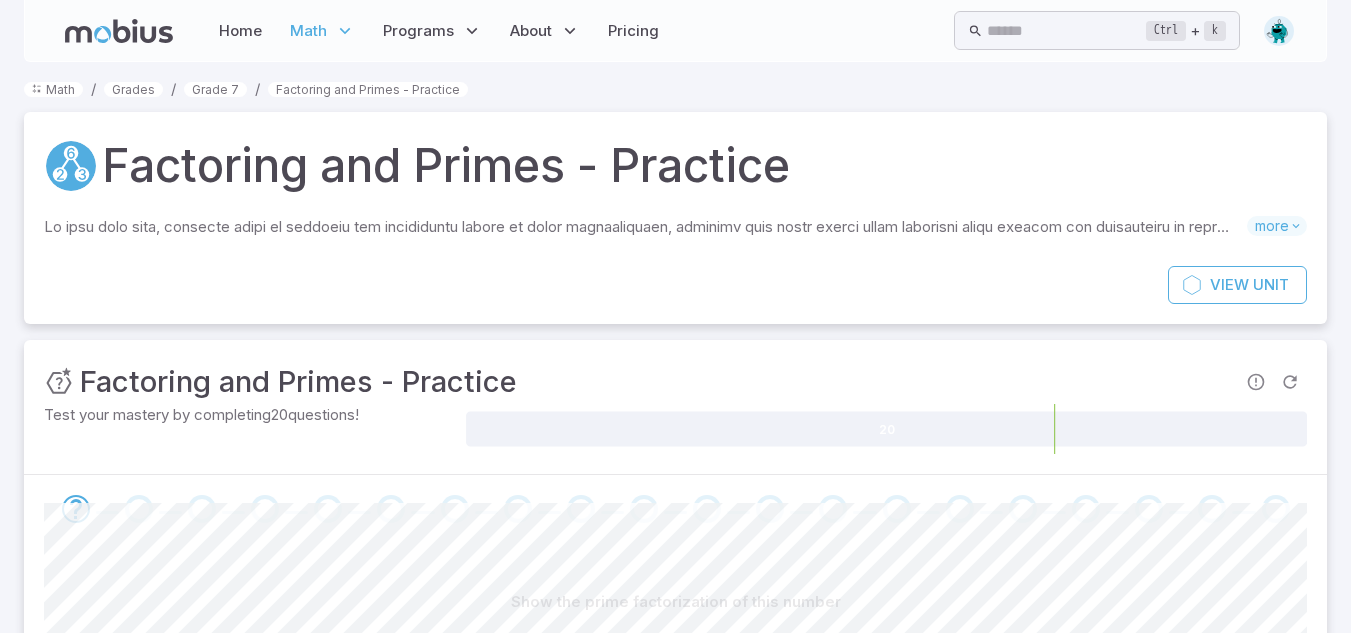 scroll, scrollTop: 0, scrollLeft: 0, axis: both 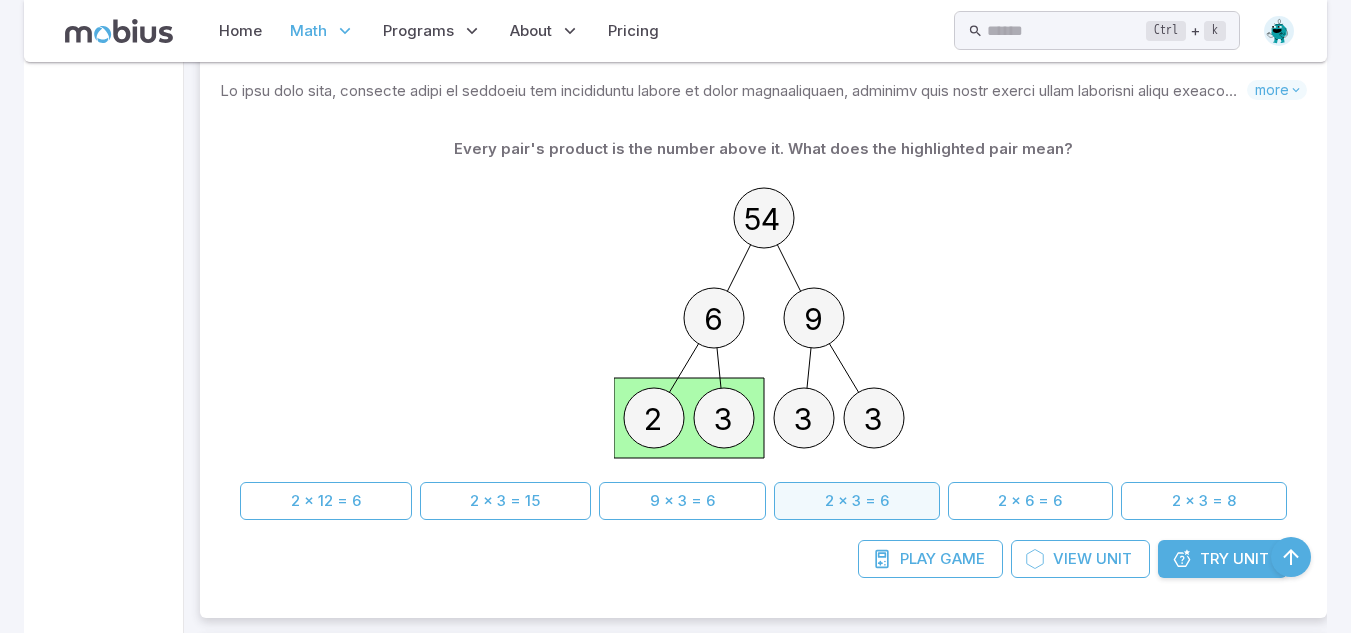 click on "2 x 3 = 6" at bounding box center [857, 501] 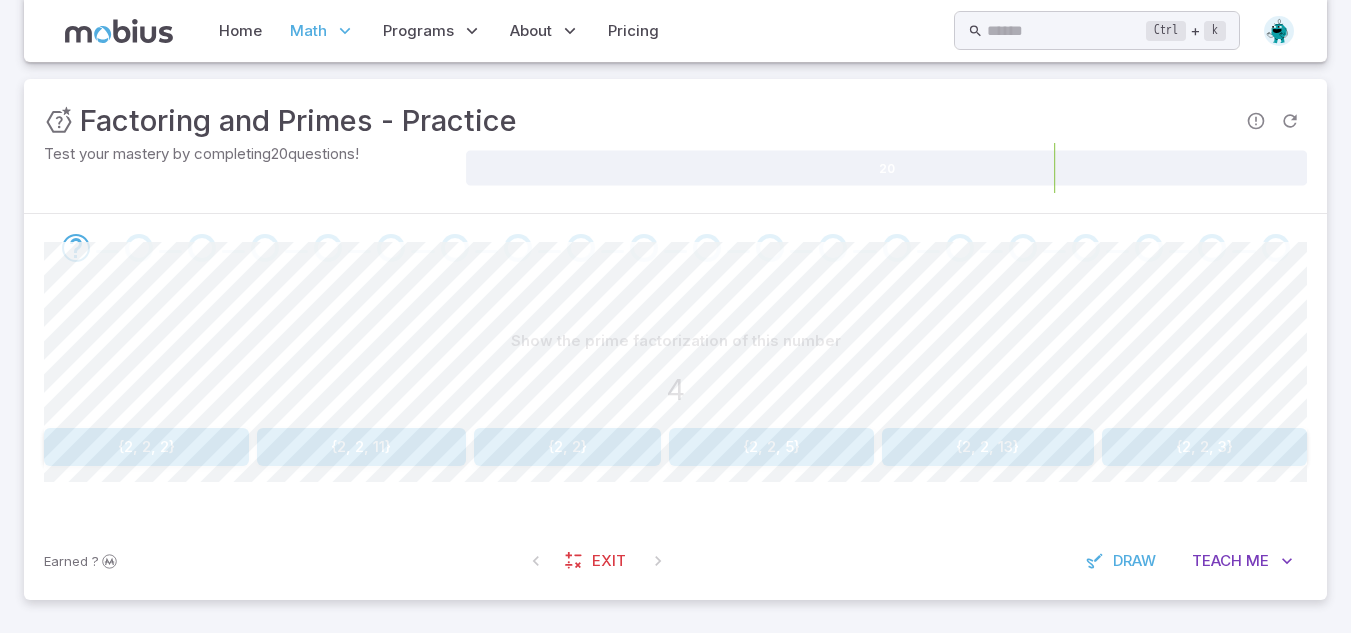 scroll, scrollTop: 268, scrollLeft: 0, axis: vertical 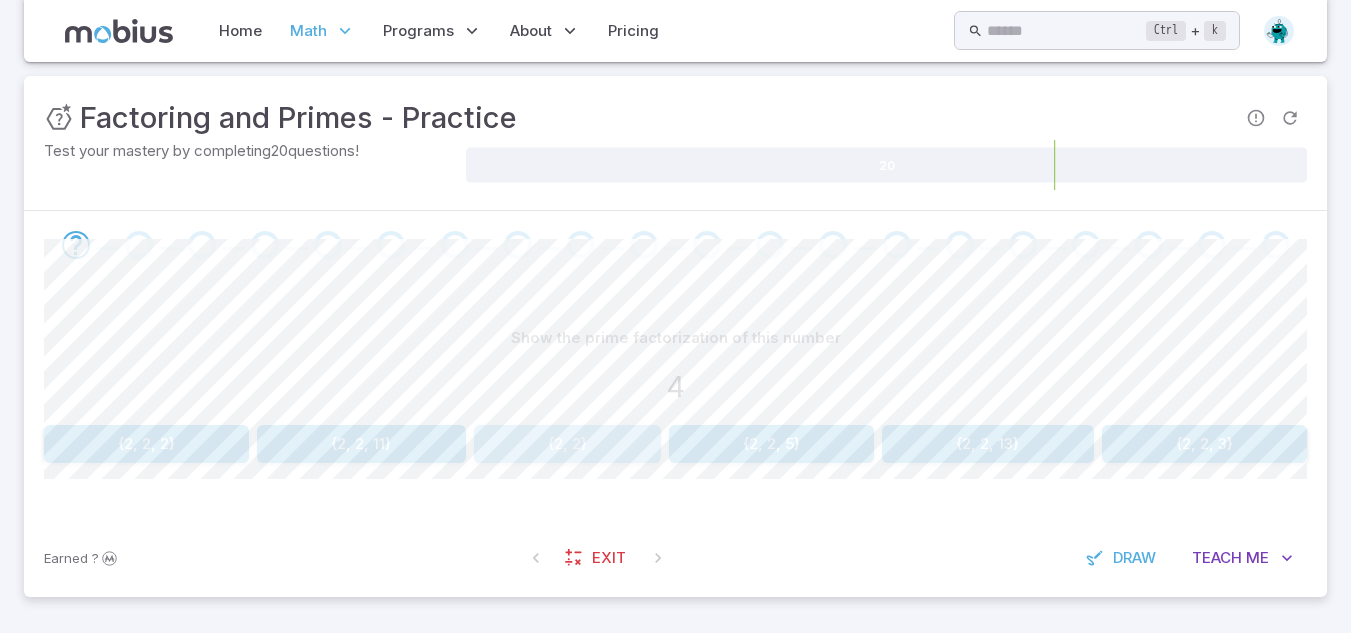 click on "{2, 2}" at bounding box center (567, 444) 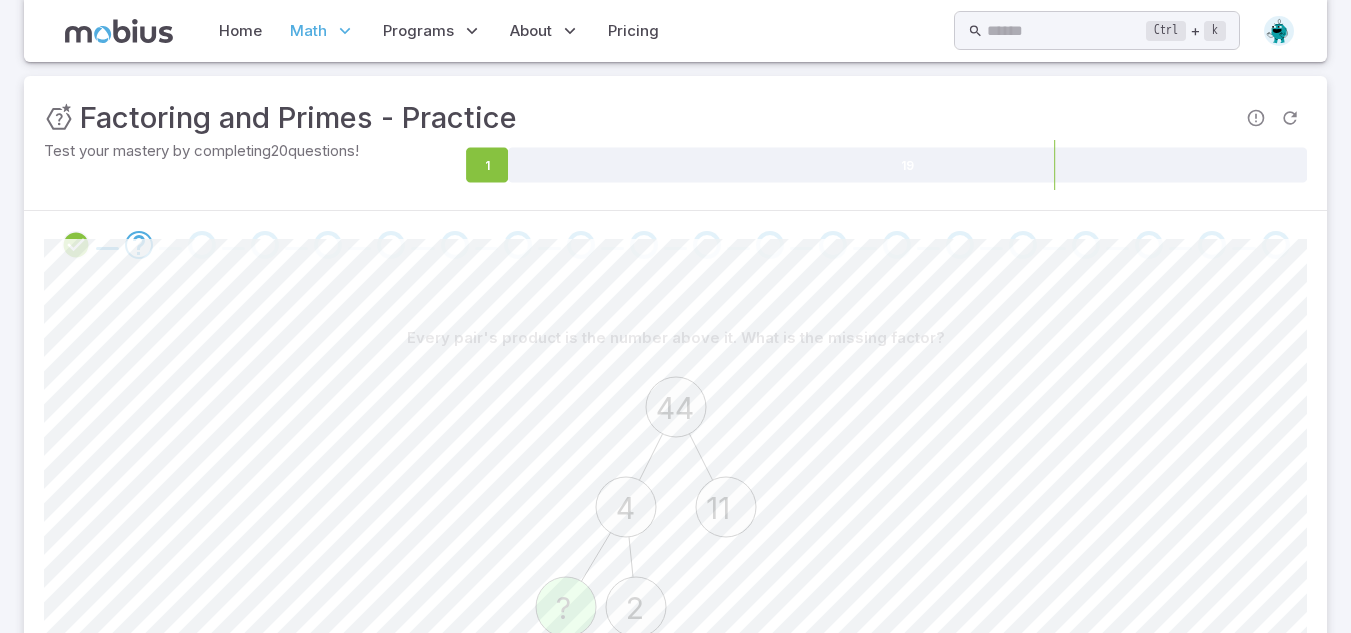 scroll, scrollTop: 514, scrollLeft: 0, axis: vertical 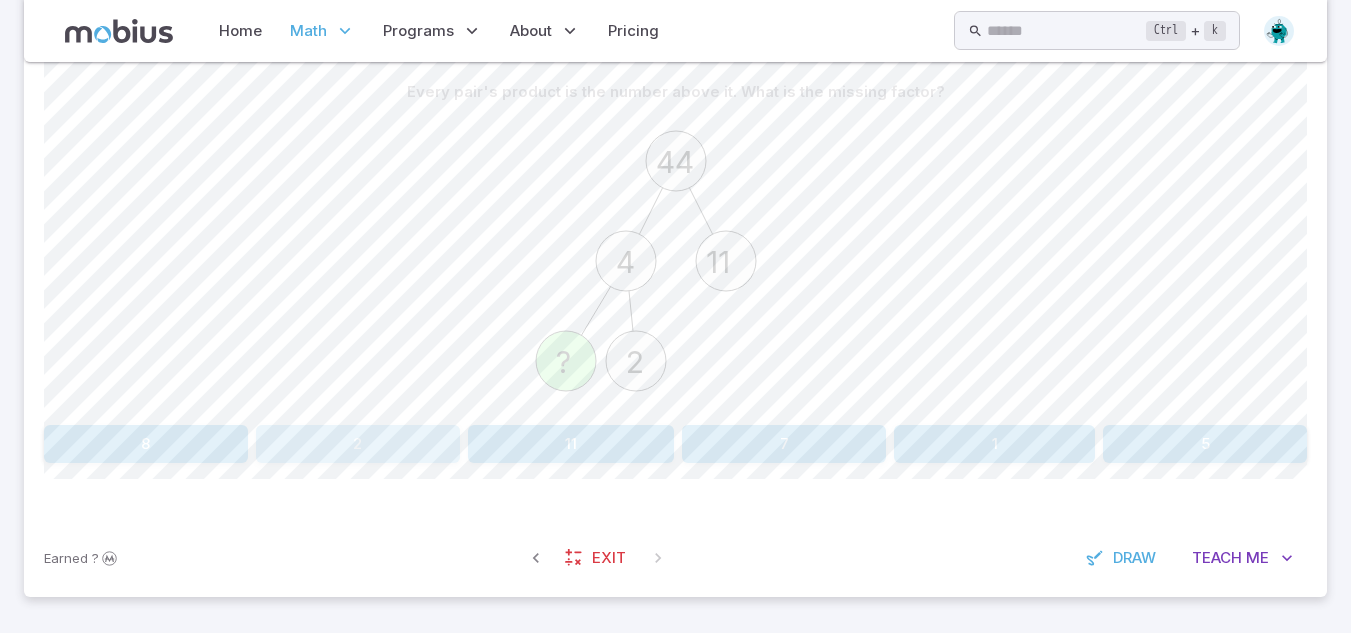 click on "2" at bounding box center [358, 444] 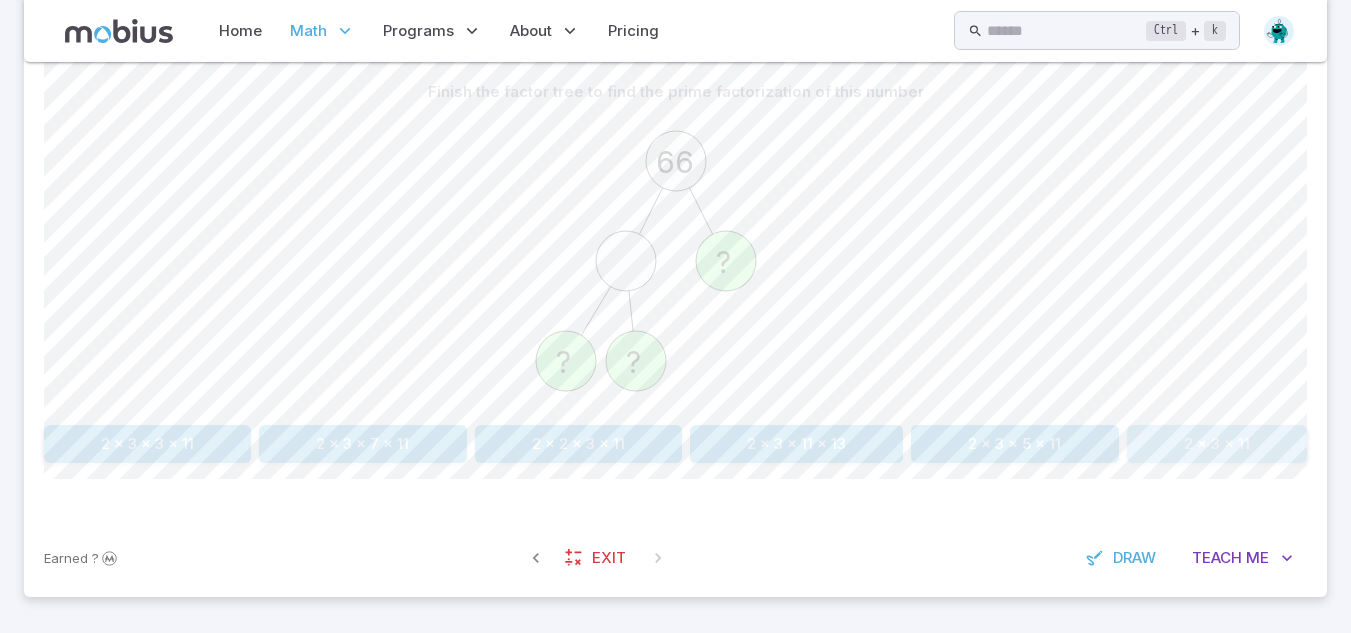 click on "2 x 3 x 11" at bounding box center (1217, 444) 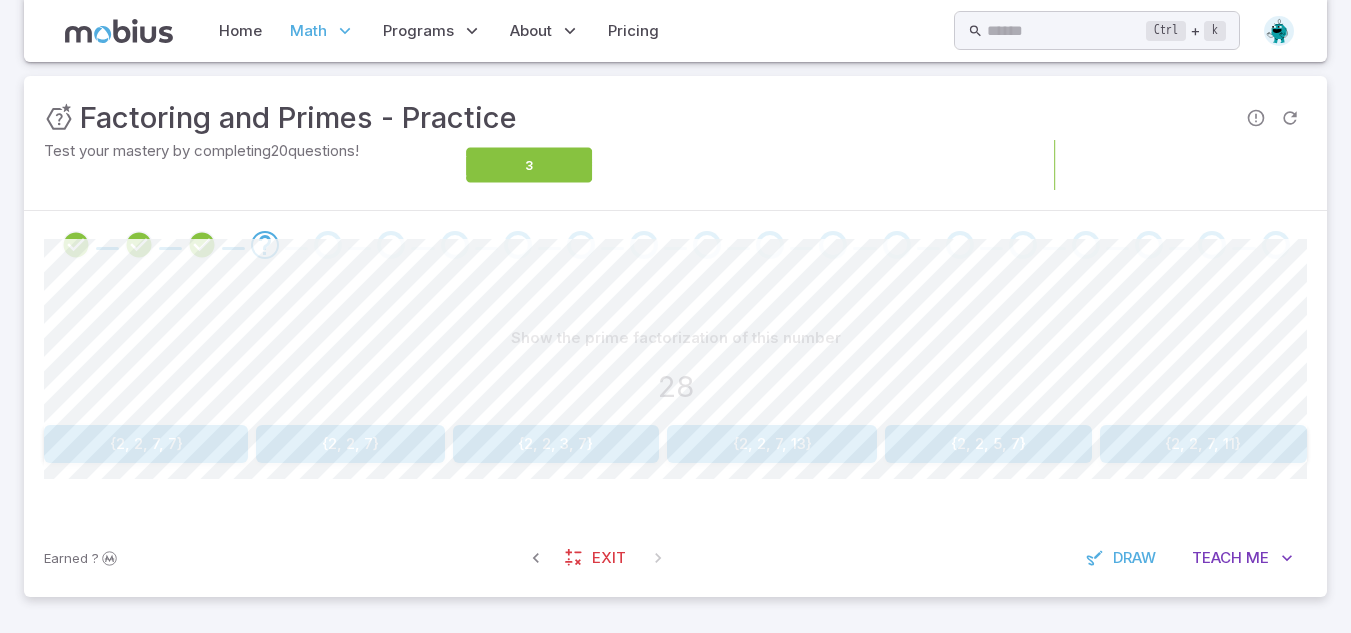 scroll, scrollTop: 268, scrollLeft: 0, axis: vertical 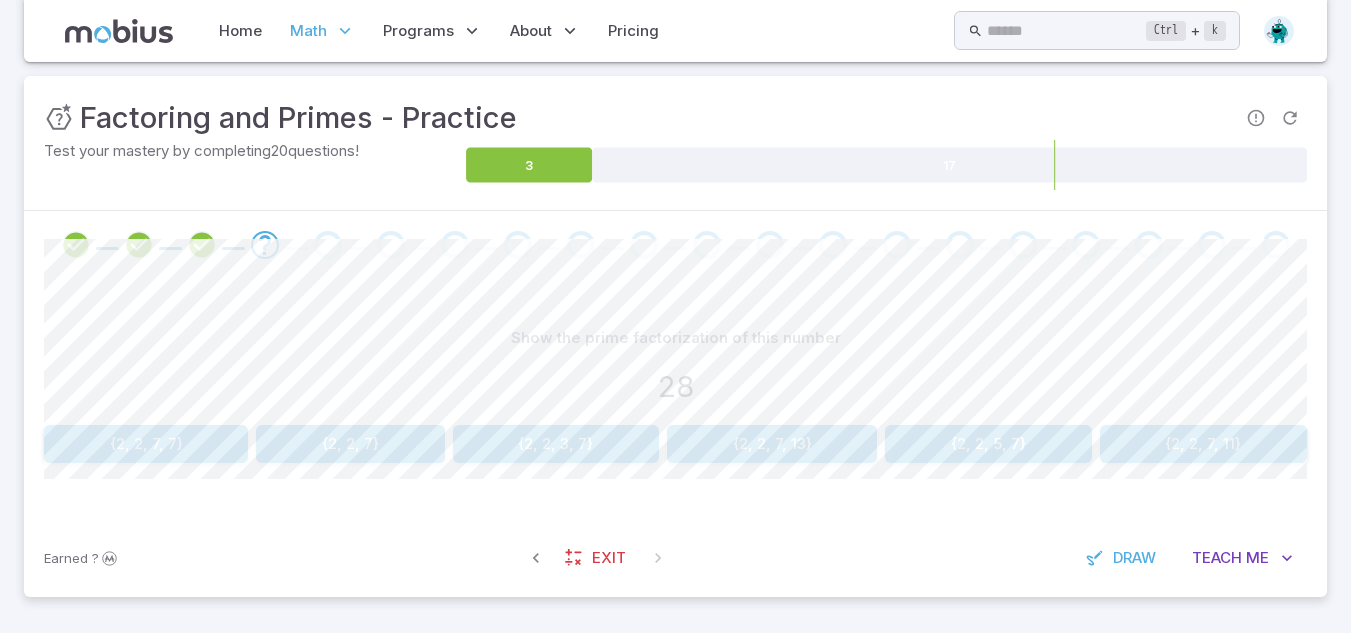 click on "{2, 2, 7}" at bounding box center [350, 444] 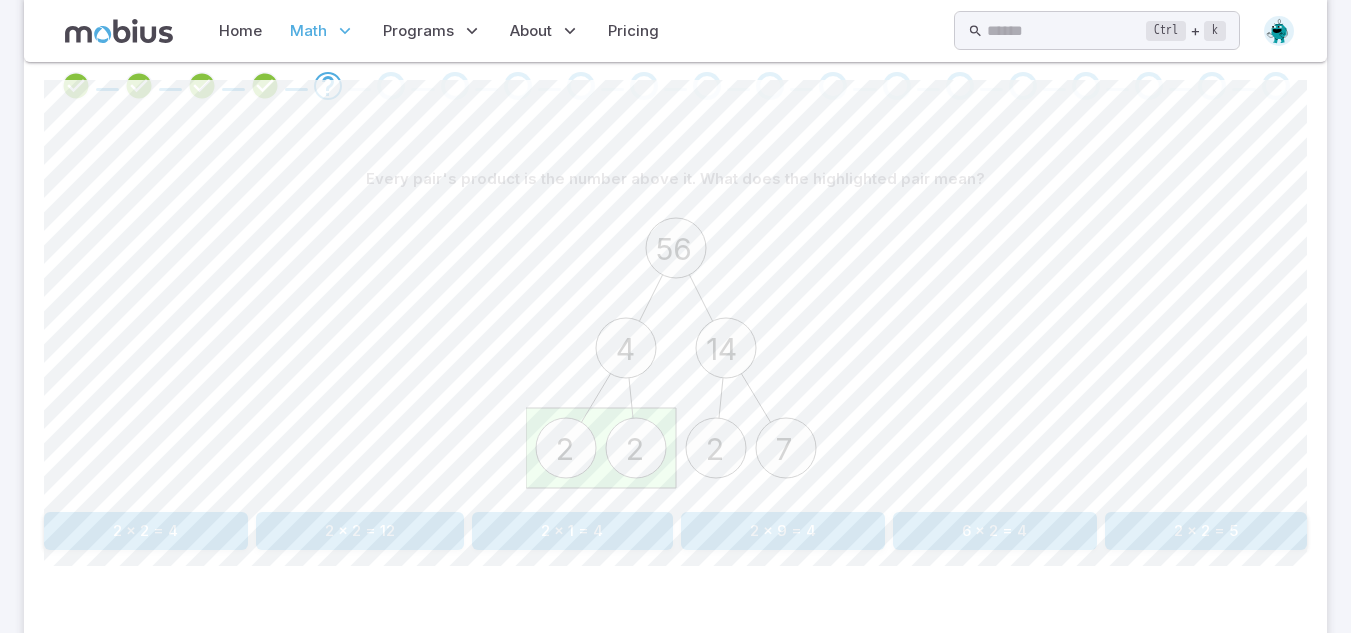 scroll, scrollTop: 424, scrollLeft: 0, axis: vertical 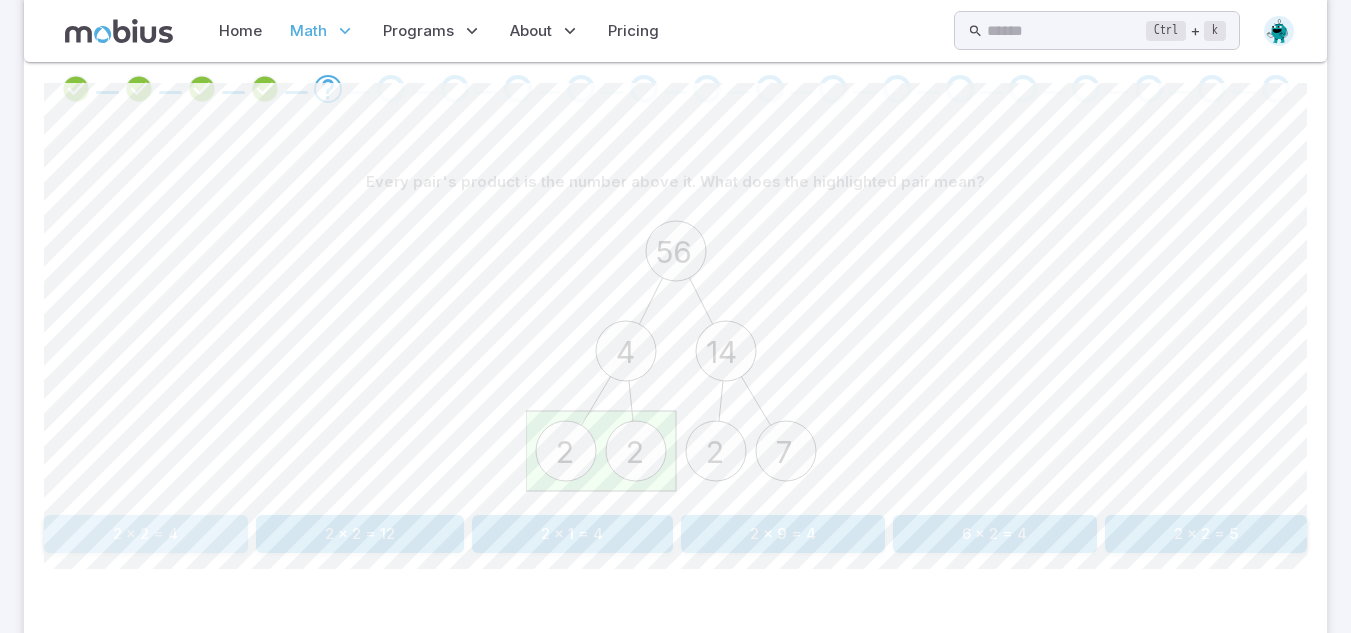 click on "2 x 2 = 4" at bounding box center [146, 534] 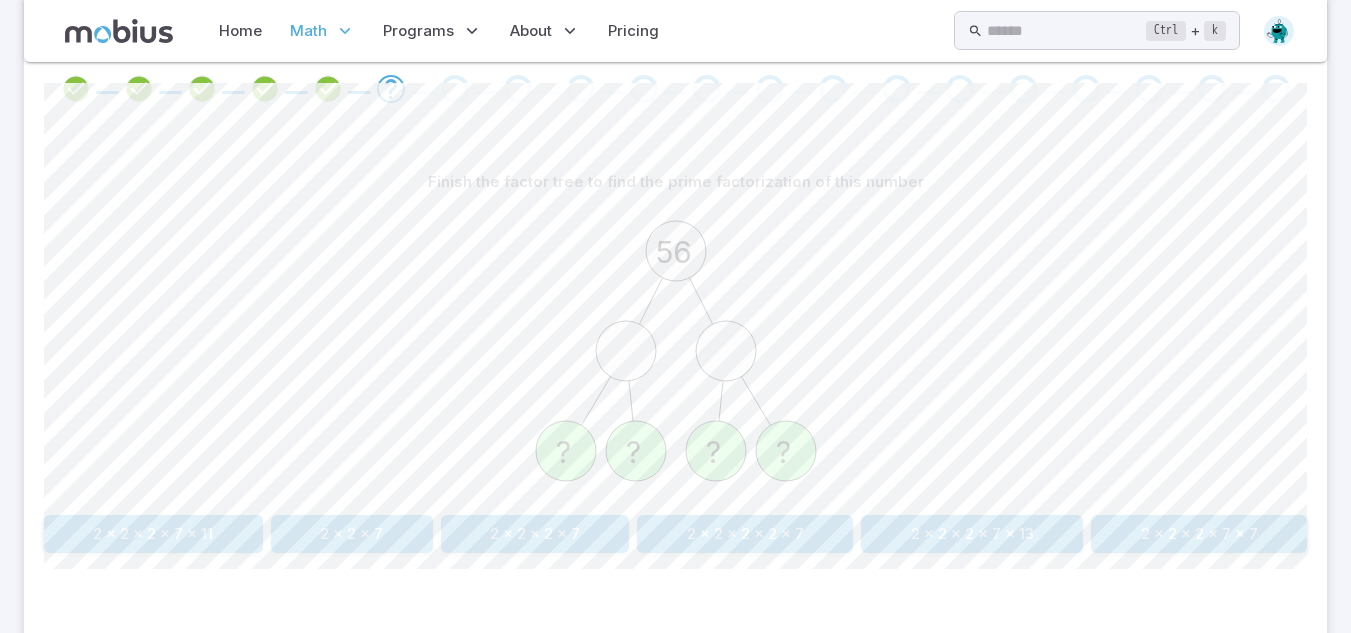 click on "2 x 2 x 2 x 7" at bounding box center [535, 534] 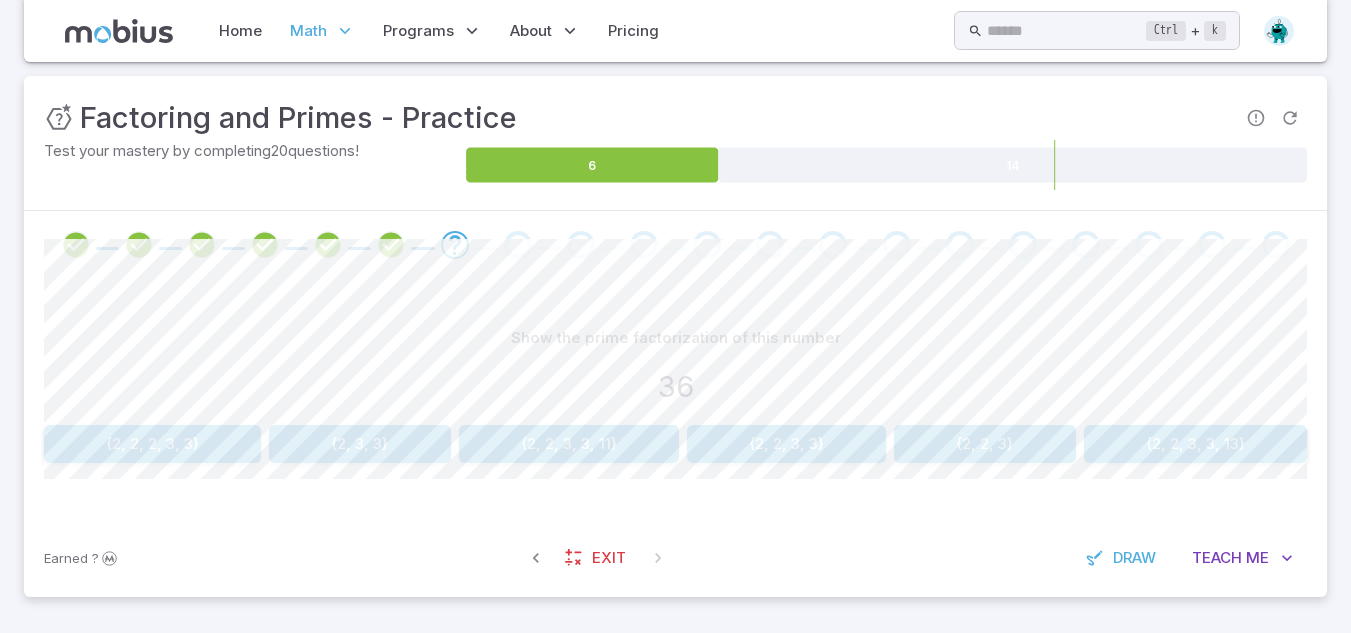 scroll, scrollTop: 268, scrollLeft: 0, axis: vertical 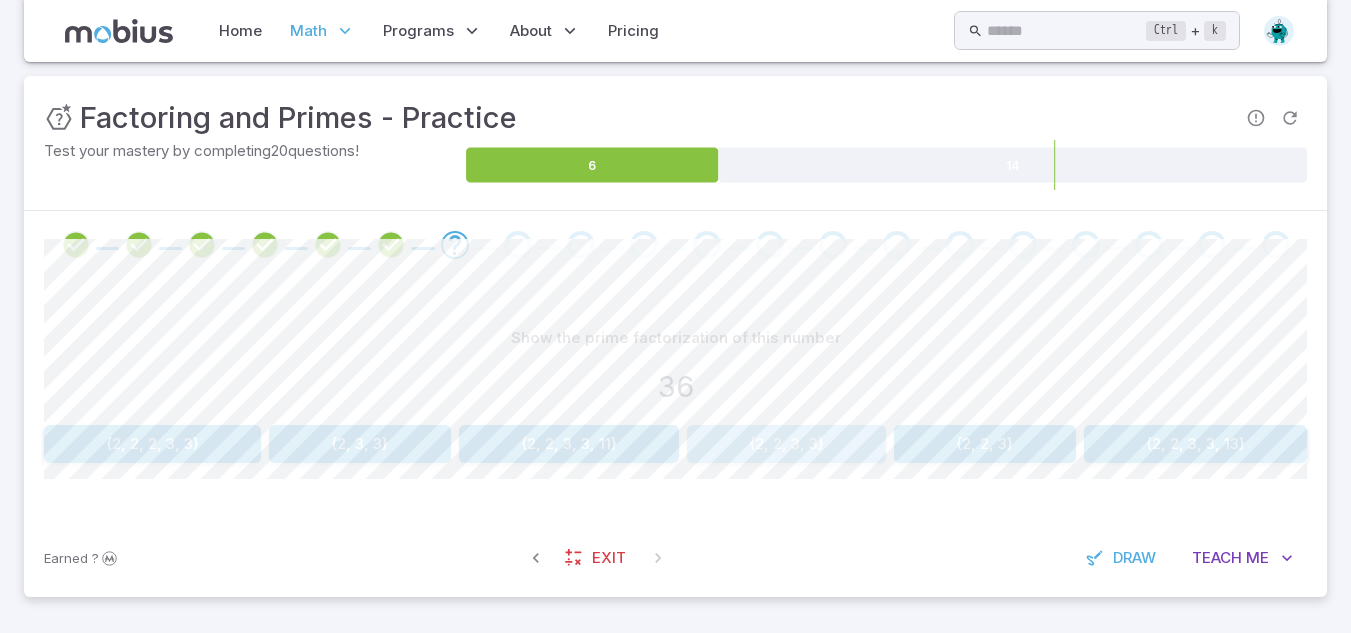 click on "{2, 2, 3, 3}" at bounding box center [786, 444] 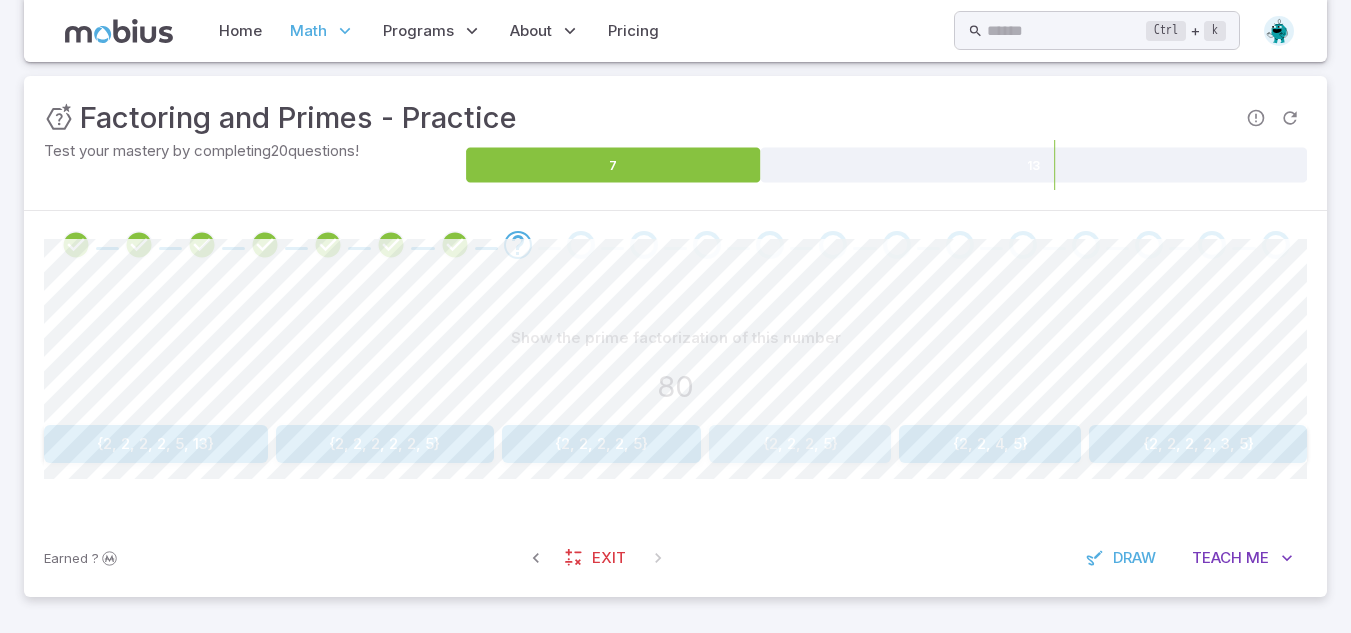 click on "{2, 2, 2, 5}" at bounding box center [800, 444] 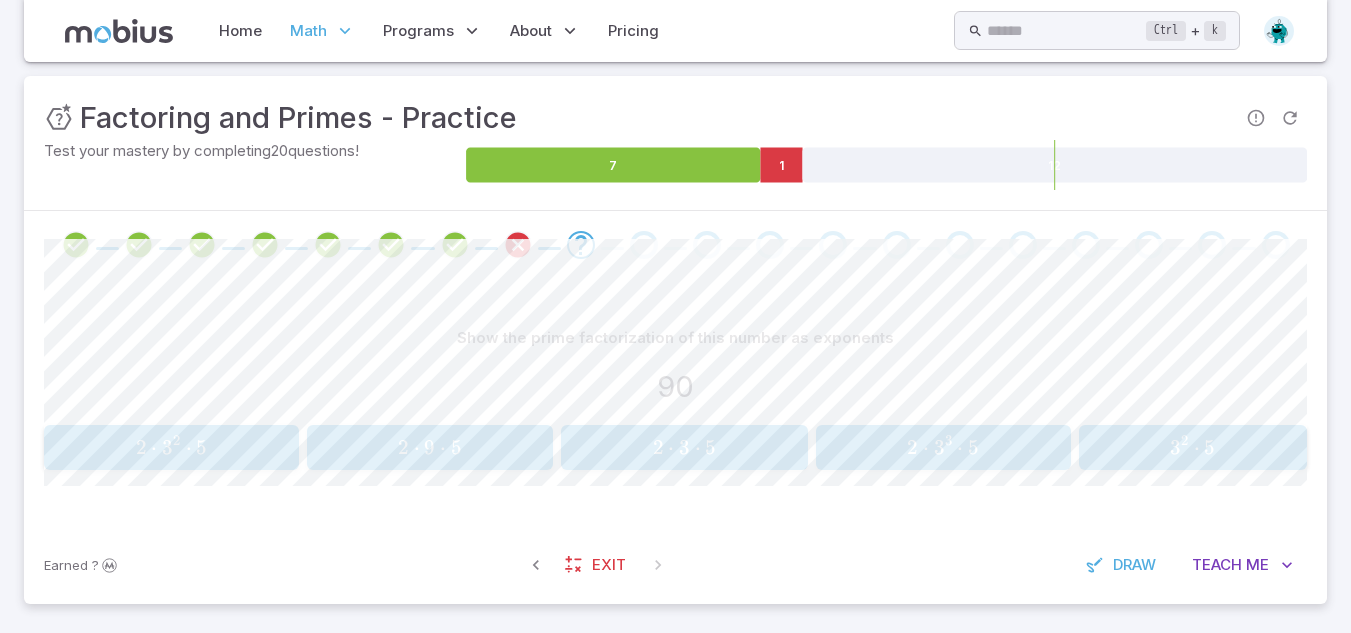 drag, startPoint x: 514, startPoint y: 228, endPoint x: 518, endPoint y: 244, distance: 16.492422 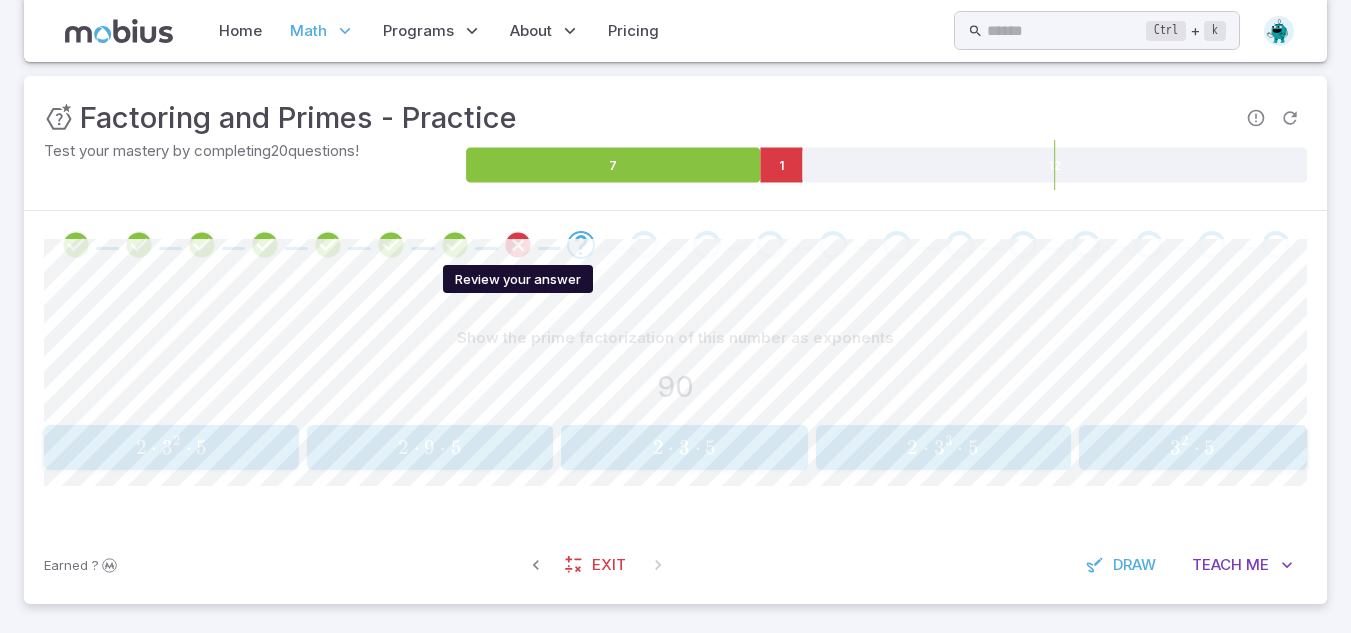 click at bounding box center (518, 245) 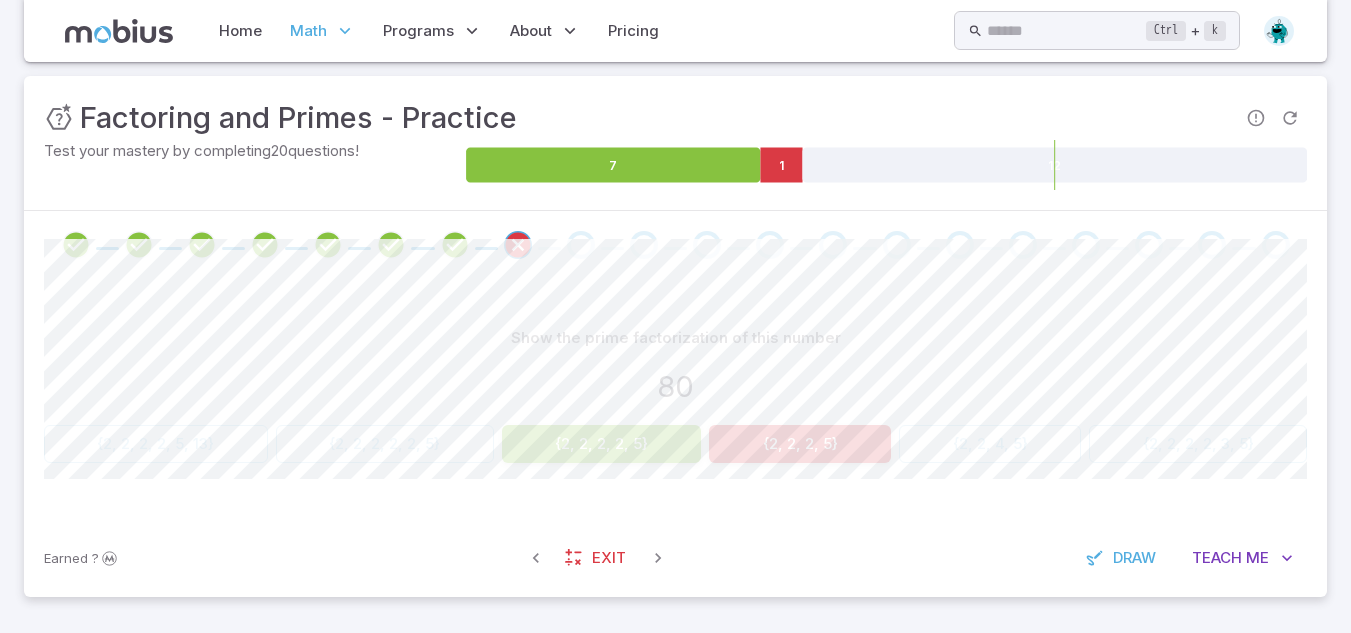 click on "Show the prime factorization of this number 80 {2, 2, 2, 2, 5, 13} {2, 2, 2, 2, 2, 5} {2, 2, 2, 2, 5} {2, 2, 2, 5} {2, 2, 4, 5} {2, 2, 2, 2, 3, 5} Canvas actions 100 % Exit zen mode" at bounding box center (675, 399) 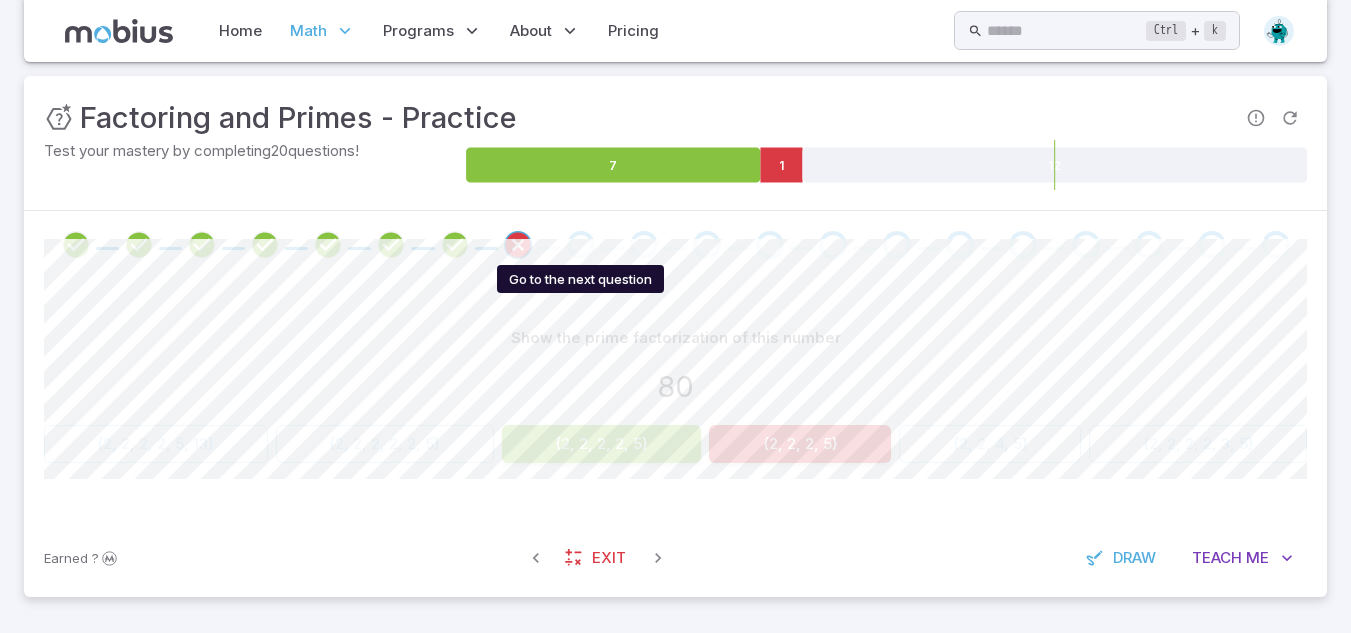 click at bounding box center (581, 245) 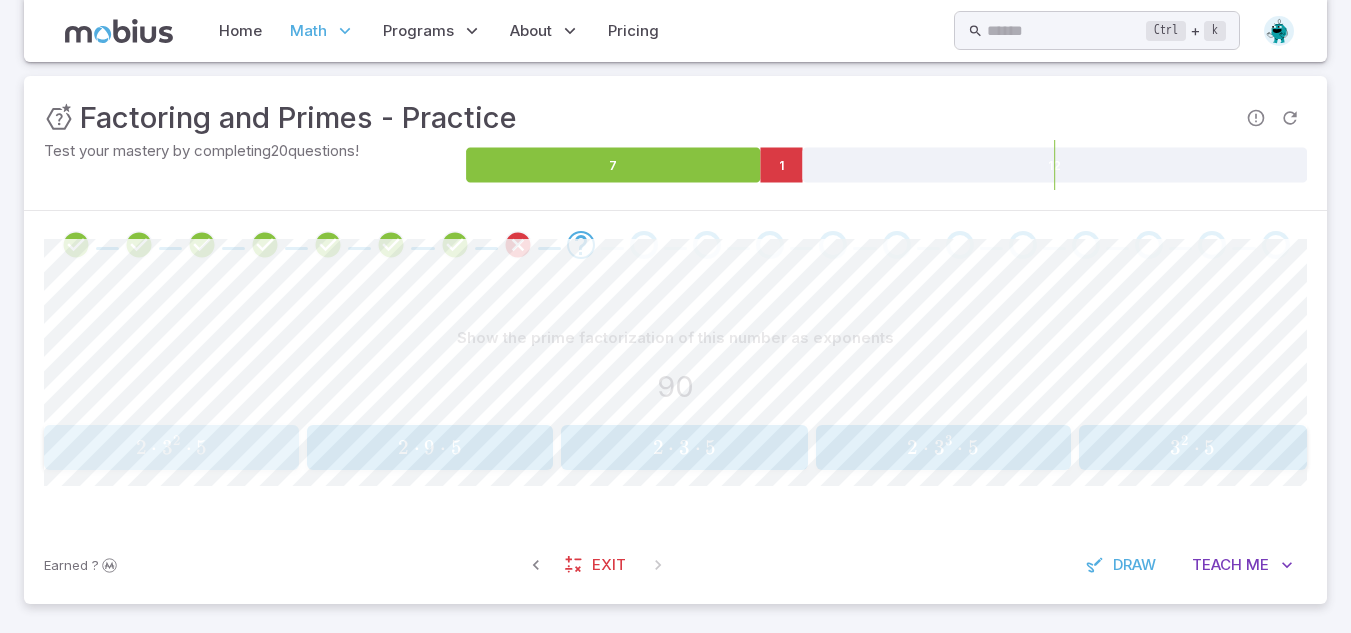 click on "3 2 ⋅" at bounding box center (179, 447) 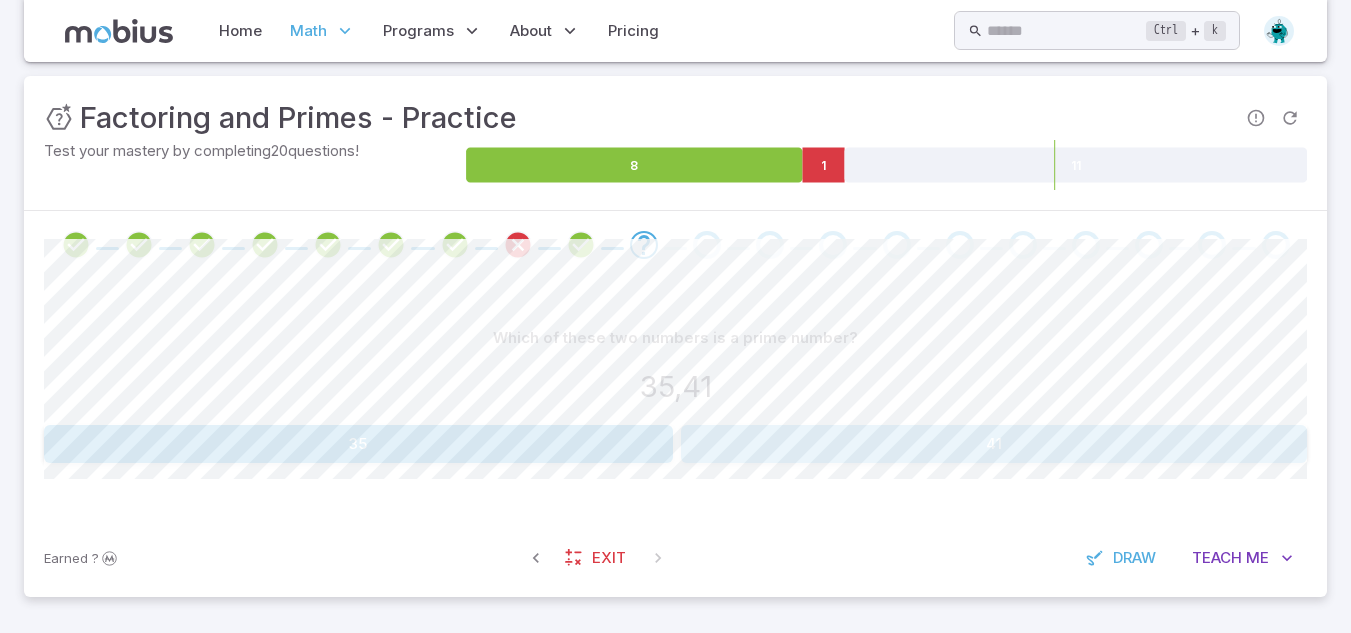 click on "41" at bounding box center (994, 444) 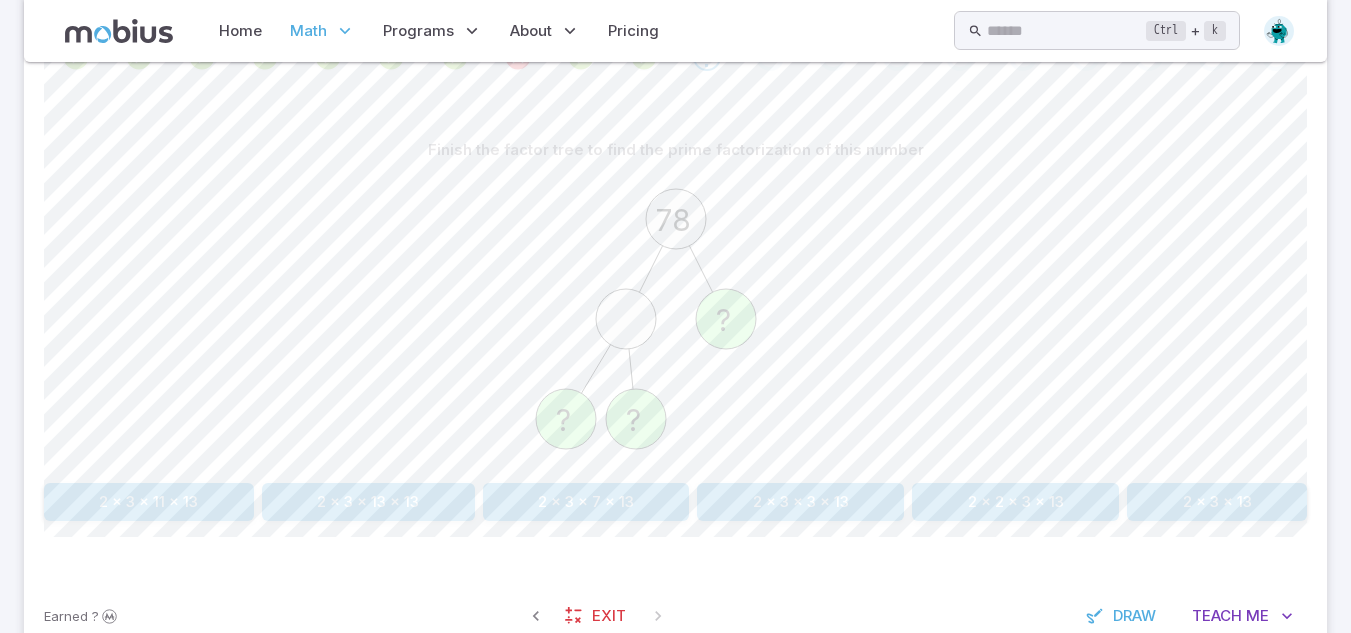 scroll, scrollTop: 448, scrollLeft: 0, axis: vertical 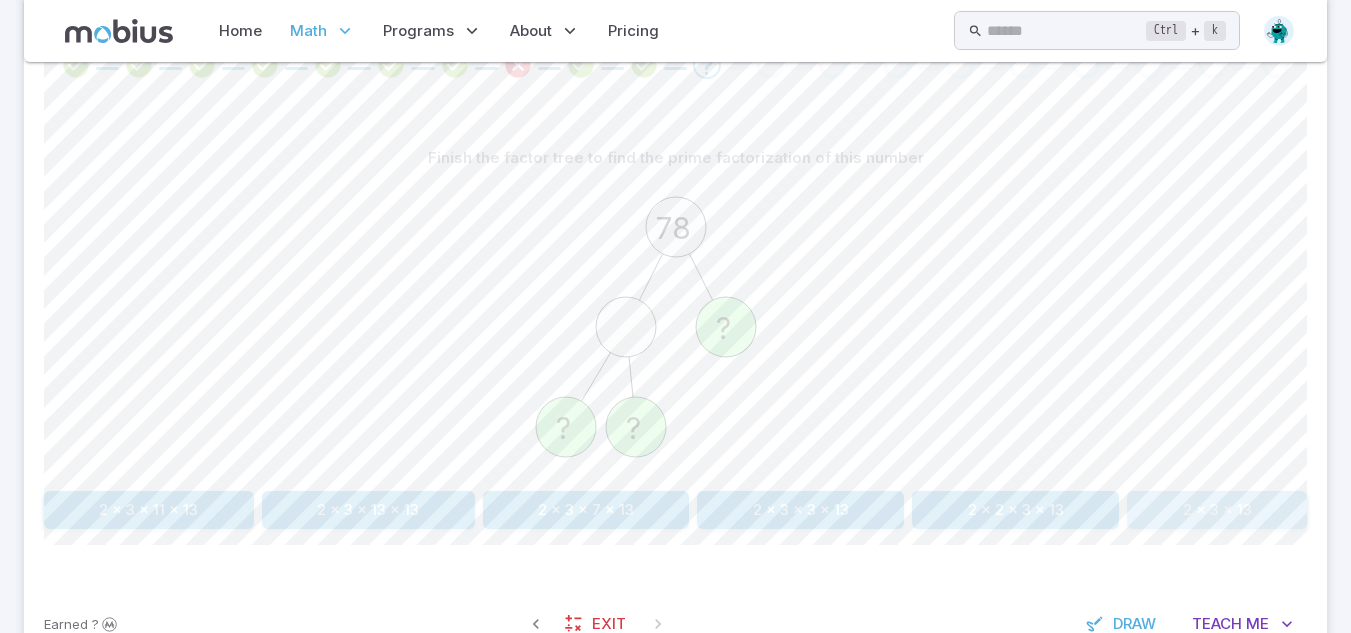 click on "2 x 3 x 13" at bounding box center [1217, 510] 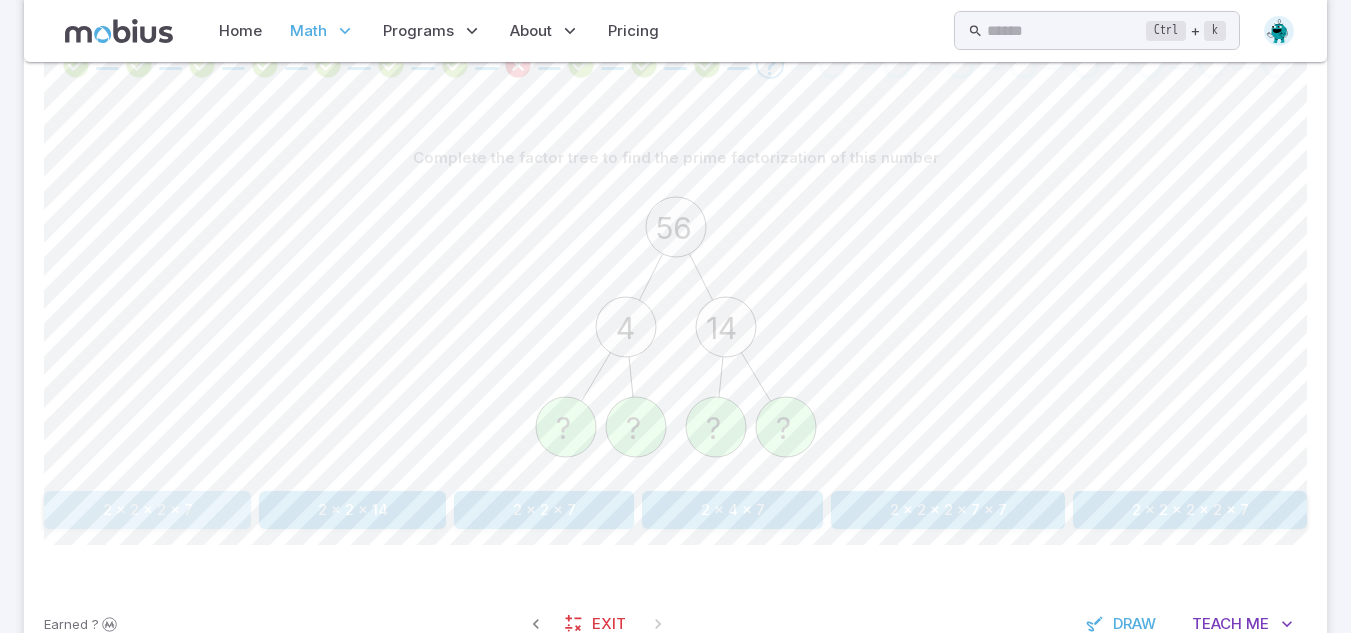 click on "2 x 2 x 2 x 7" at bounding box center (147, 510) 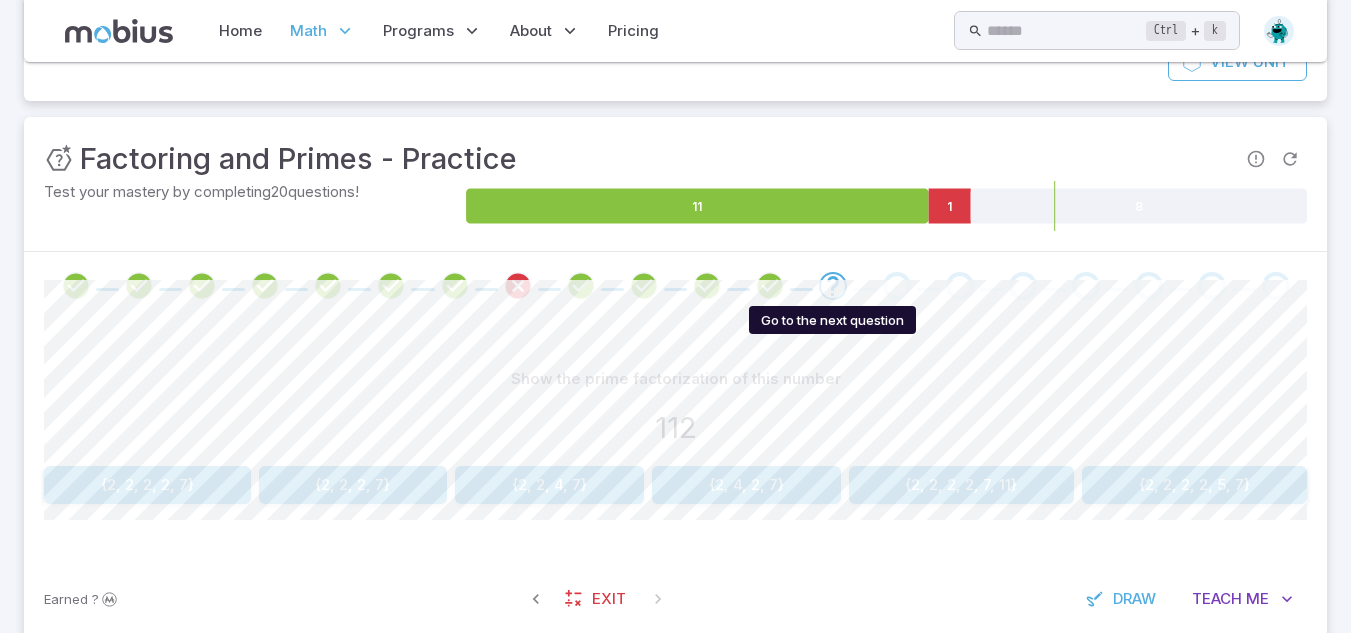 scroll, scrollTop: 226, scrollLeft: 0, axis: vertical 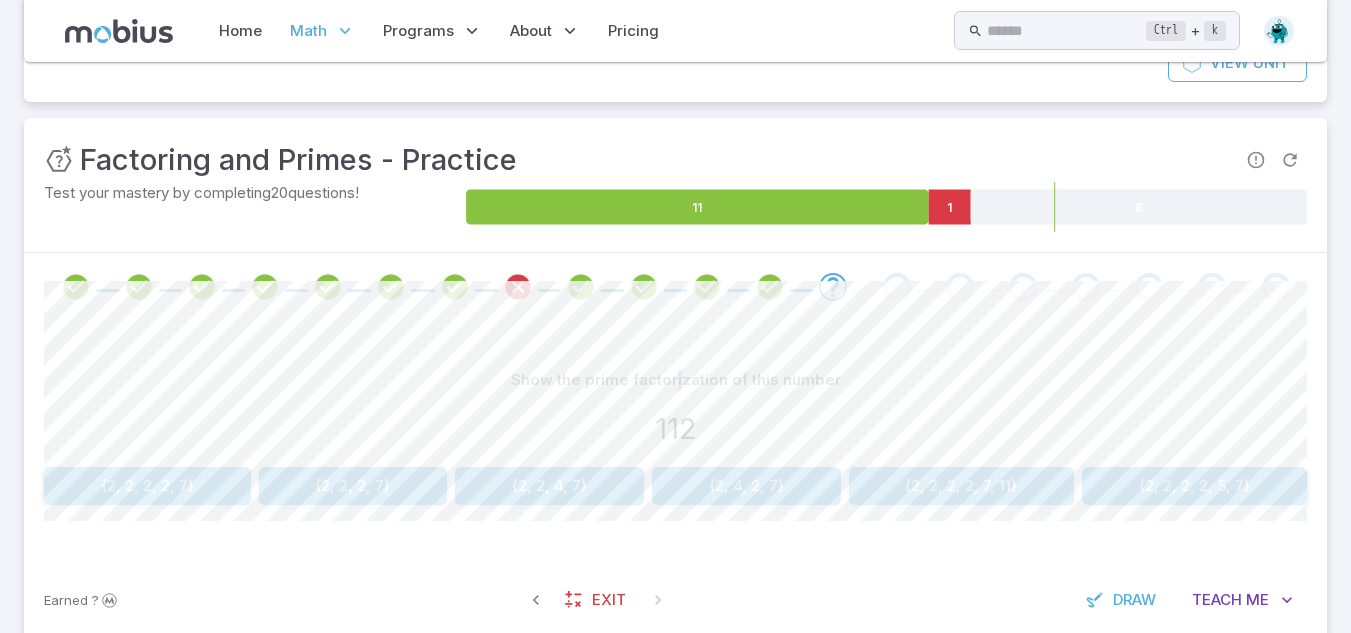 drag, startPoint x: 684, startPoint y: 391, endPoint x: 672, endPoint y: 380, distance: 16.27882 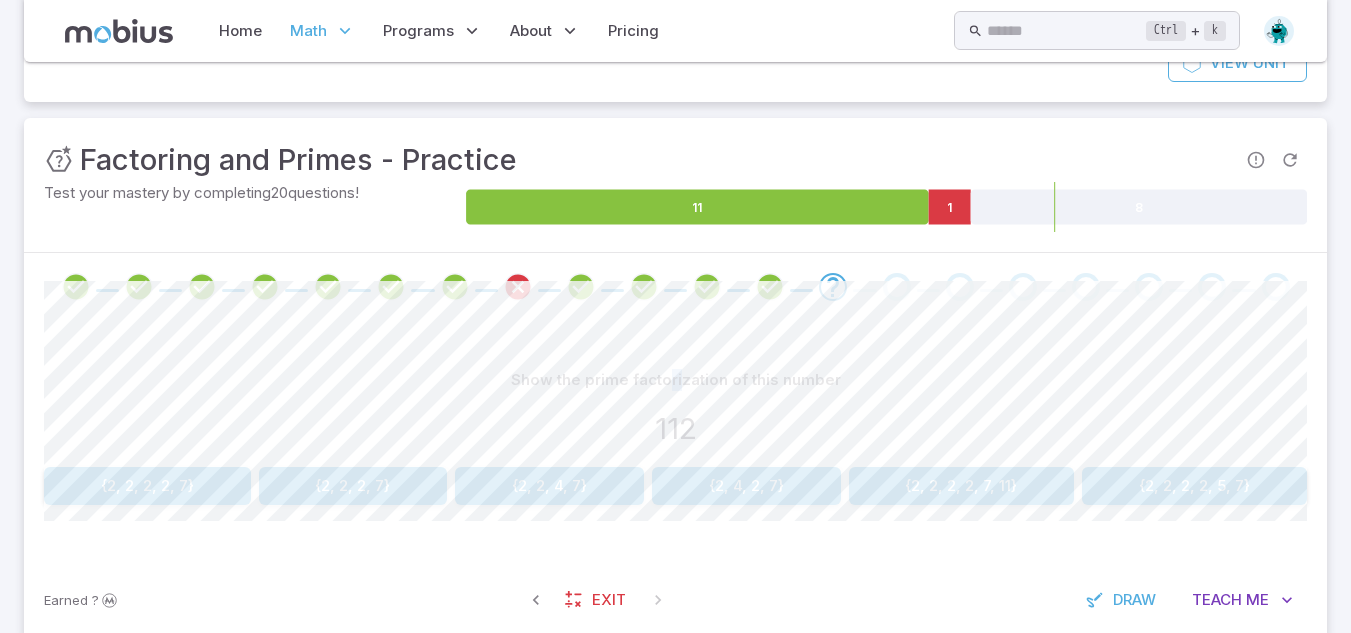 click on "Show the prime factorization of this number" at bounding box center (676, 380) 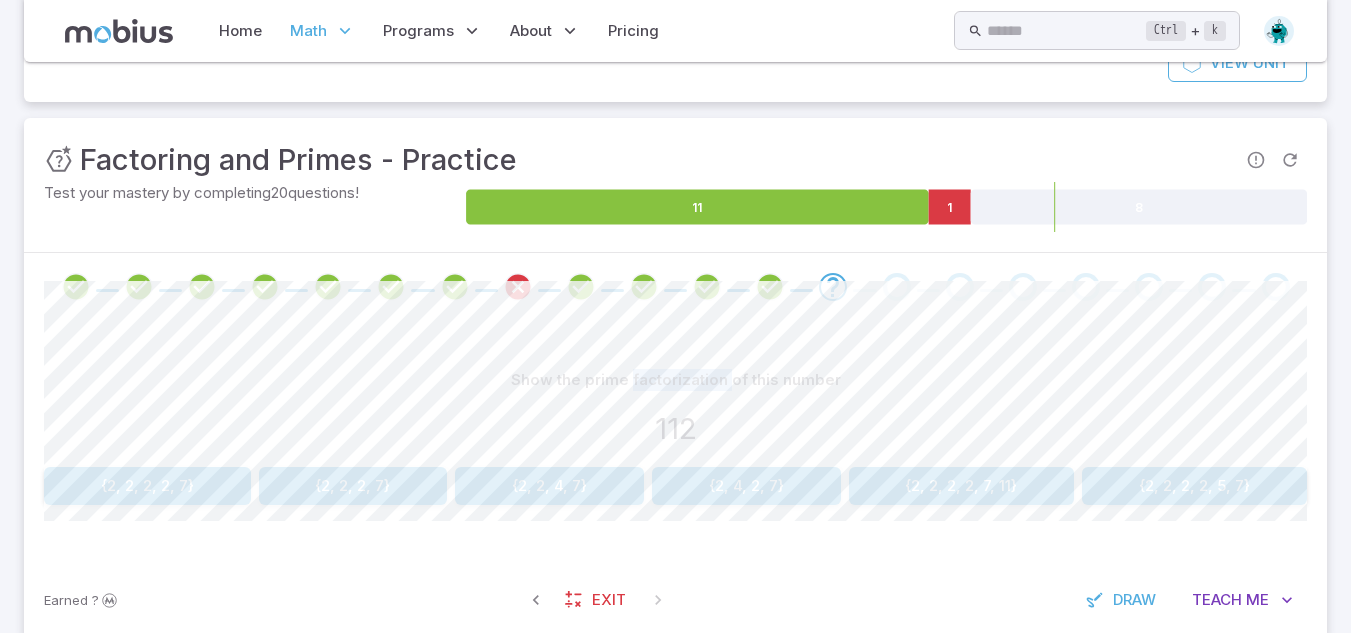 click on "Show the prime factorization of this number" at bounding box center (676, 380) 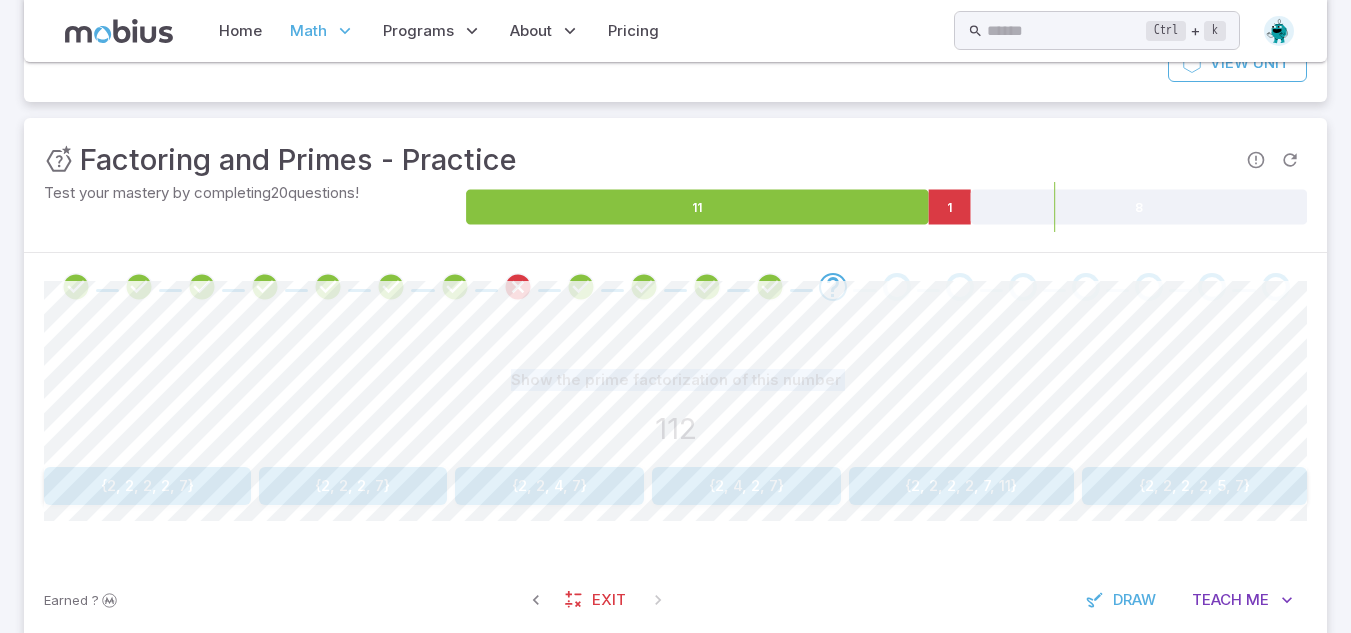 click on "Show the prime factorization of this number" at bounding box center [676, 380] 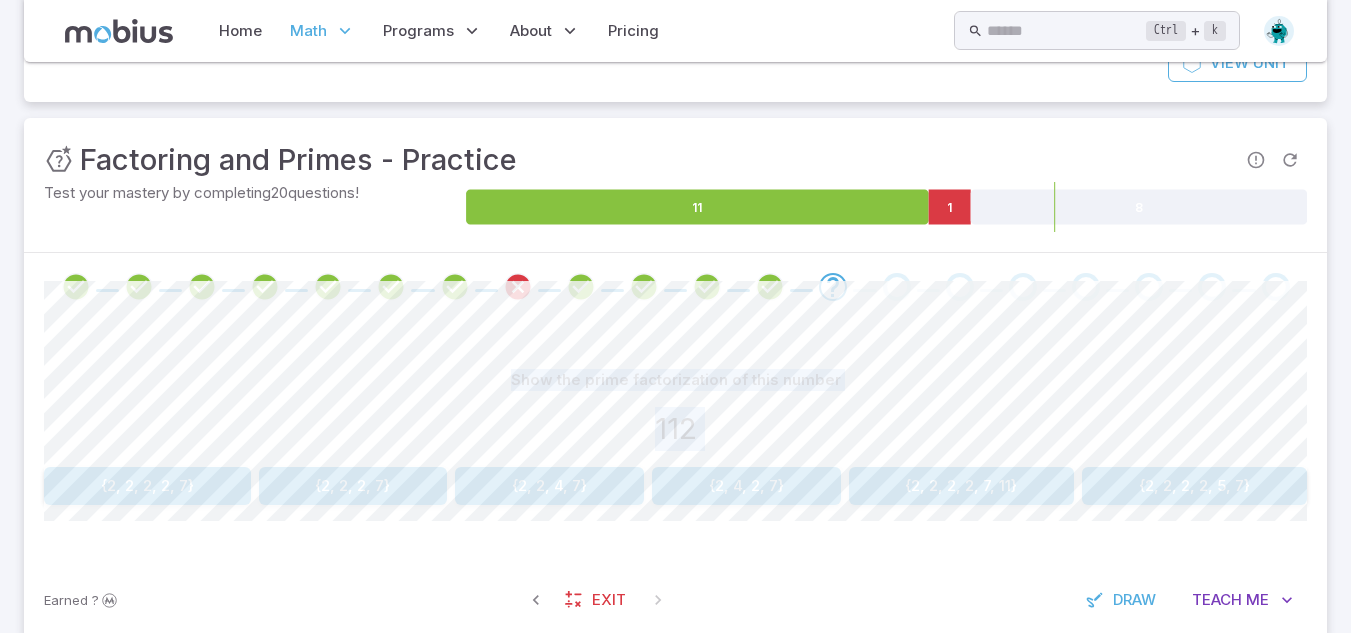 drag, startPoint x: 672, startPoint y: 380, endPoint x: 583, endPoint y: 421, distance: 97.98979 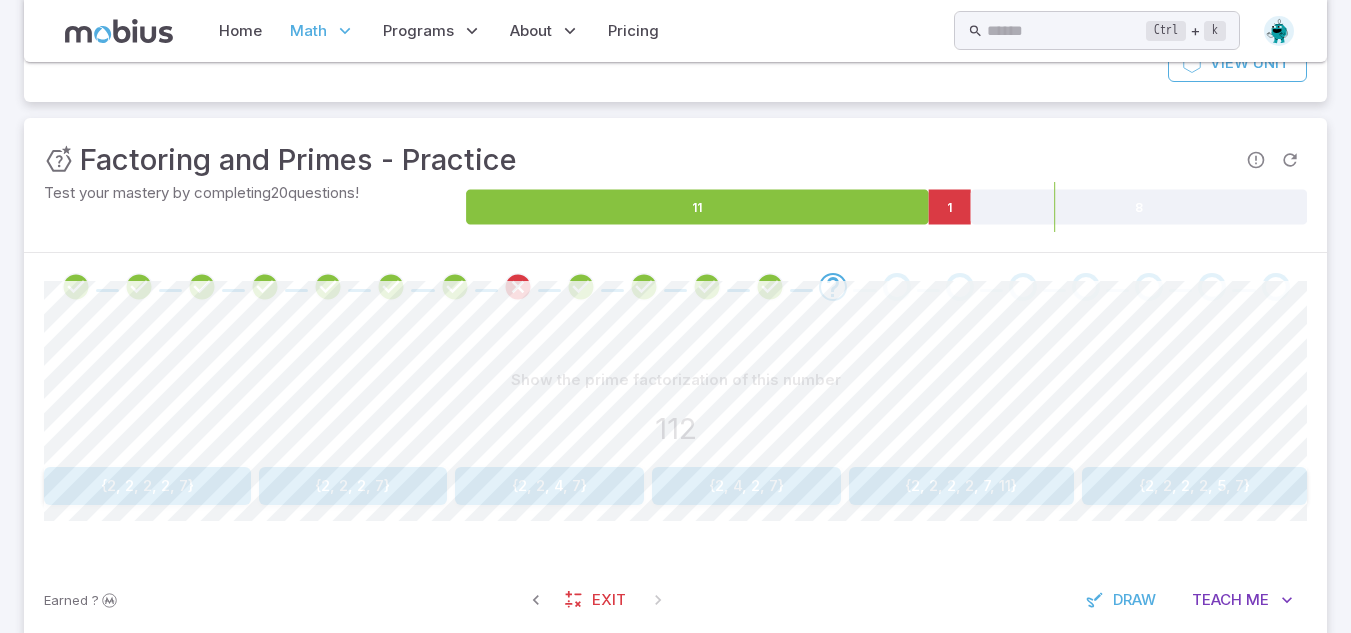 click on "Show the prime factorization of this number 112 {2, 2, 2, 2, 7} {2, 2, 2, 7} {2, 2, 4, 7} {2, 4, 2, 7} {2, 2, 2, 2, 7, 11} {2, 2, 2, 2, 5, 7} Canvas actions 100 % Exit zen mode" at bounding box center [675, 441] 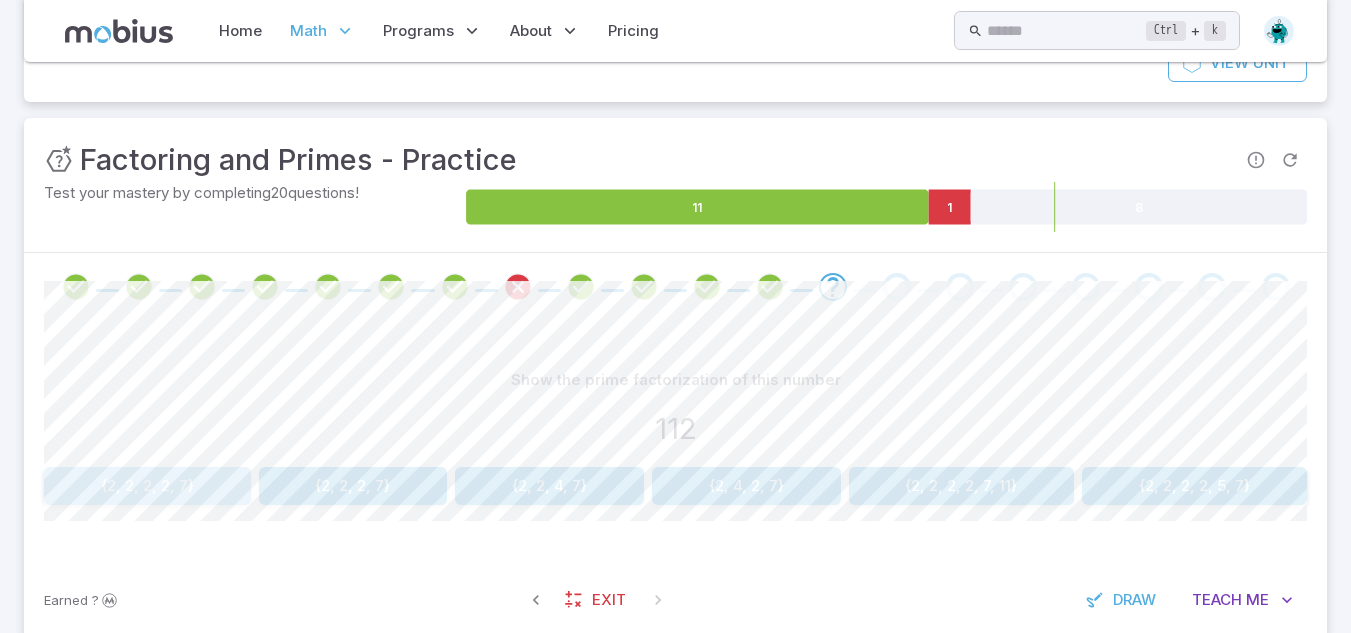 click on "{2, 2, 2, 2, 7}" at bounding box center (147, 486) 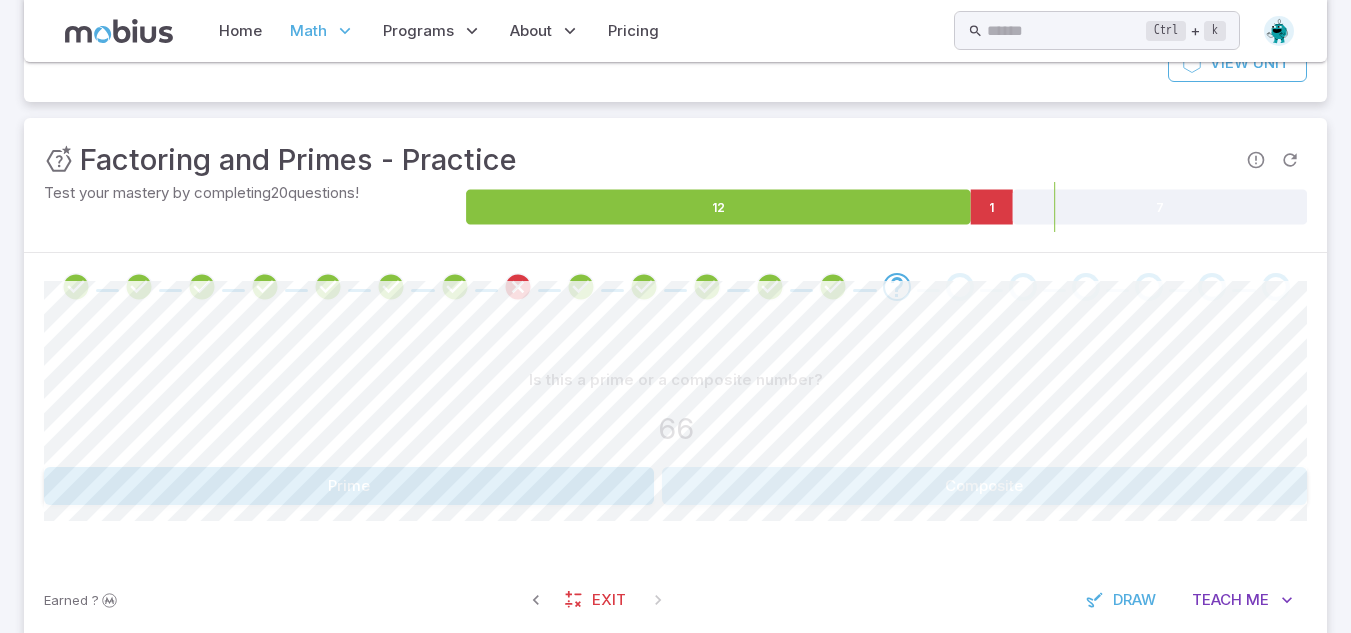 click on "Composite" at bounding box center (985, 486) 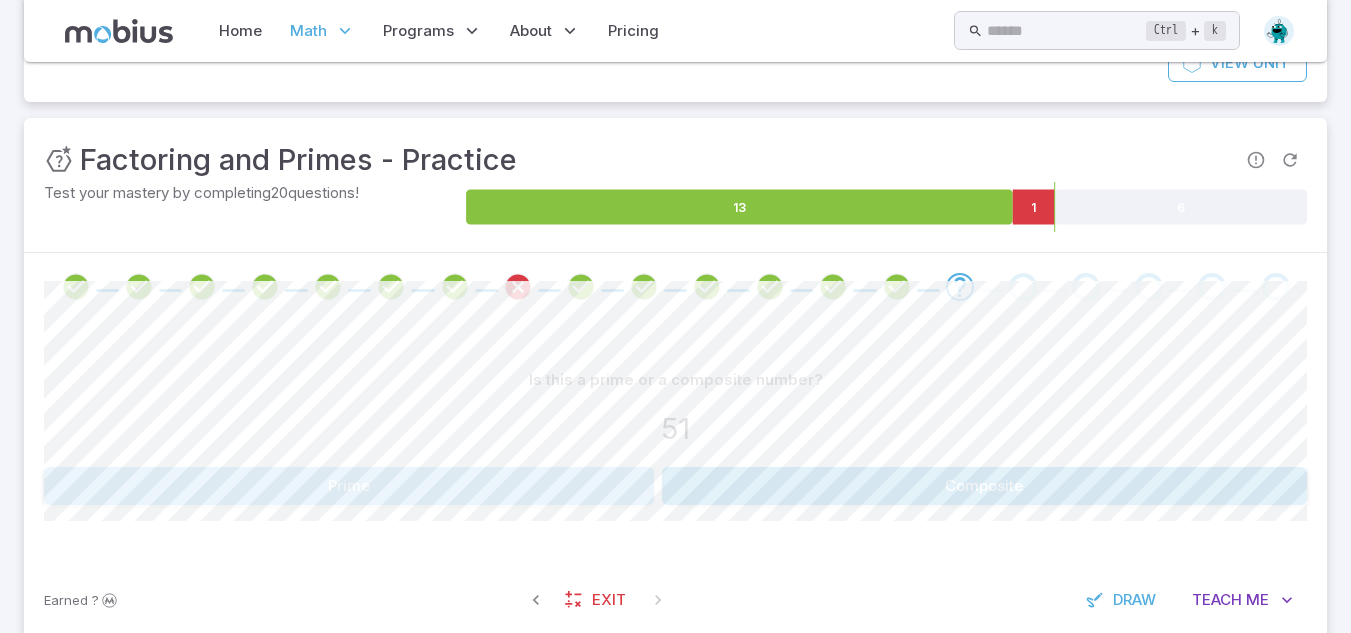 click on "Prime" at bounding box center (349, 486) 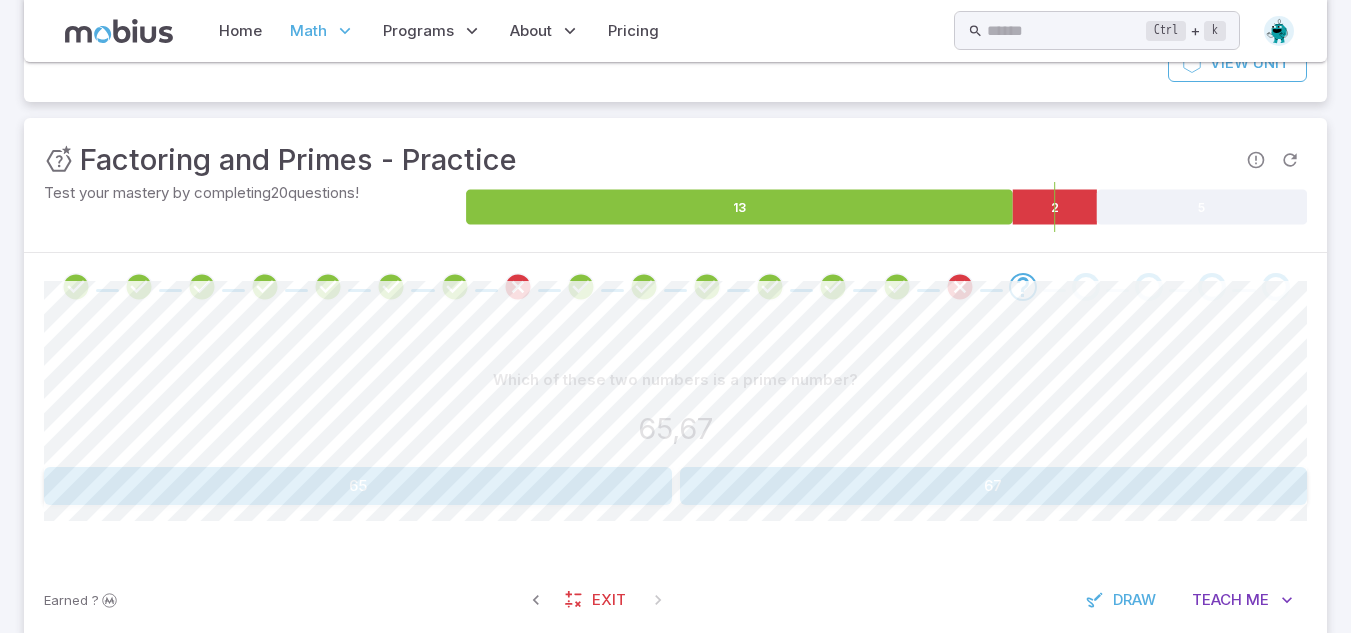 click on "67" at bounding box center (994, 486) 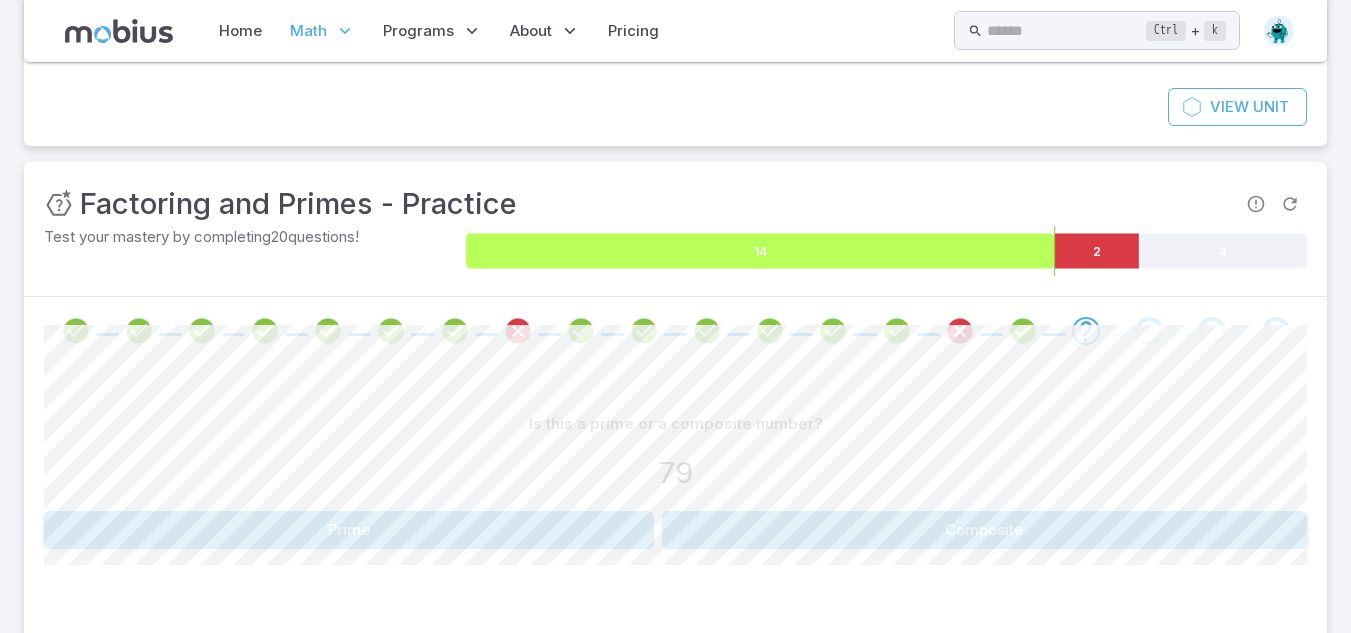 scroll, scrollTop: 268, scrollLeft: 0, axis: vertical 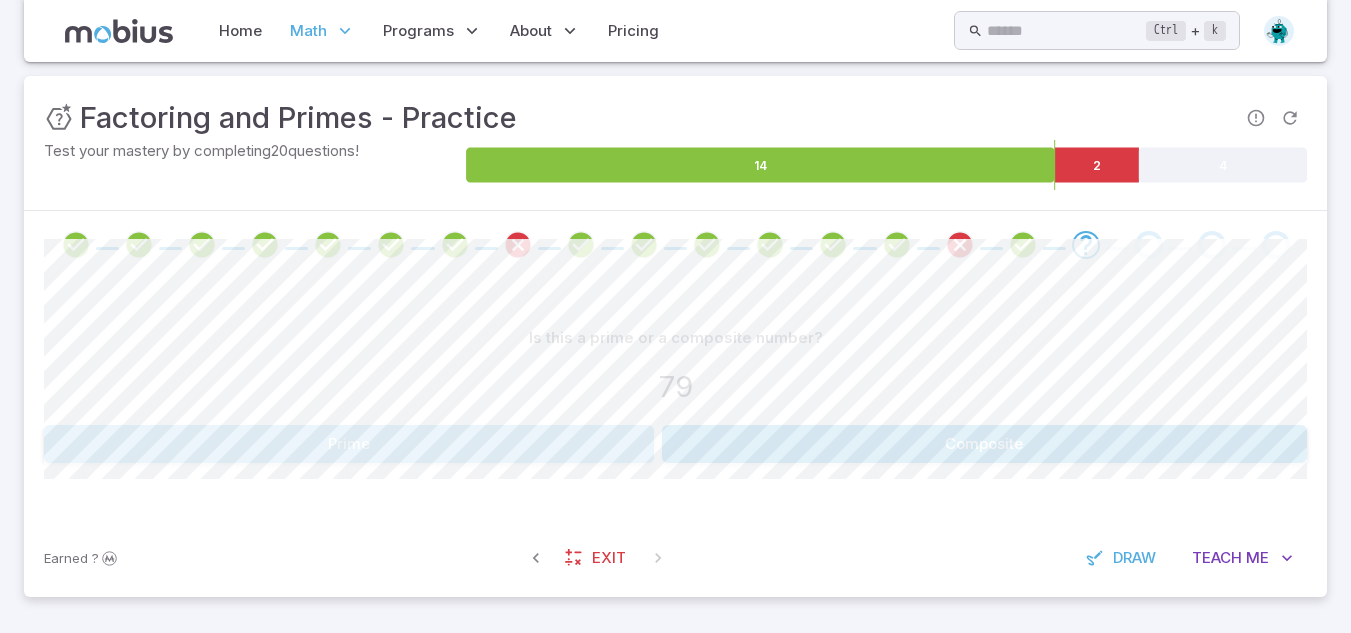 click on "Prime" at bounding box center [349, 444] 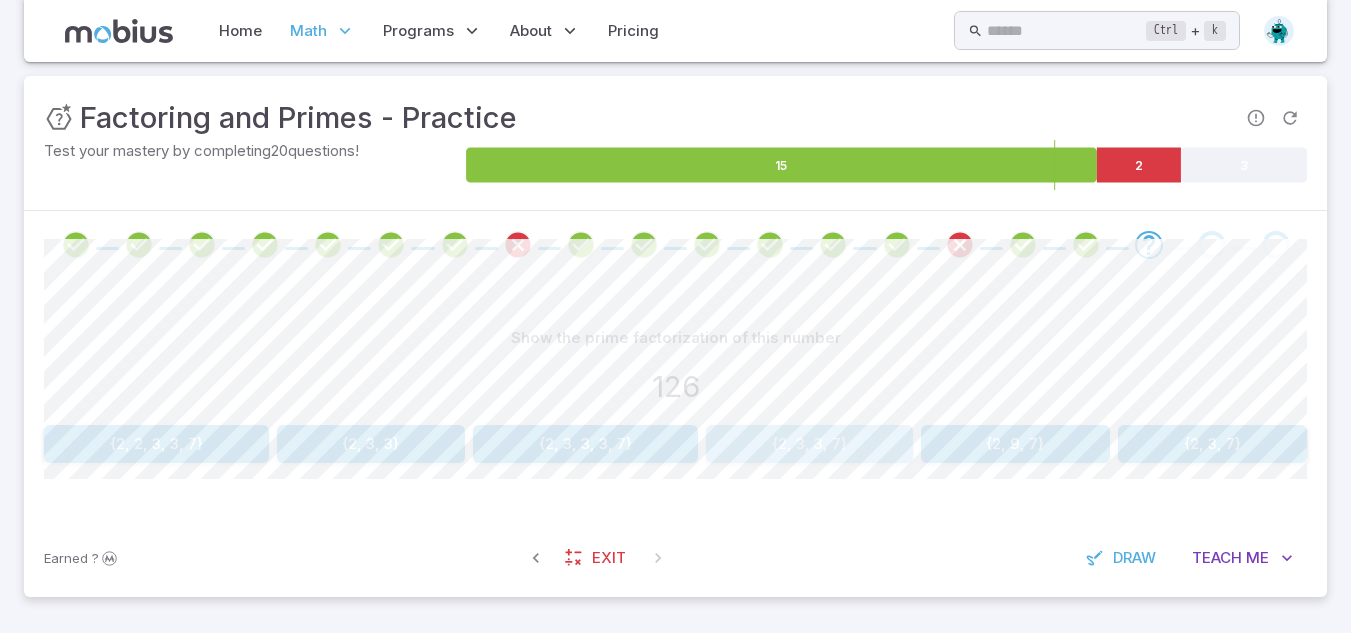 click on "{2, 3, 3, 7}" at bounding box center [809, 444] 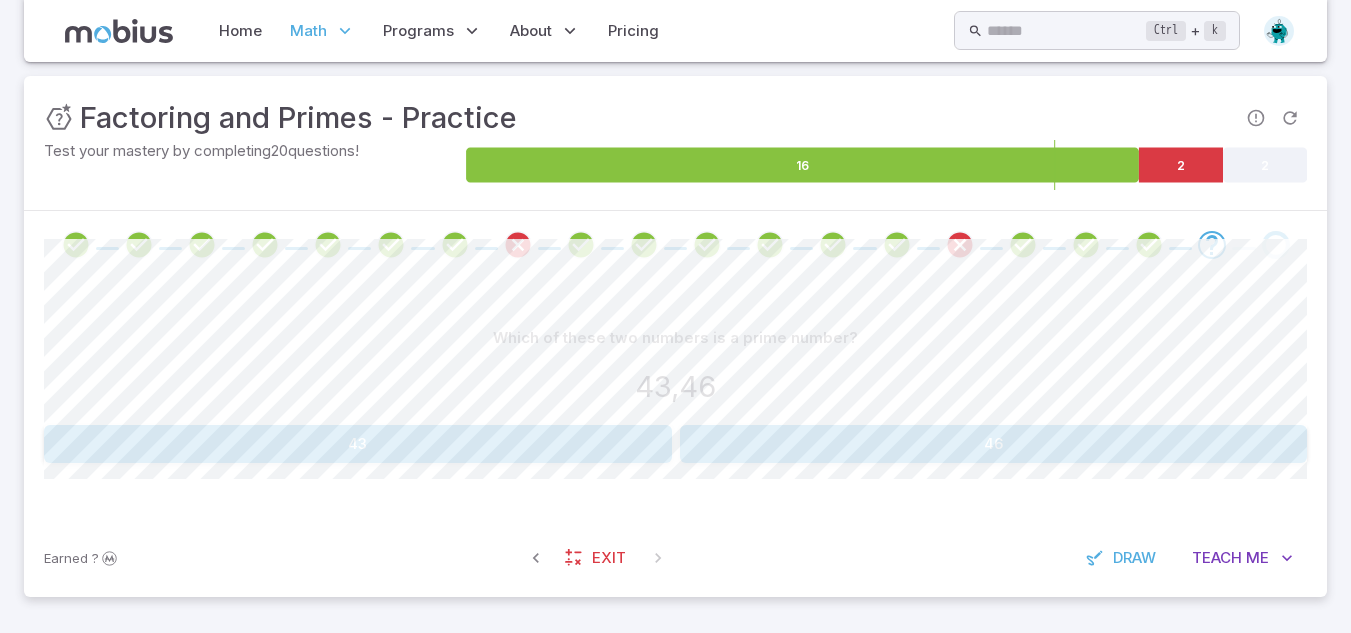 click on "43" at bounding box center (358, 444) 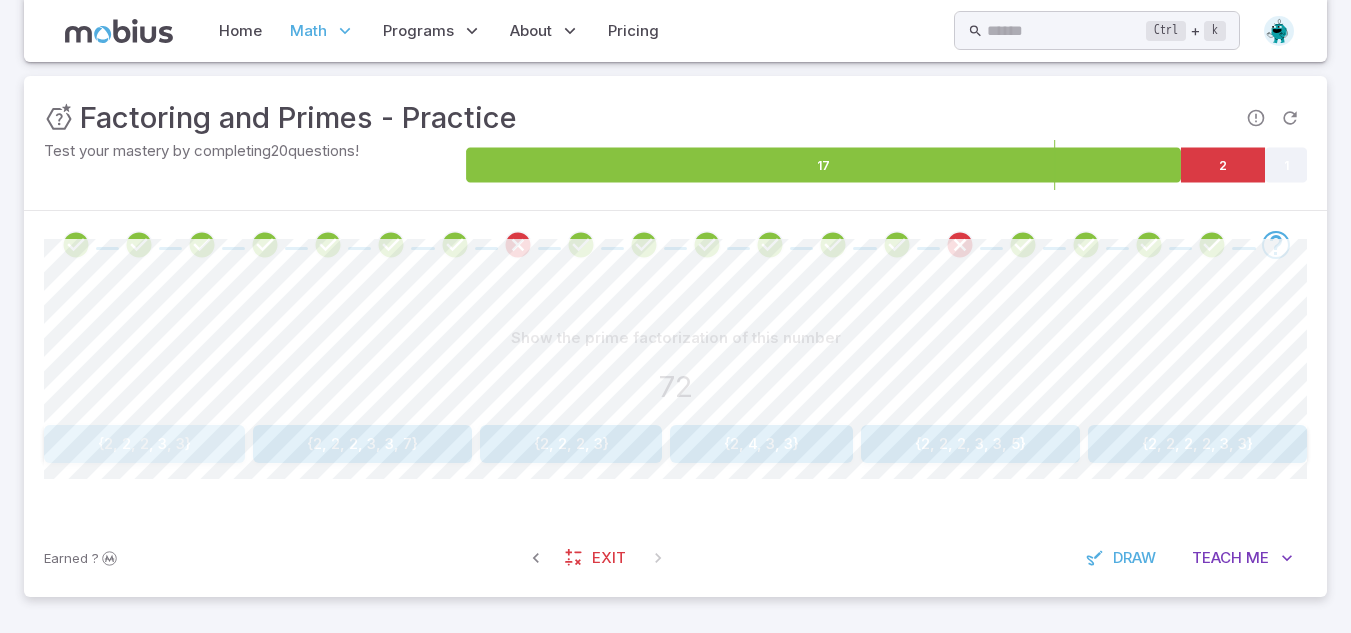 click on "{2, 2, 2, 3, 3}" at bounding box center [144, 444] 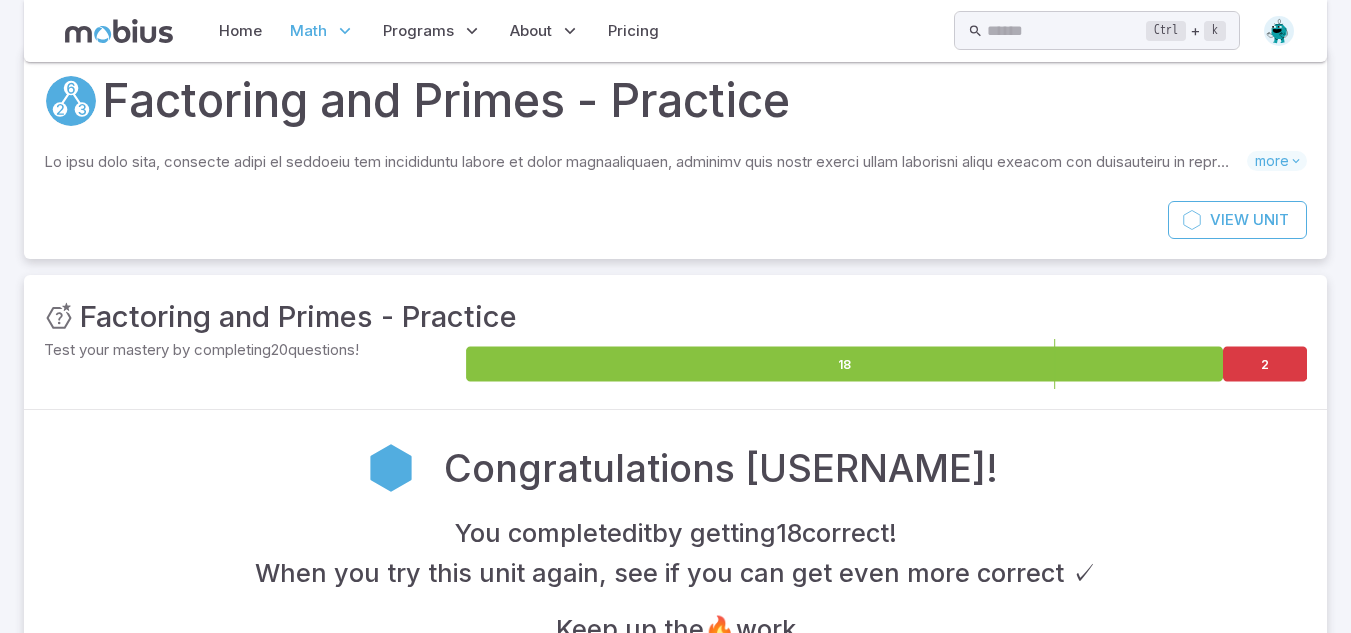 scroll, scrollTop: 199, scrollLeft: 0, axis: vertical 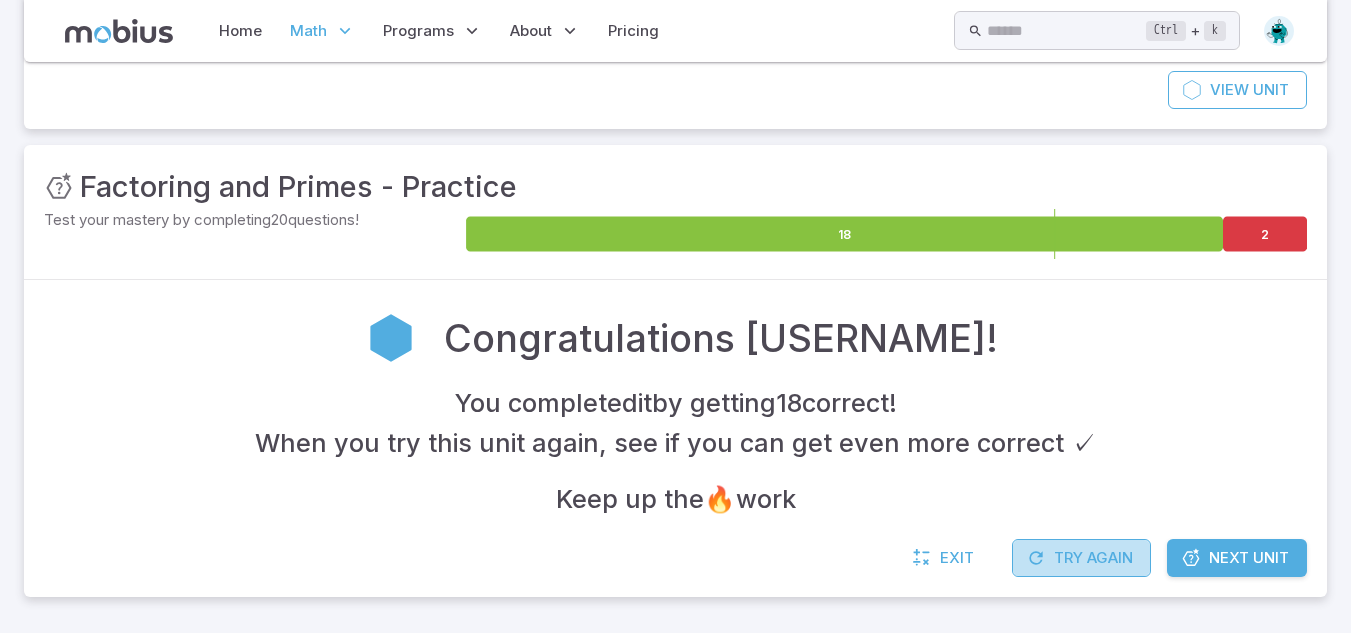 click on "Try Again" at bounding box center (1081, 558) 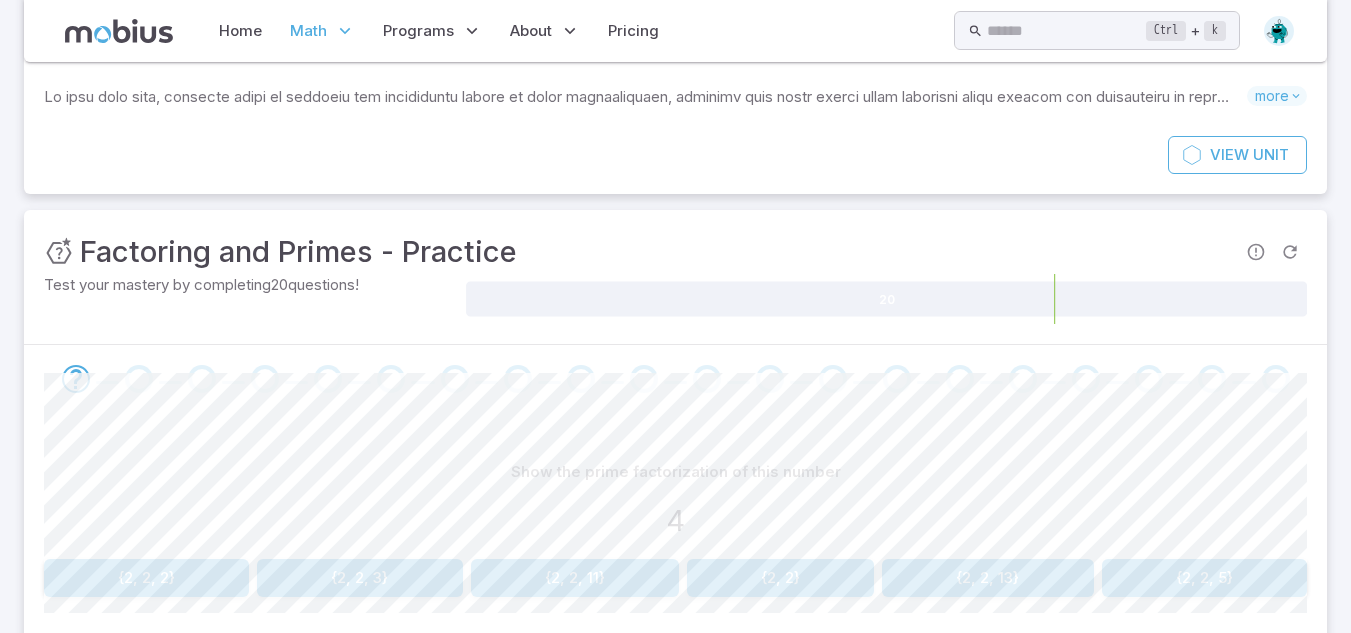 scroll, scrollTop: 138, scrollLeft: 0, axis: vertical 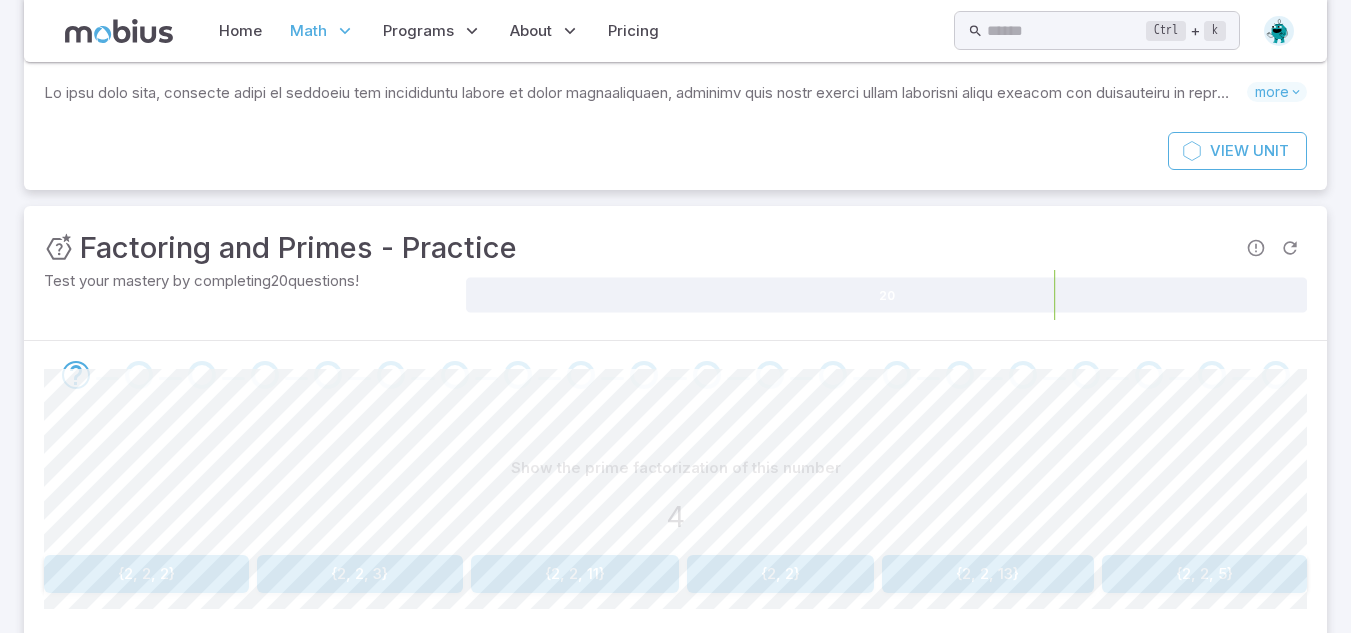 click on "{2, 2}" at bounding box center (780, 574) 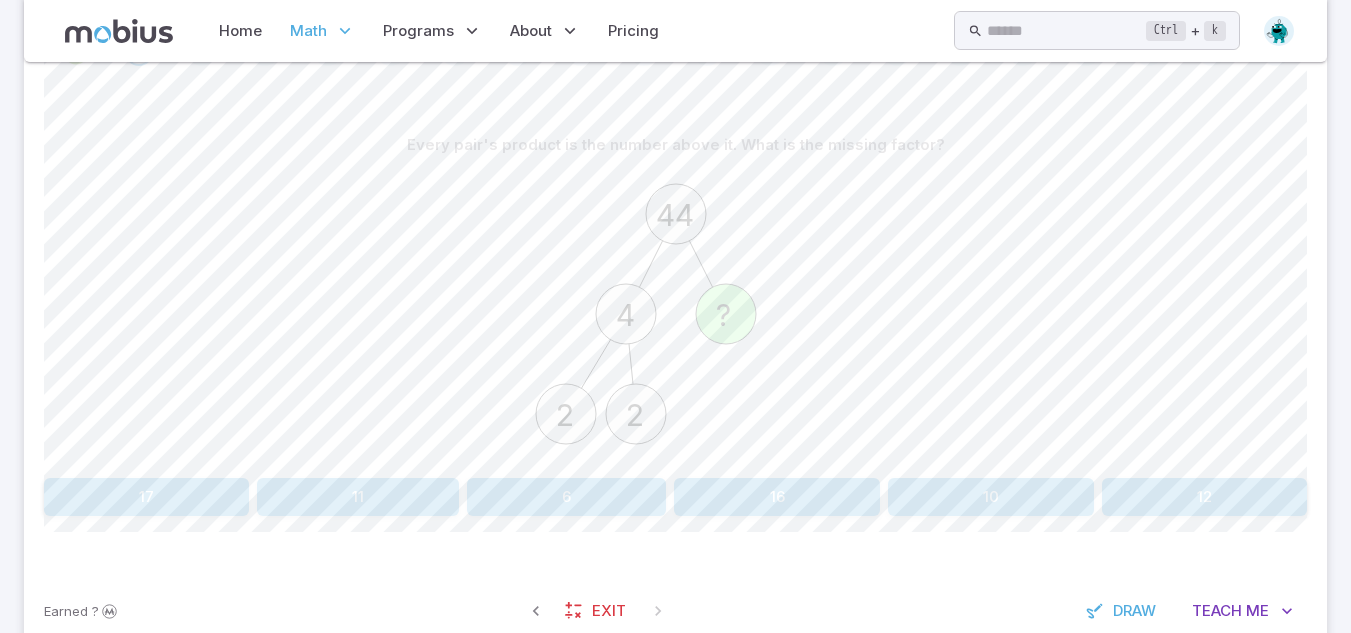 scroll, scrollTop: 462, scrollLeft: 0, axis: vertical 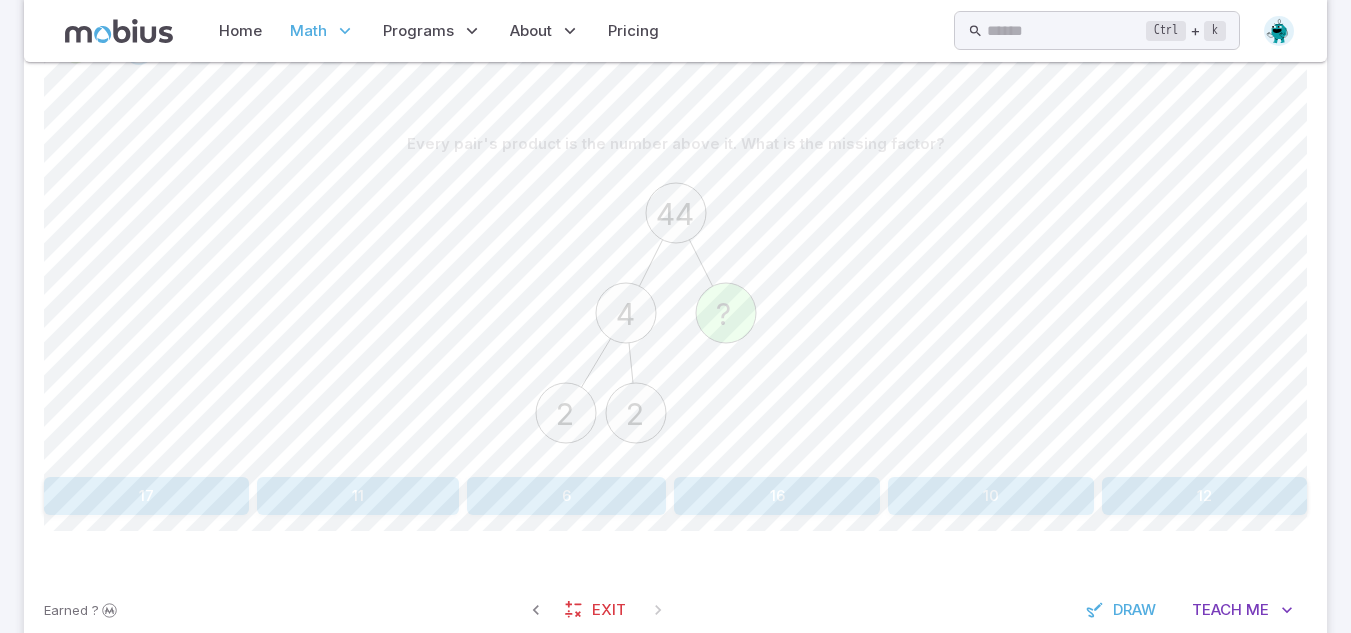 click on "11" at bounding box center [358, 496] 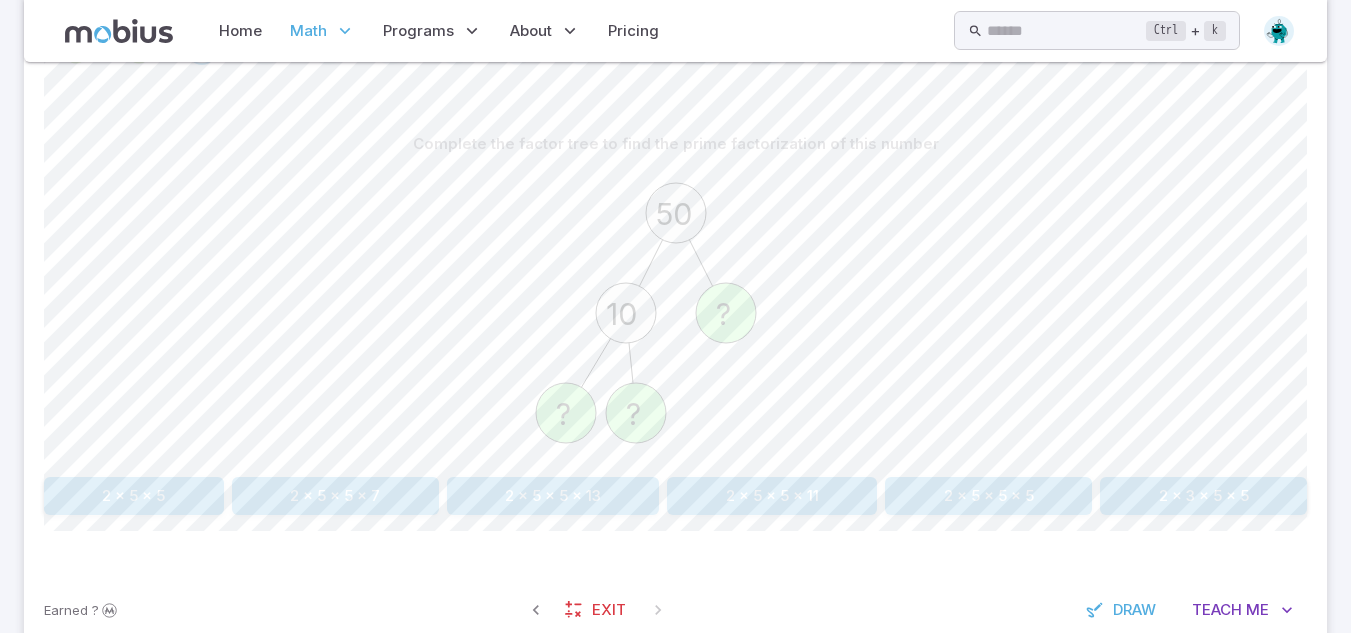 click on "2 x 5 x 5" at bounding box center [134, 496] 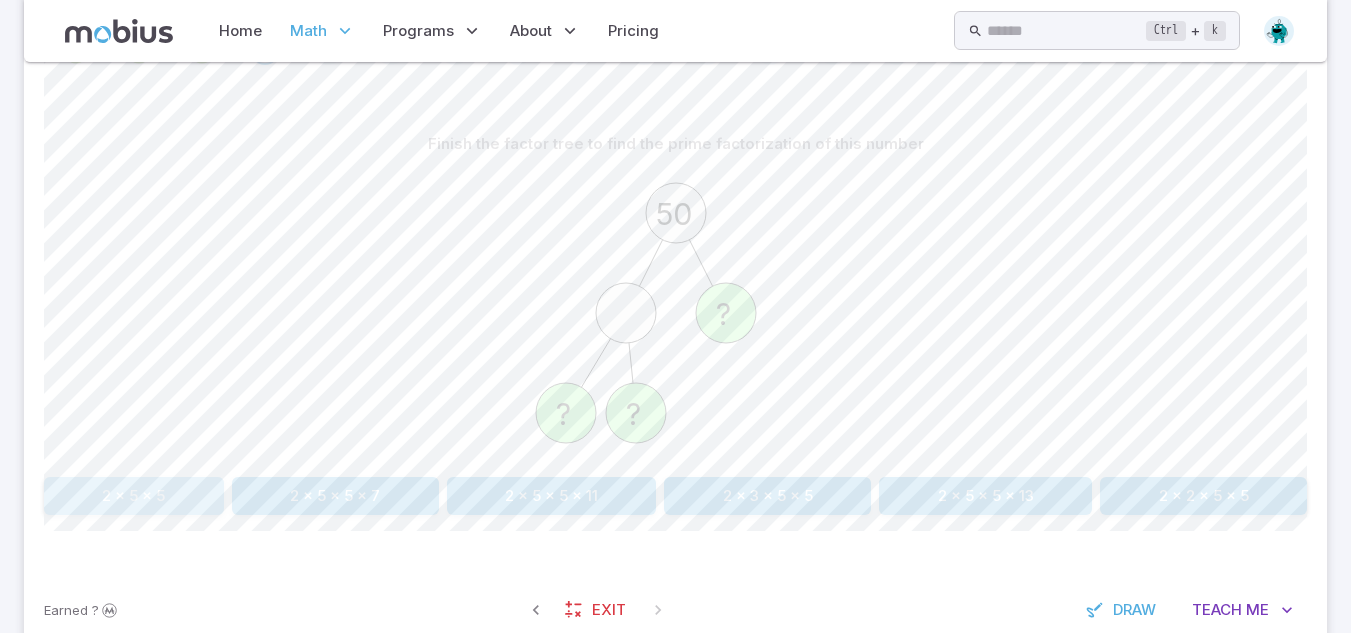 click on "2 x 5 x 5" at bounding box center [134, 496] 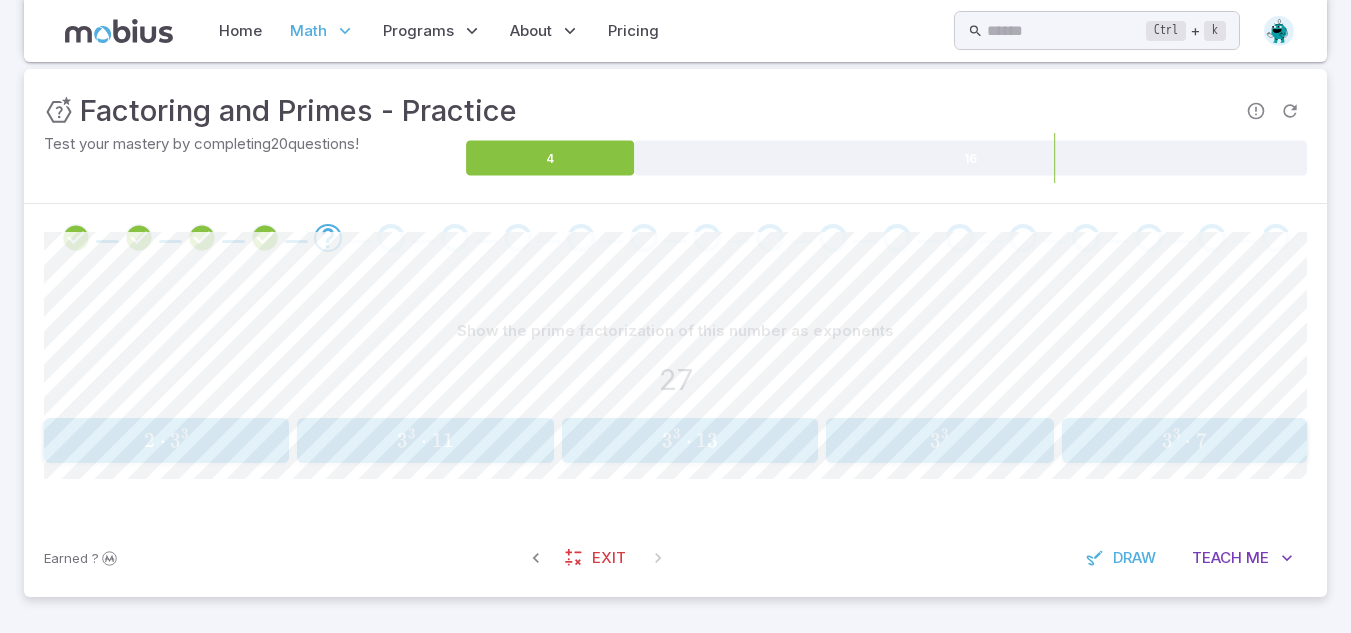 scroll, scrollTop: 275, scrollLeft: 0, axis: vertical 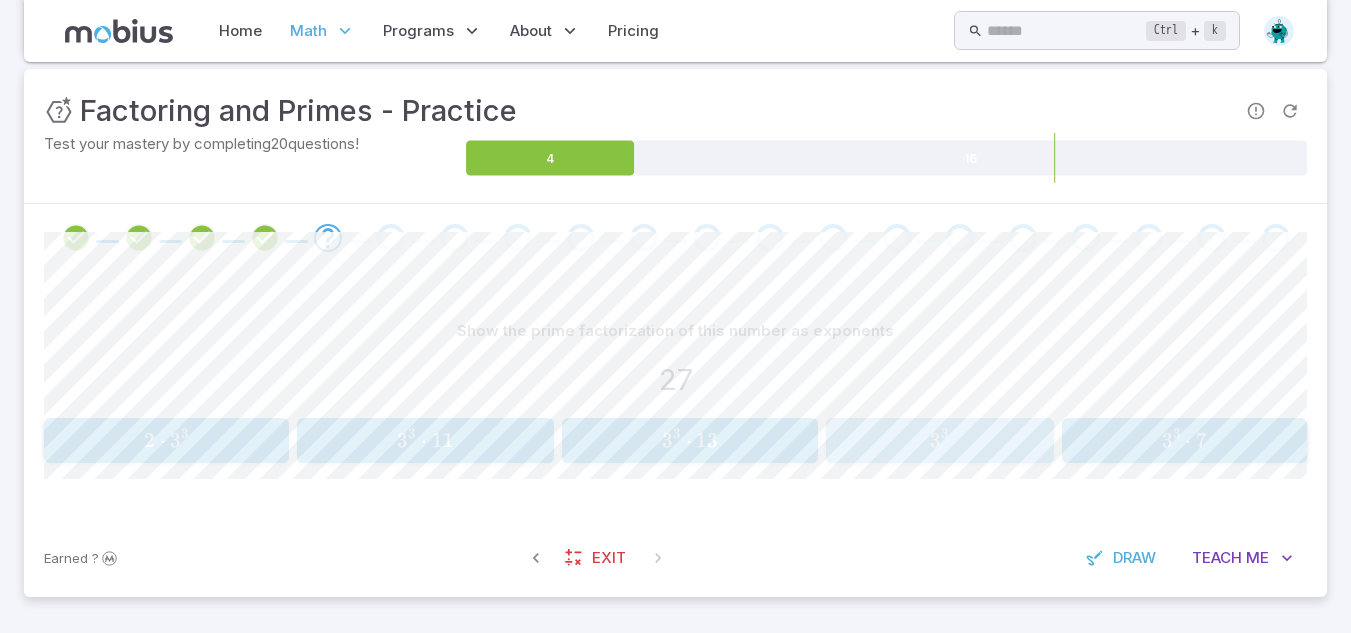 click on "3 3 3^3 3 3" at bounding box center (939, 440) 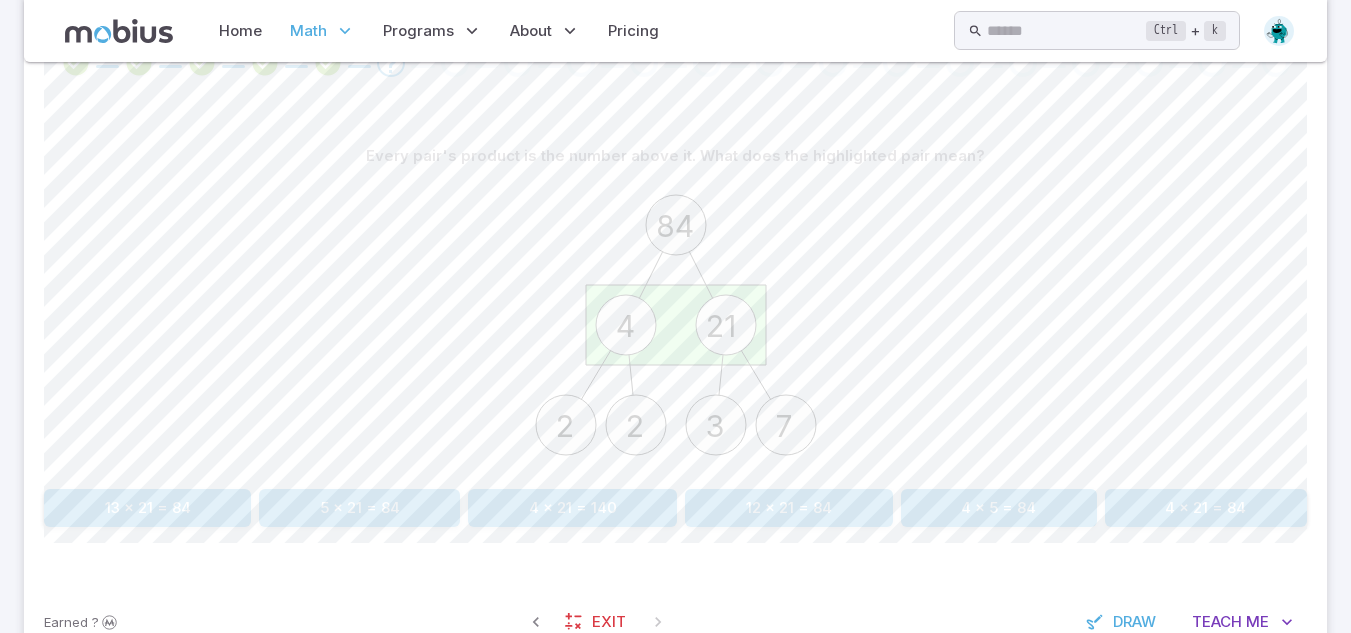 scroll, scrollTop: 453, scrollLeft: 0, axis: vertical 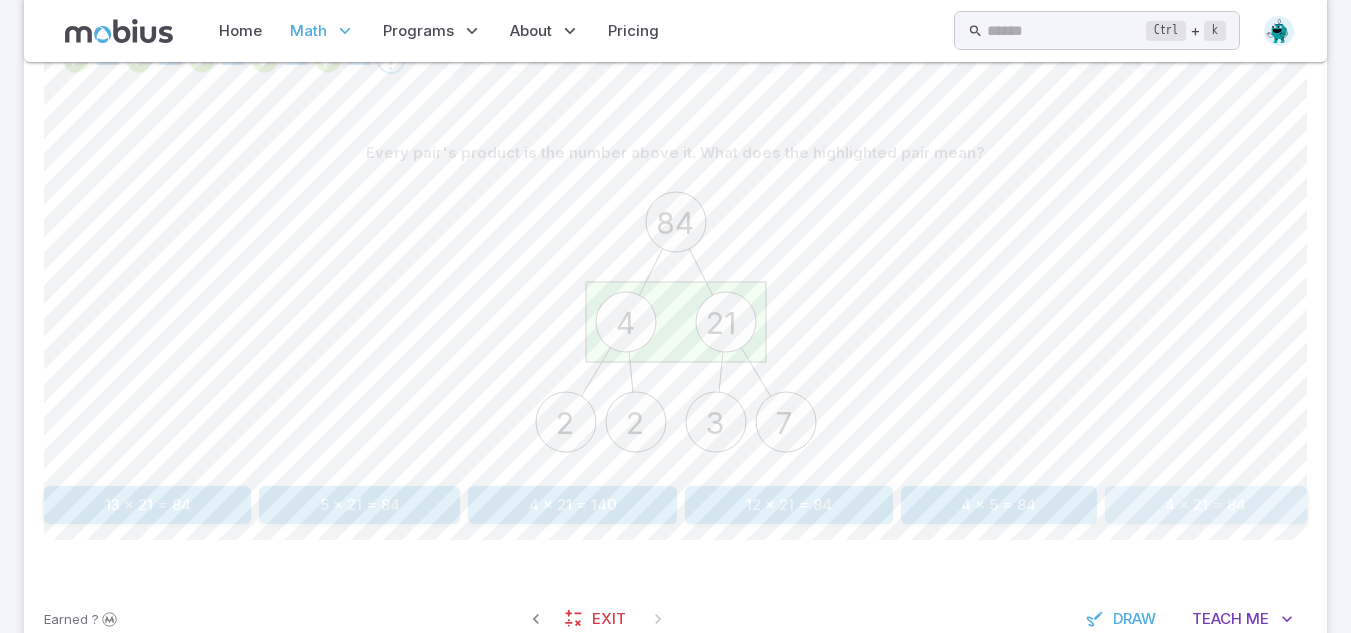 click on "4 x 21 = 84" at bounding box center (1206, 505) 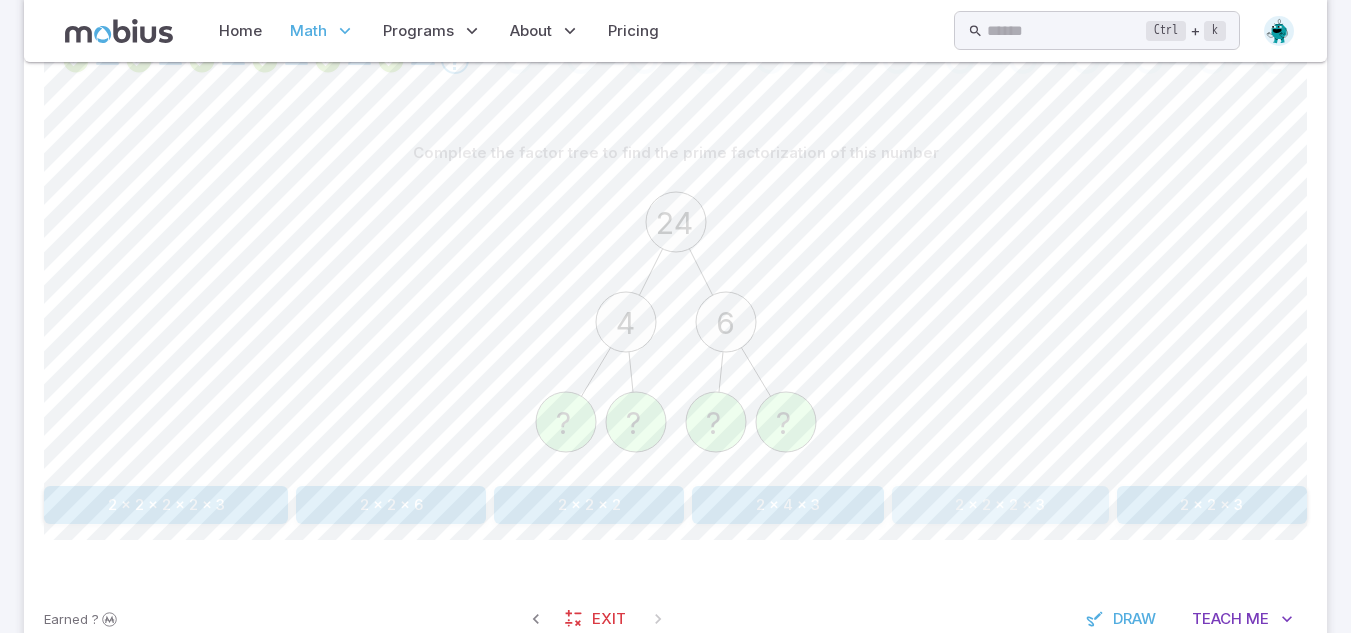 click on "2 x 2 x 2 x 3" at bounding box center (1000, 505) 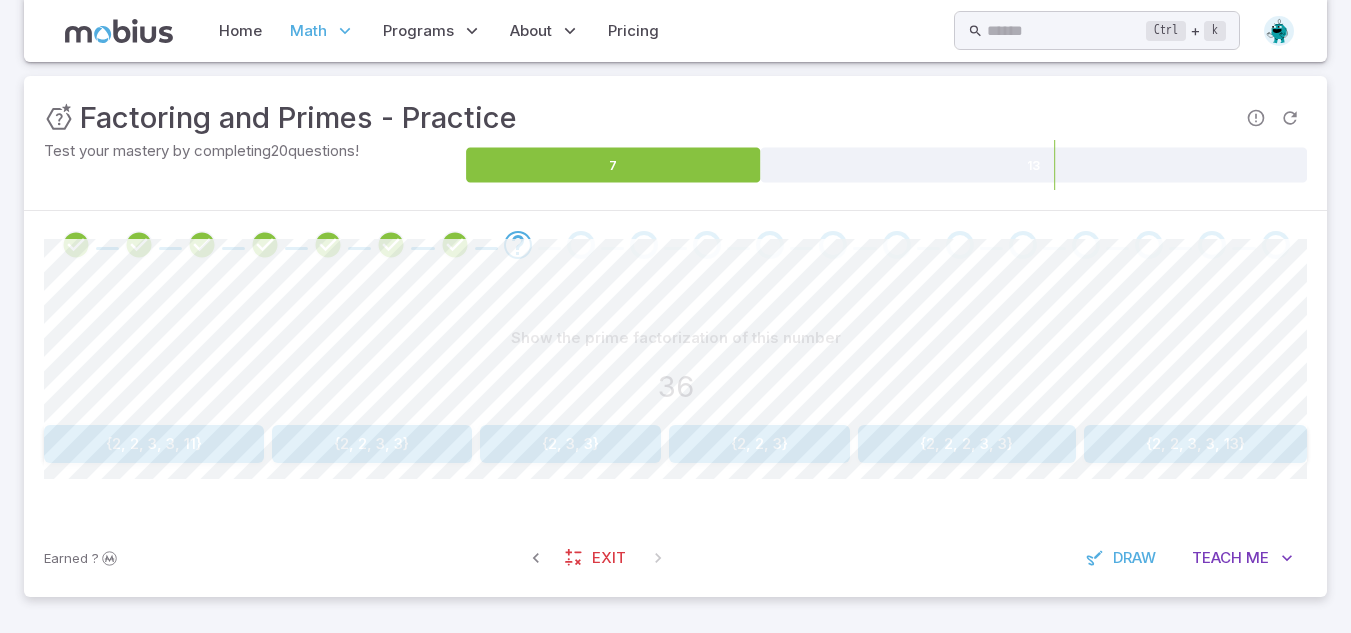 scroll, scrollTop: 268, scrollLeft: 0, axis: vertical 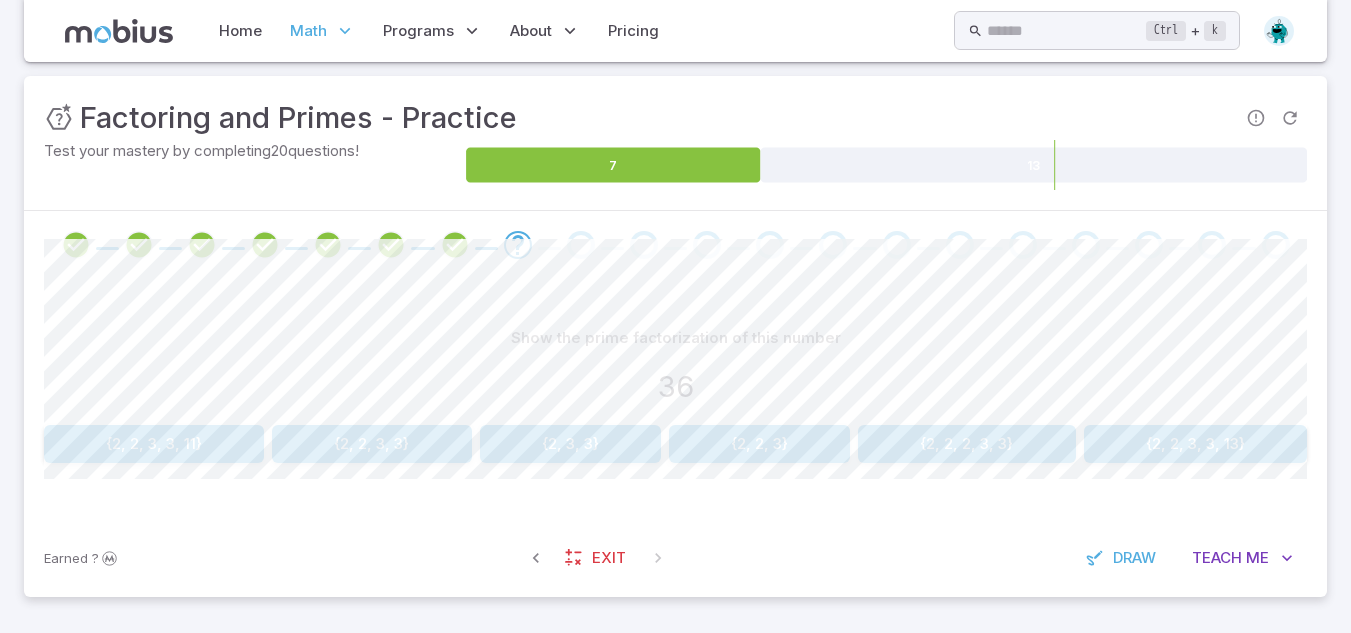 click on "{2, 2, 3, 3}" at bounding box center (371, 444) 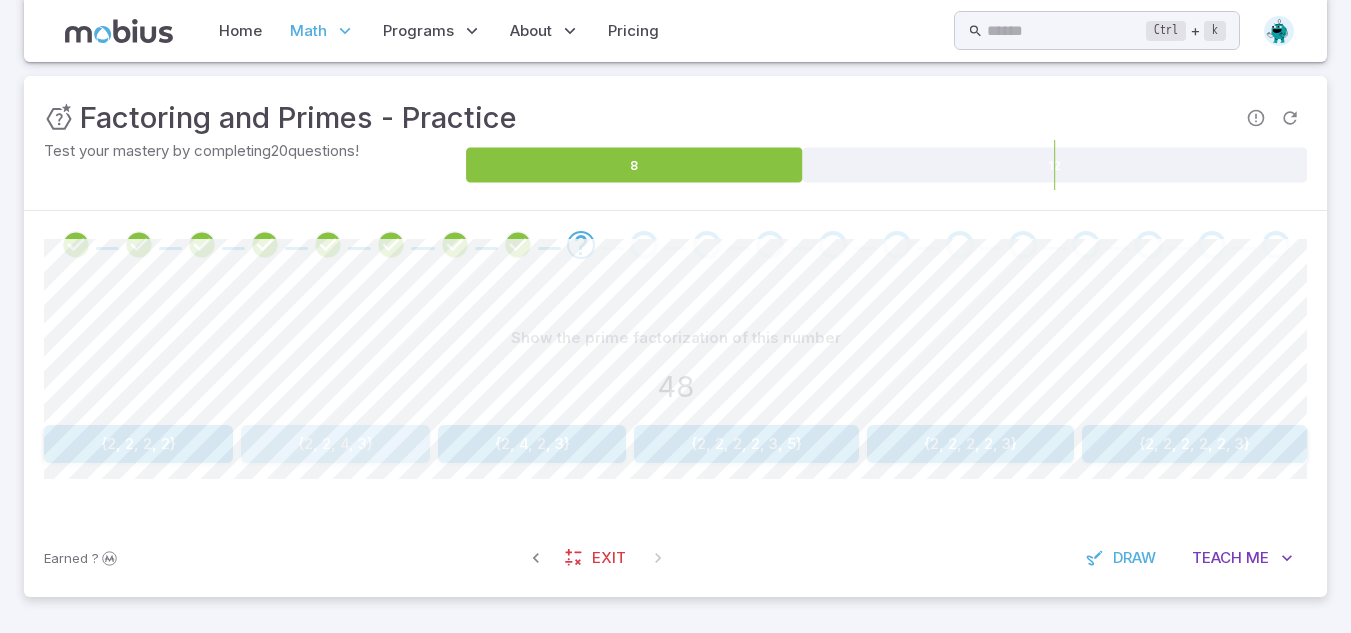 click on "{2, 2, 4, 3}" at bounding box center [335, 444] 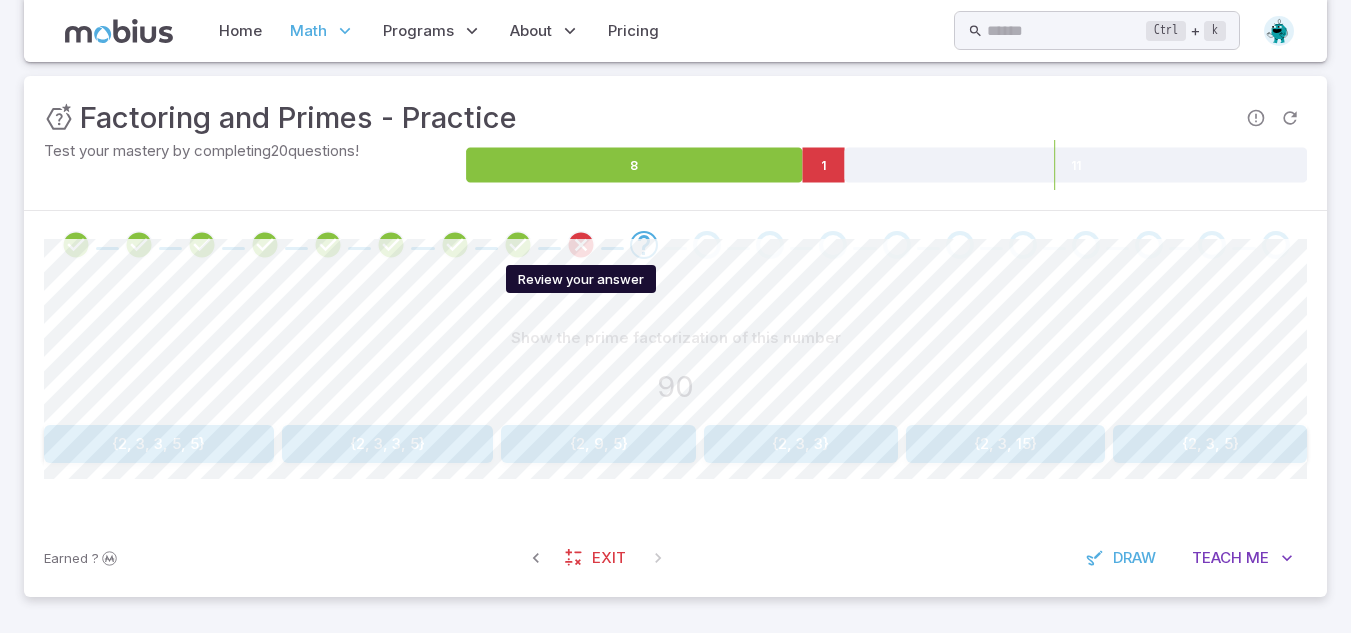 click at bounding box center [581, 245] 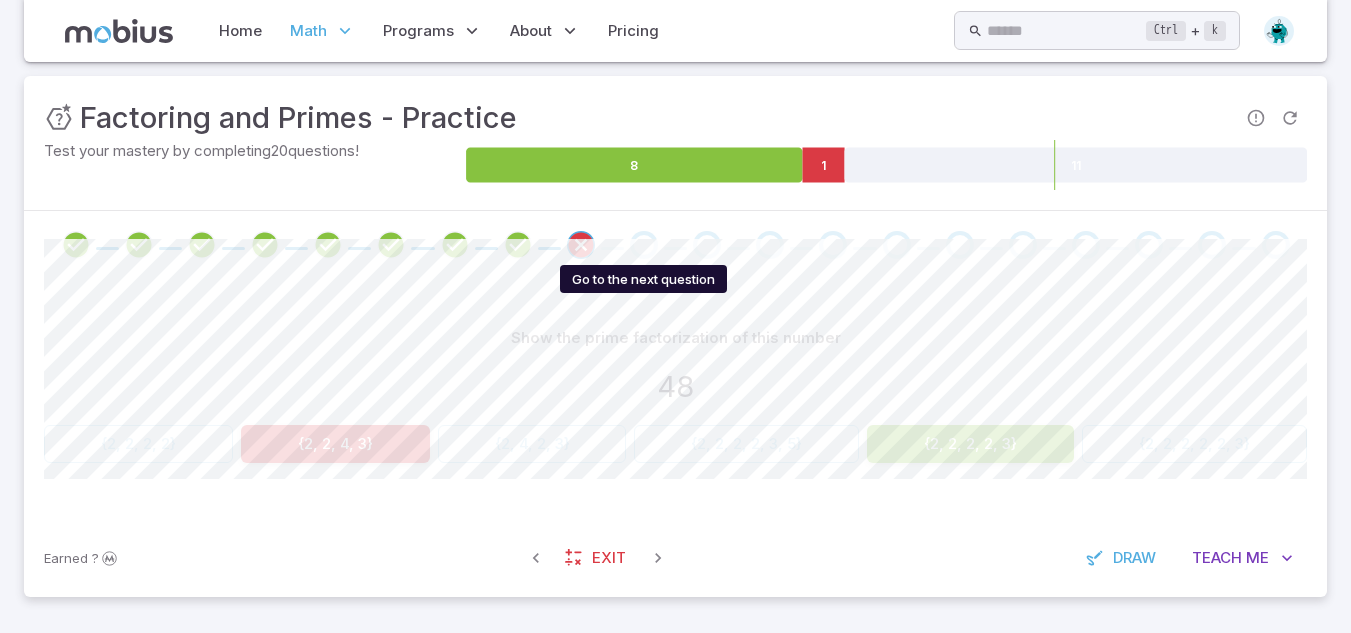 click at bounding box center (644, 245) 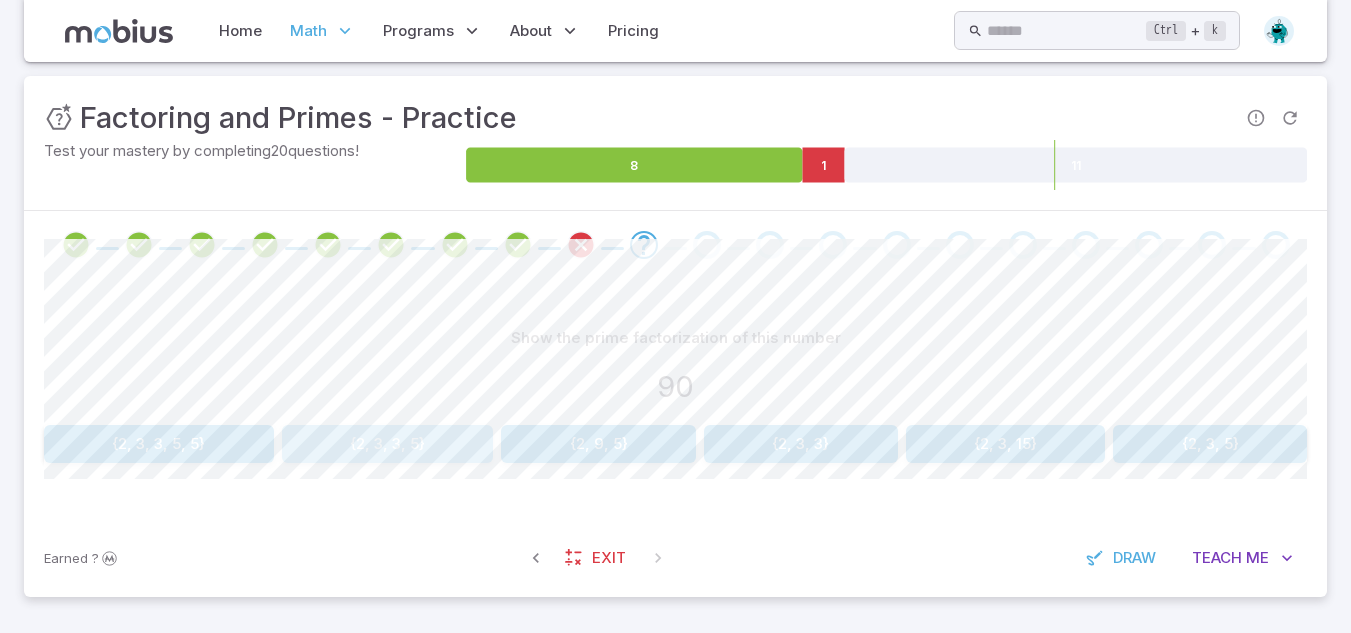 click on "{2, 3, 3, 5}" at bounding box center (388, 444) 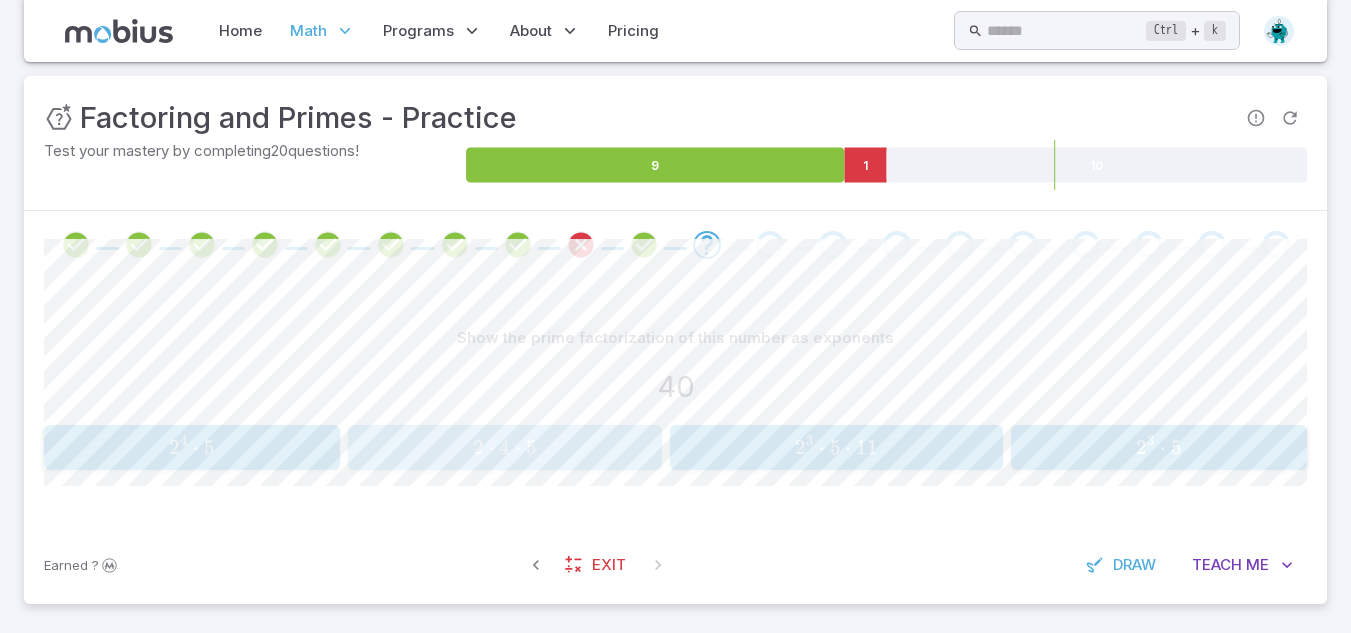 click on "2 ⋅" at bounding box center (486, 447) 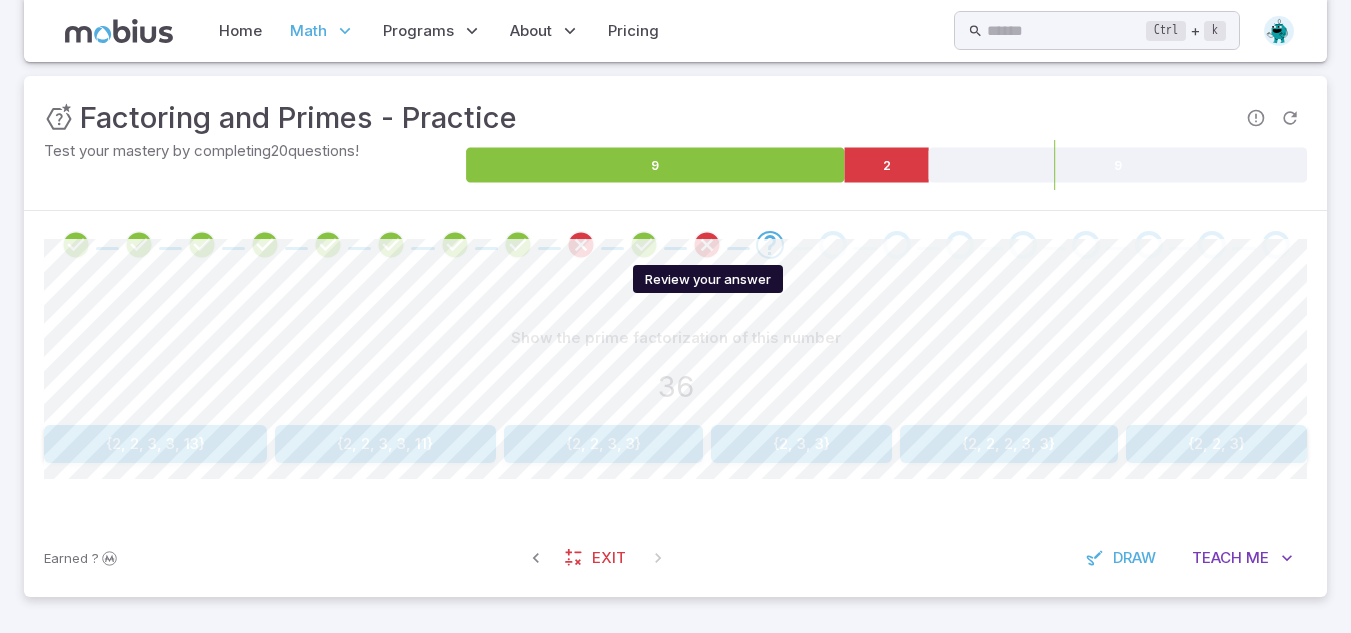 click at bounding box center (707, 245) 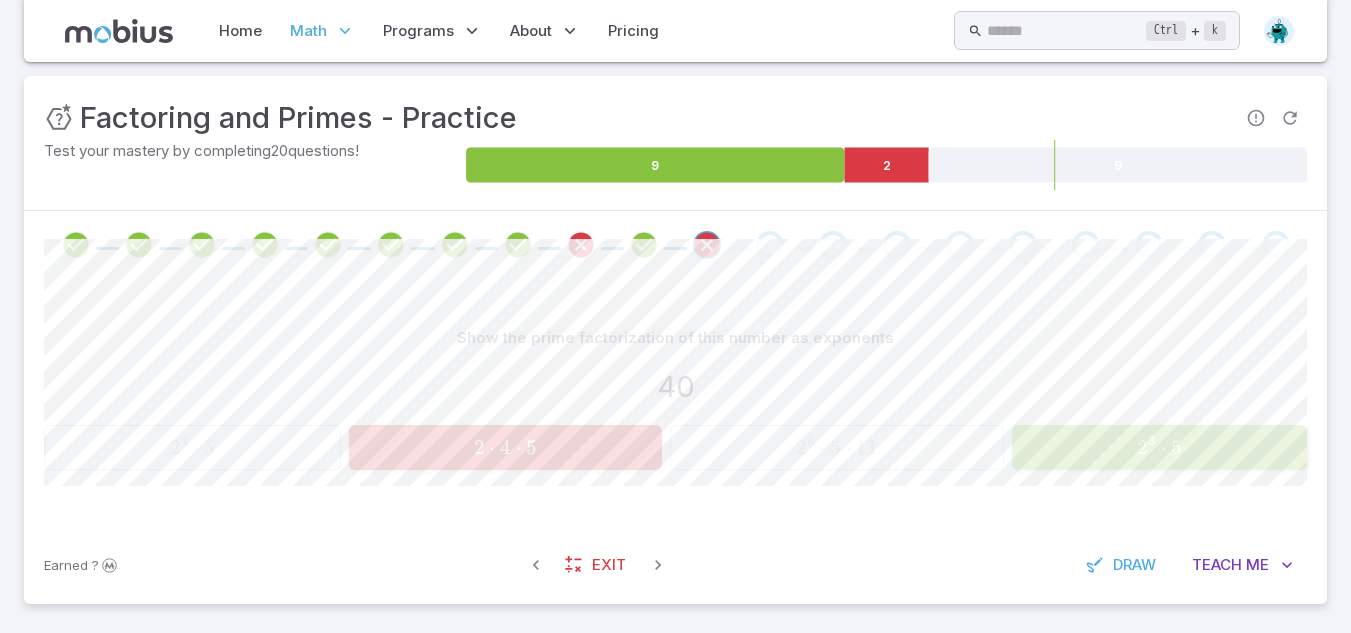 drag, startPoint x: 743, startPoint y: 230, endPoint x: 765, endPoint y: 239, distance: 23.769728 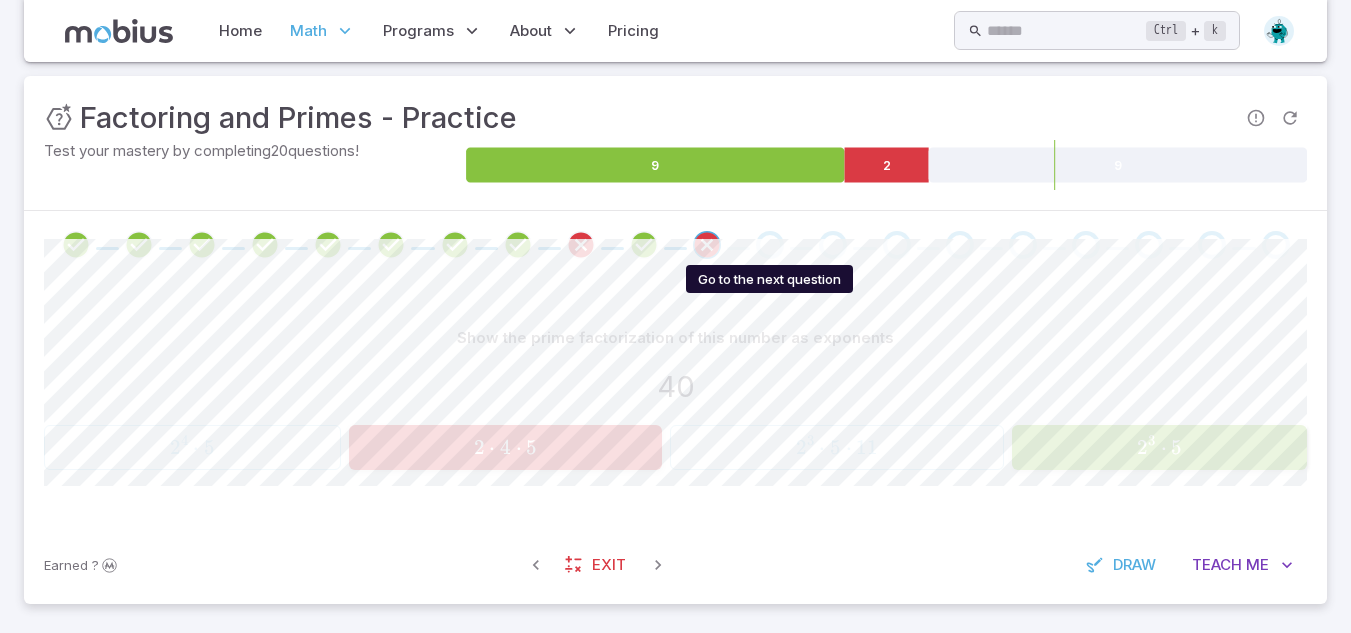 click at bounding box center (770, 245) 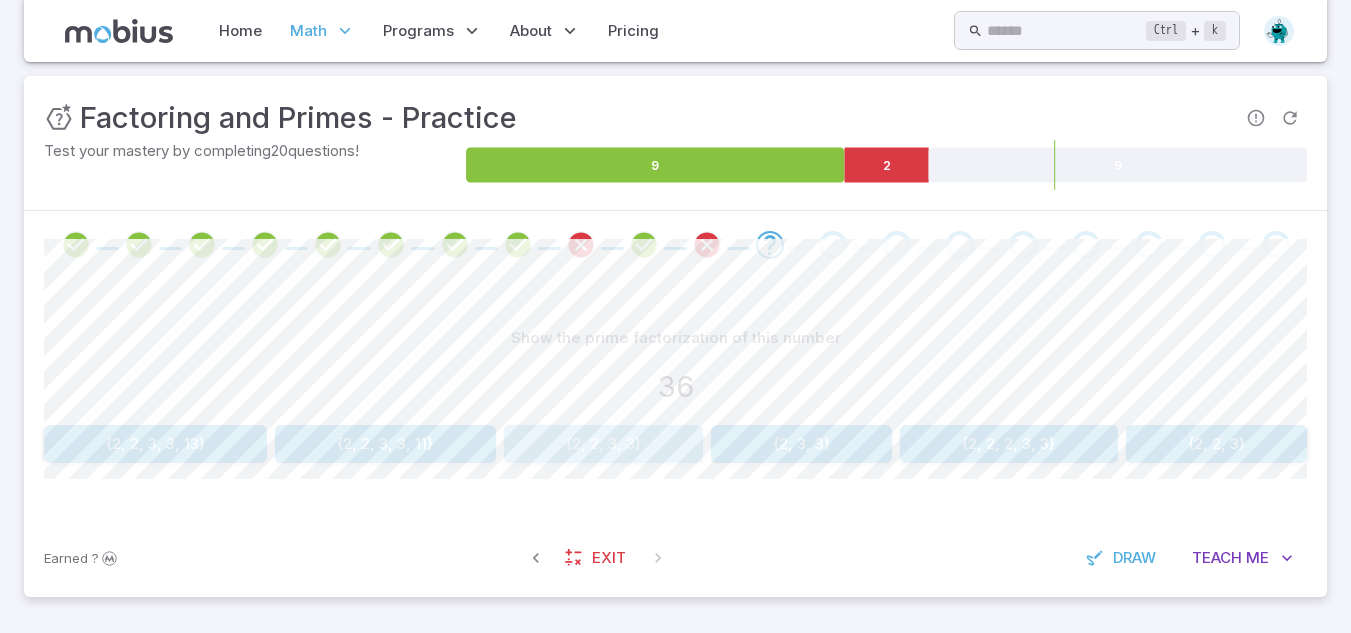 click on "{2, 2, 3, 3}" at bounding box center [603, 444] 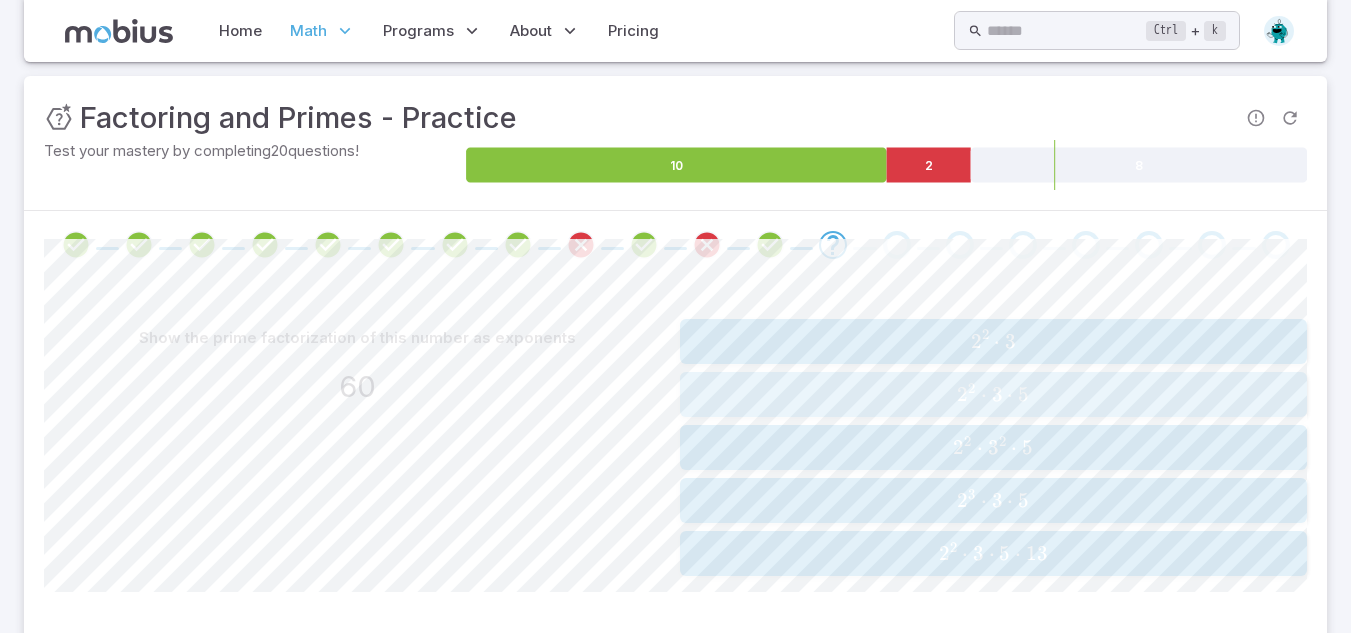 click on "2 2 ⋅ 3 ⋅ 5" at bounding box center (993, 394) 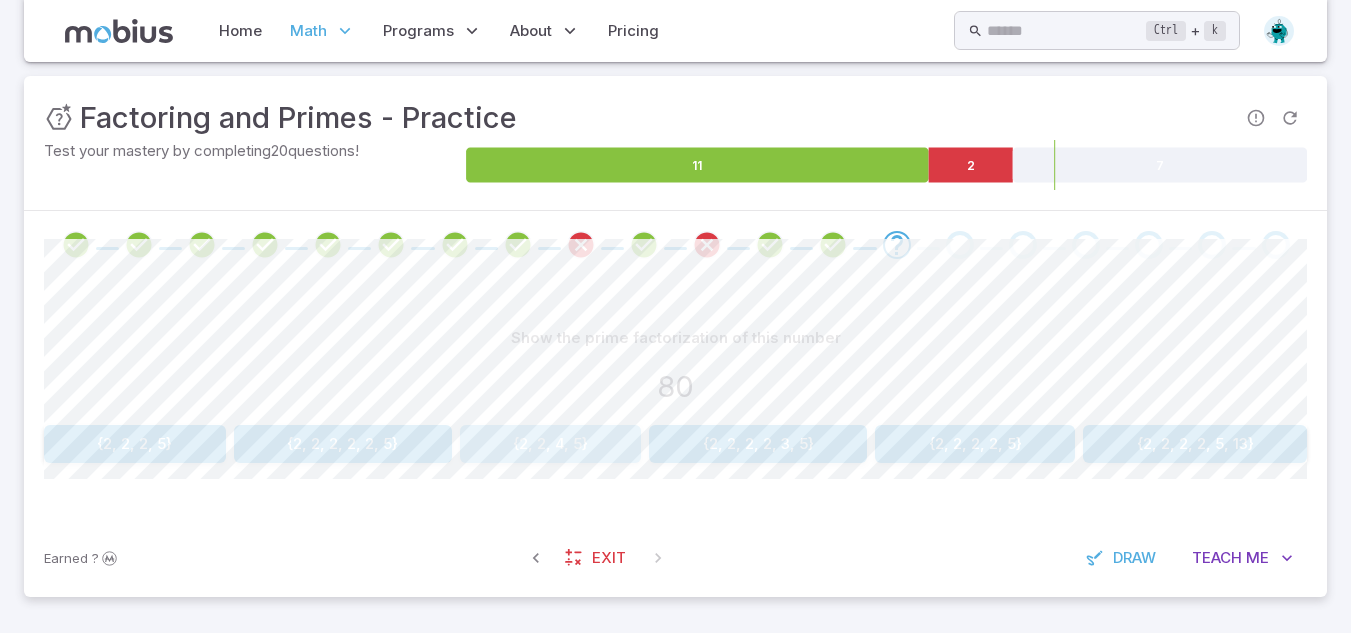 click on "{2, 2, 4, 5}" at bounding box center [551, 444] 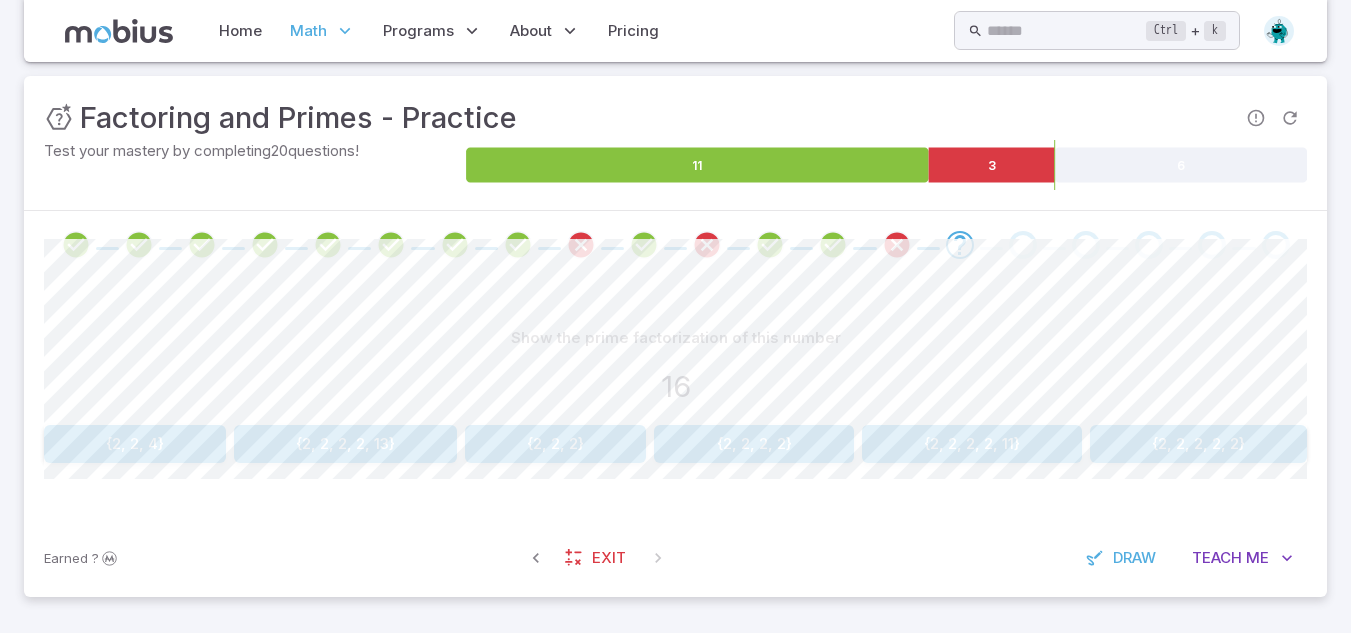 click at bounding box center [897, 245] 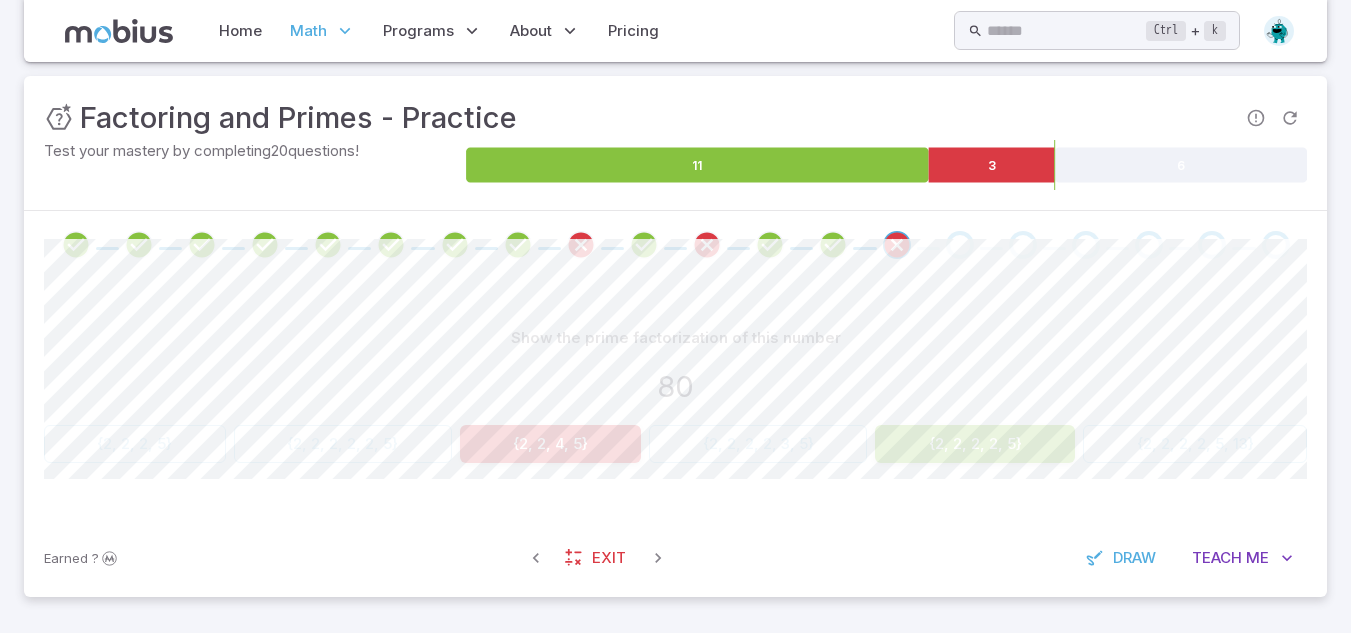click at bounding box center (675, 245) 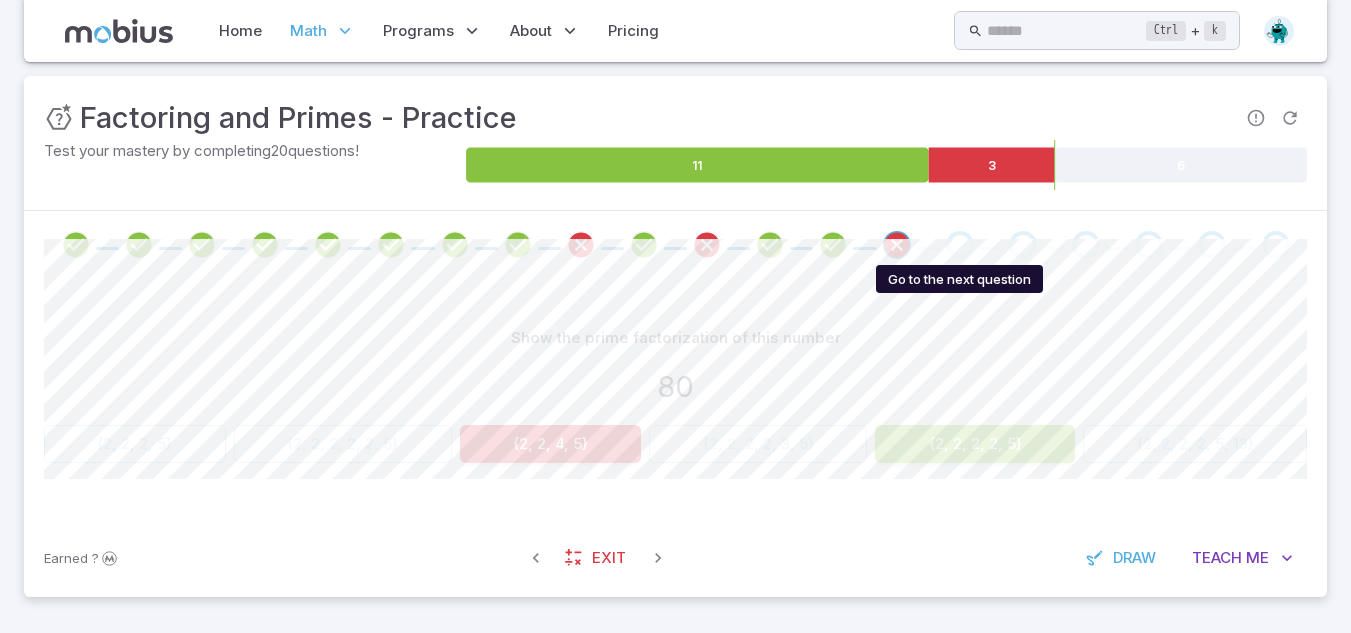 click at bounding box center (960, 245) 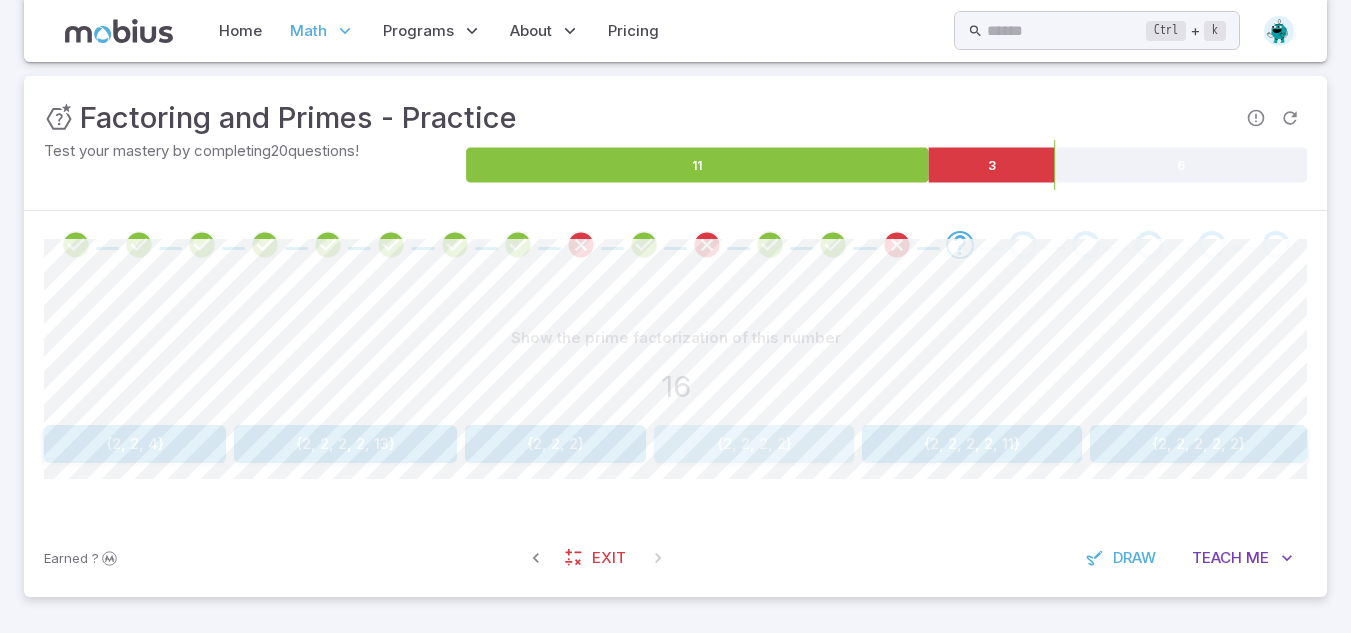 click on "{2, 2, 2, 2}" at bounding box center (753, 444) 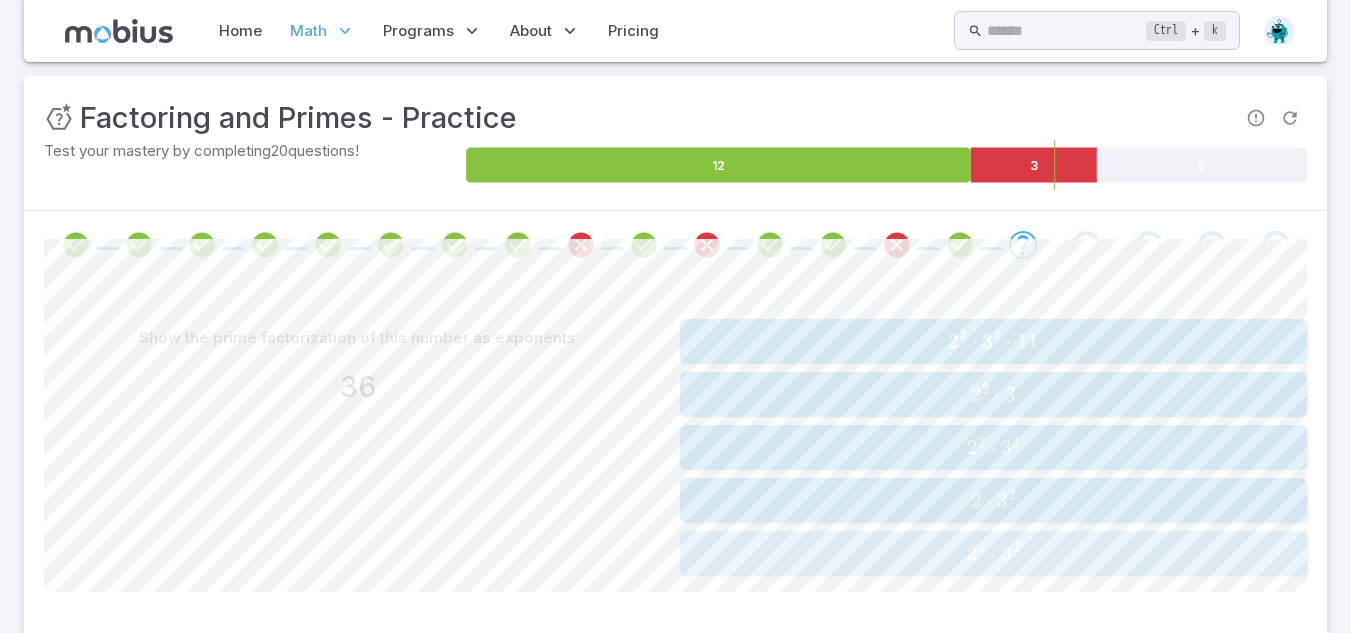 click on "2 2 ⋅ 3 2" at bounding box center [993, 553] 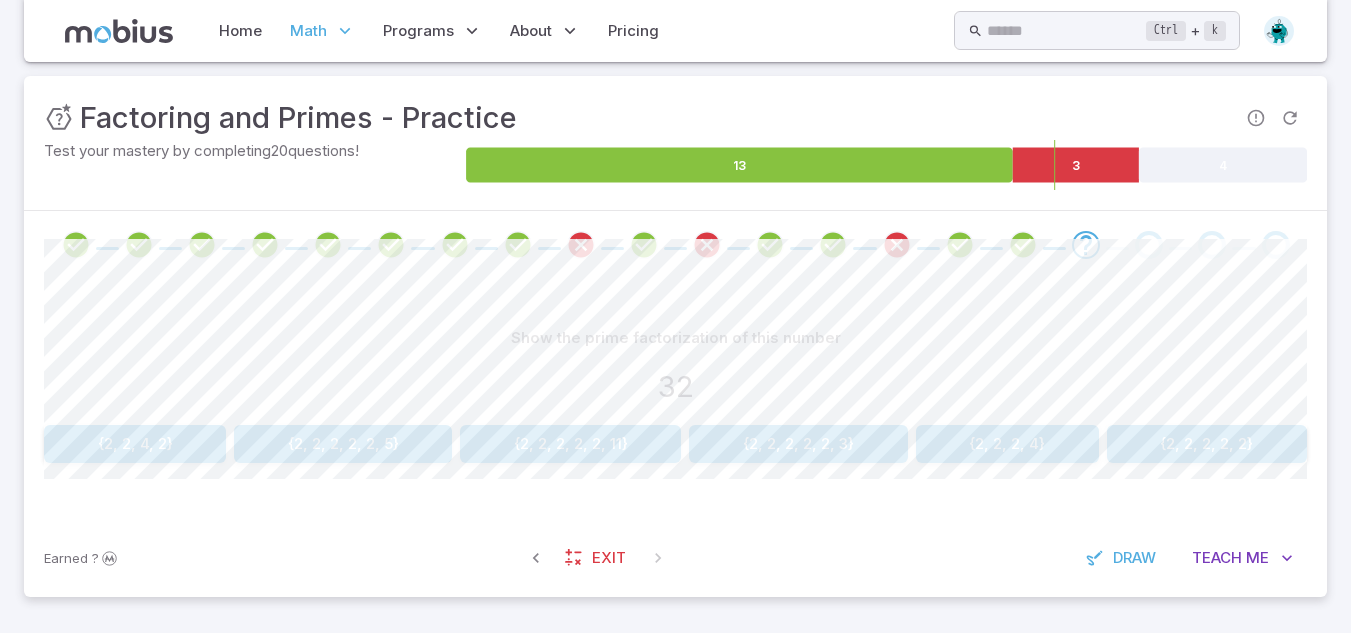 click on "{2, 2, 4, 2}" at bounding box center (135, 444) 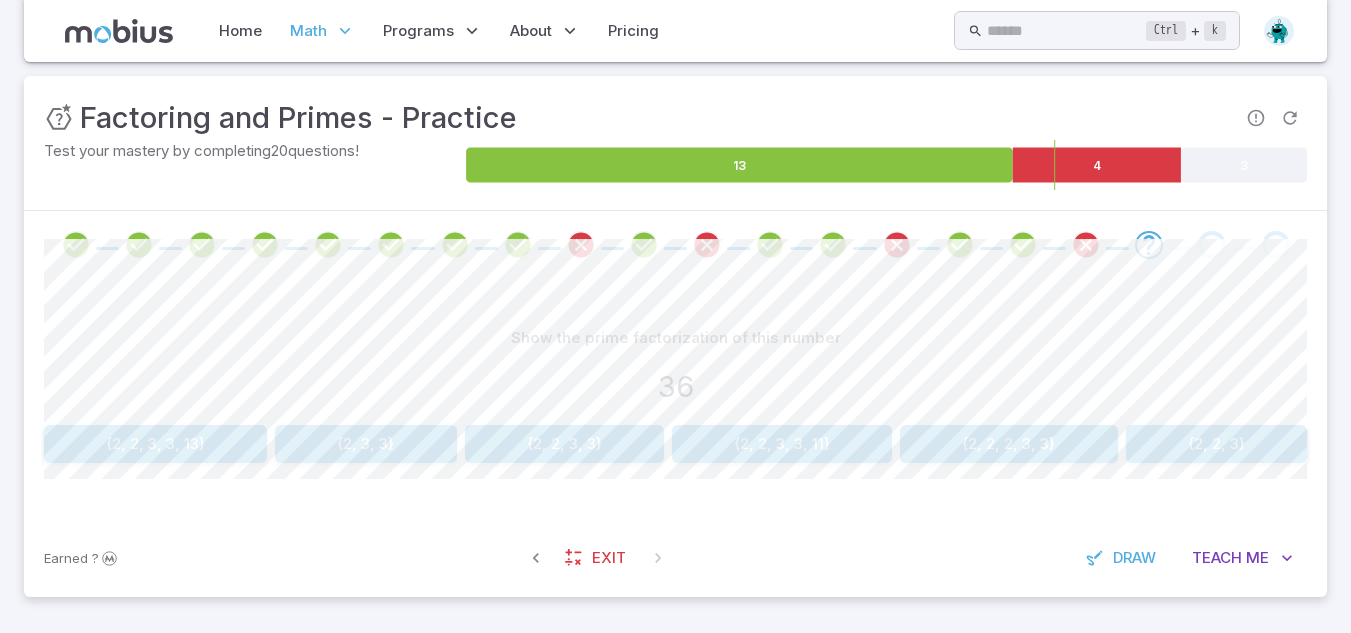 click at bounding box center [675, 245] 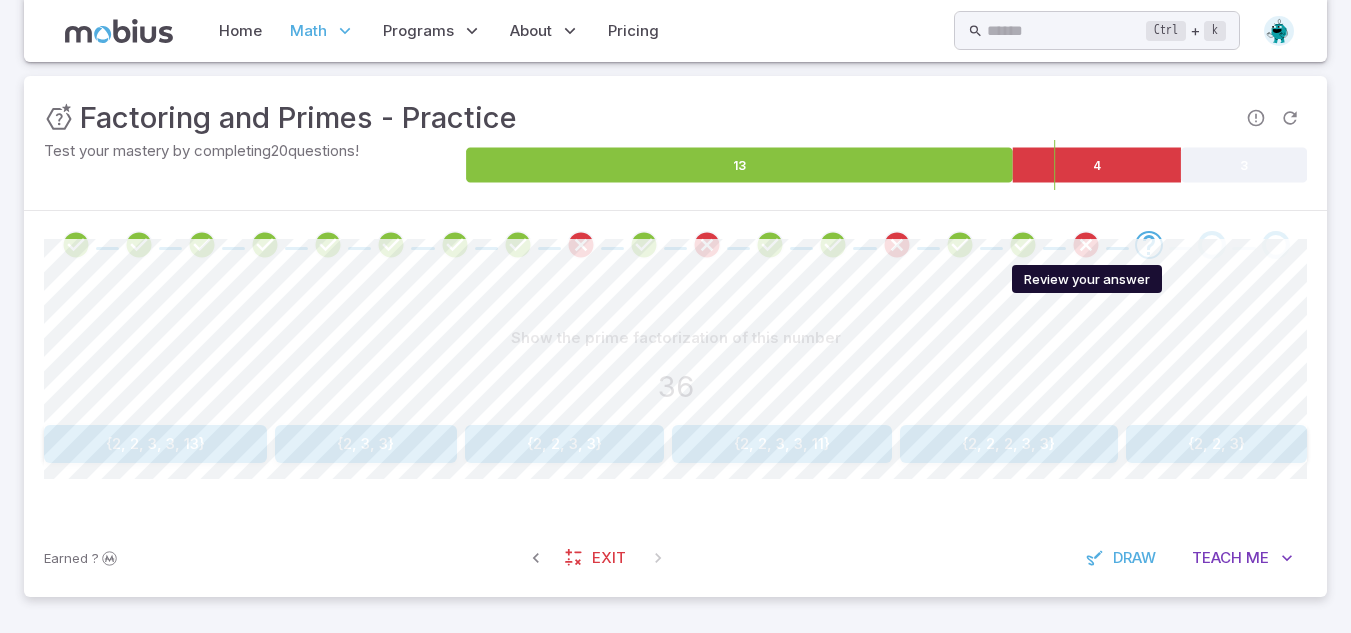 click at bounding box center [1086, 245] 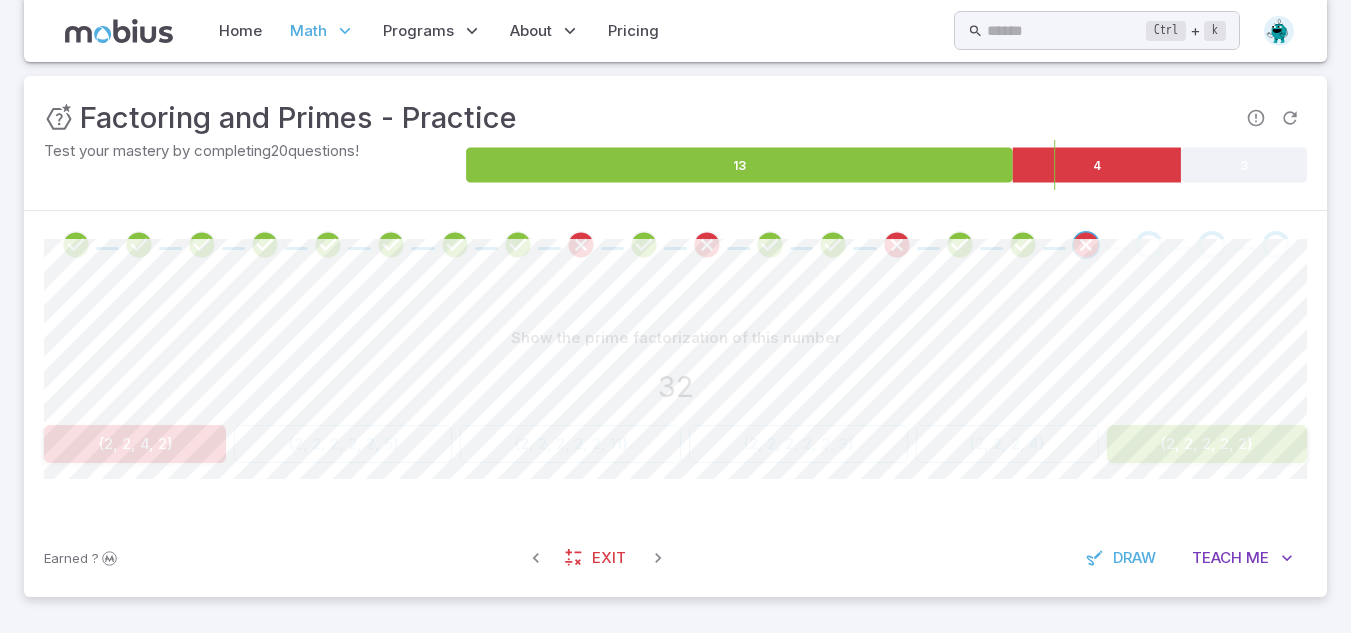click at bounding box center [675, 245] 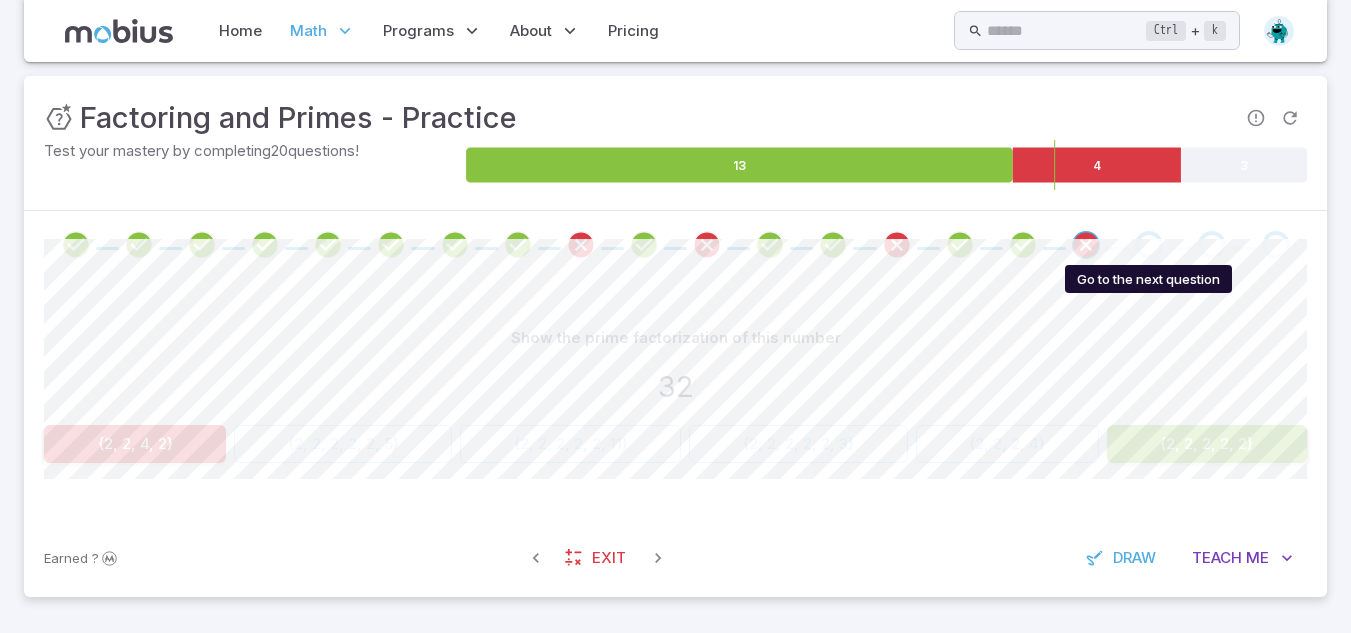 click at bounding box center (1149, 245) 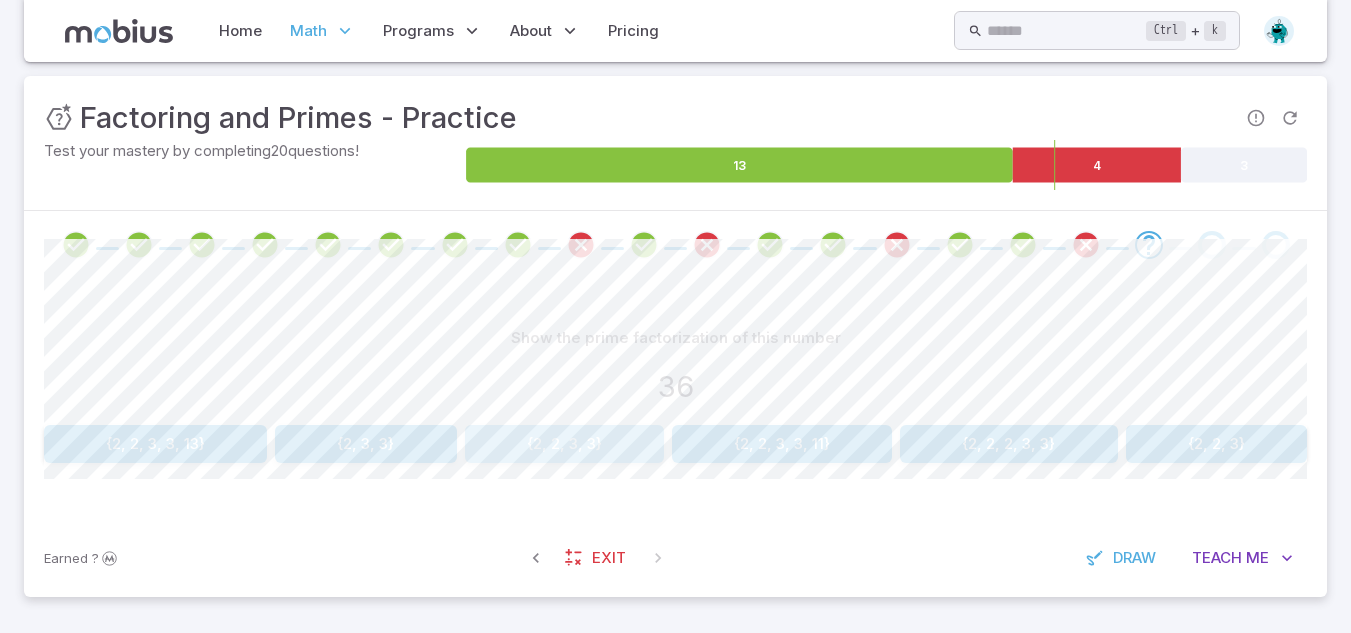 click on "{2, 2, 3, 3}" at bounding box center (564, 444) 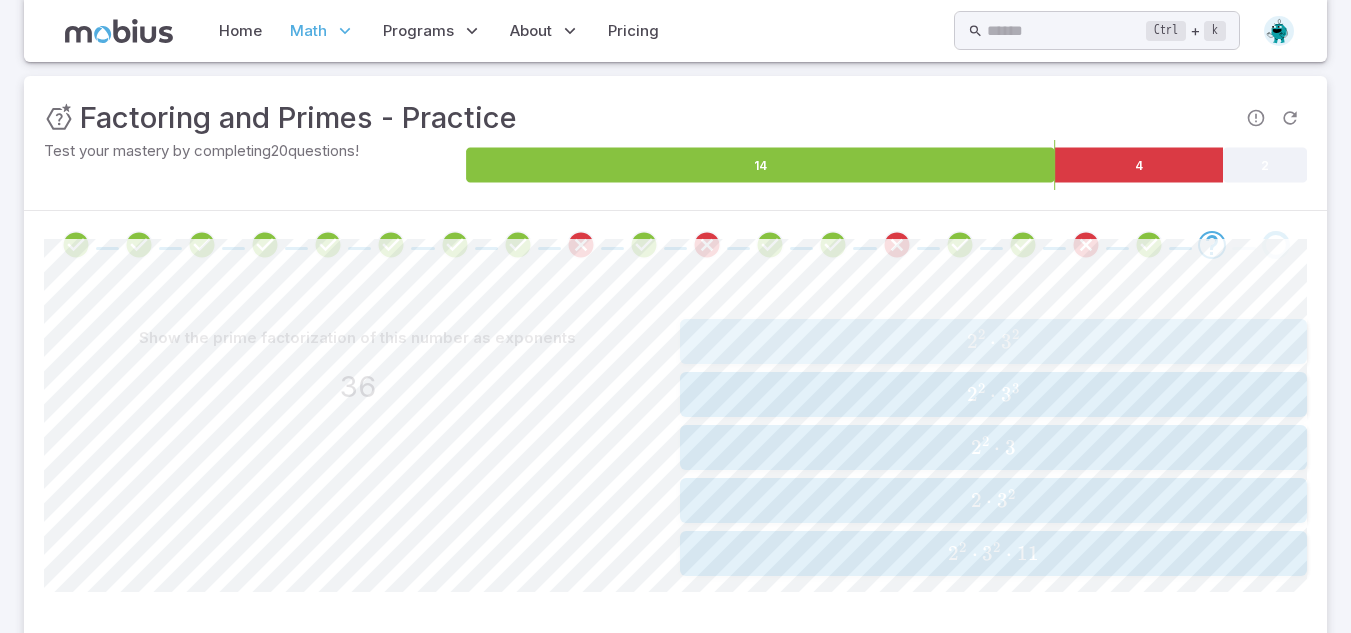 click on "2 2 ⋅ 3 2" at bounding box center [993, 341] 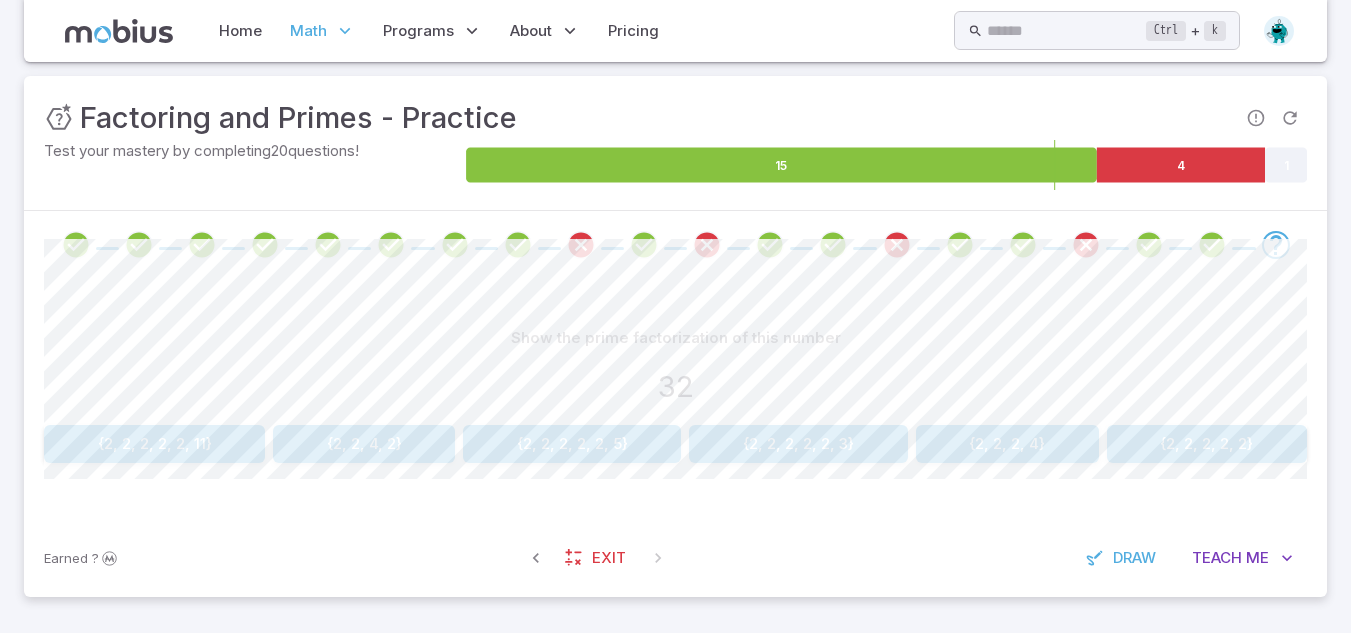 click on "Show the prime factorization of this number 32 {2, 2, 2, 2, 2, 11} {2, 2, 4, 2} {2, 2, 2, 2, 2, 5} {2, 2, 2, 2, 2, 3} {2, 2, 2, 4} {2, 2, 2, 2, 2}" at bounding box center [675, 391] 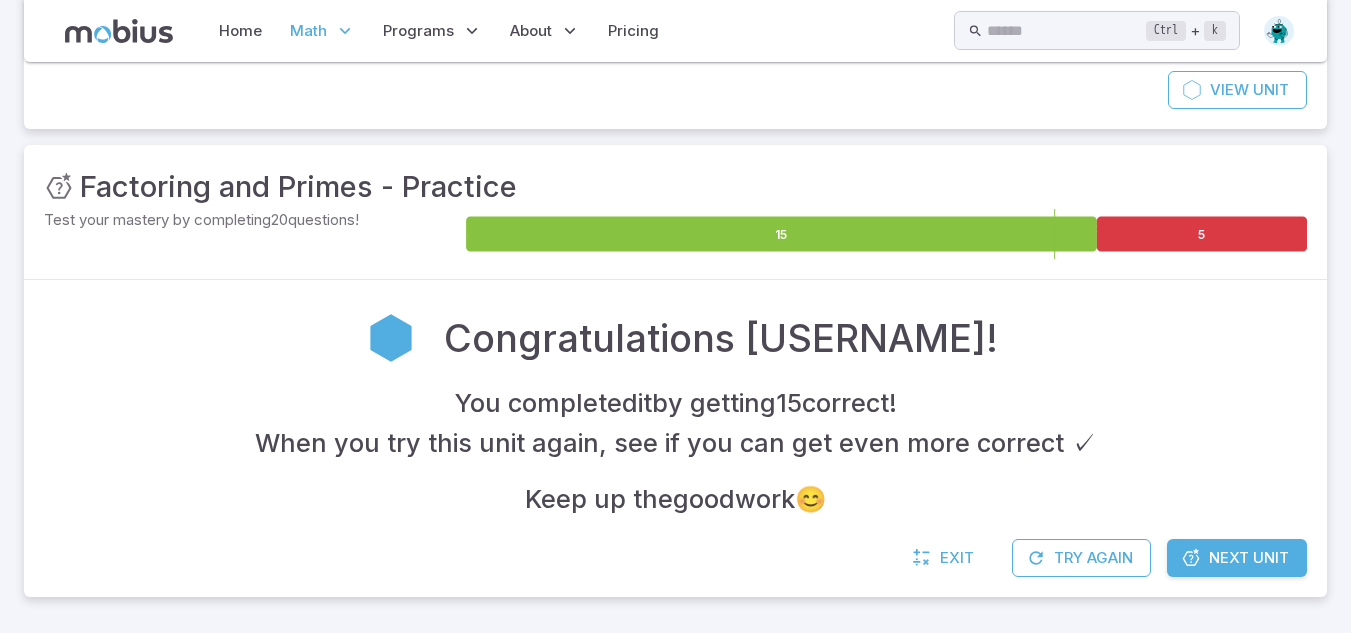 scroll, scrollTop: 199, scrollLeft: 0, axis: vertical 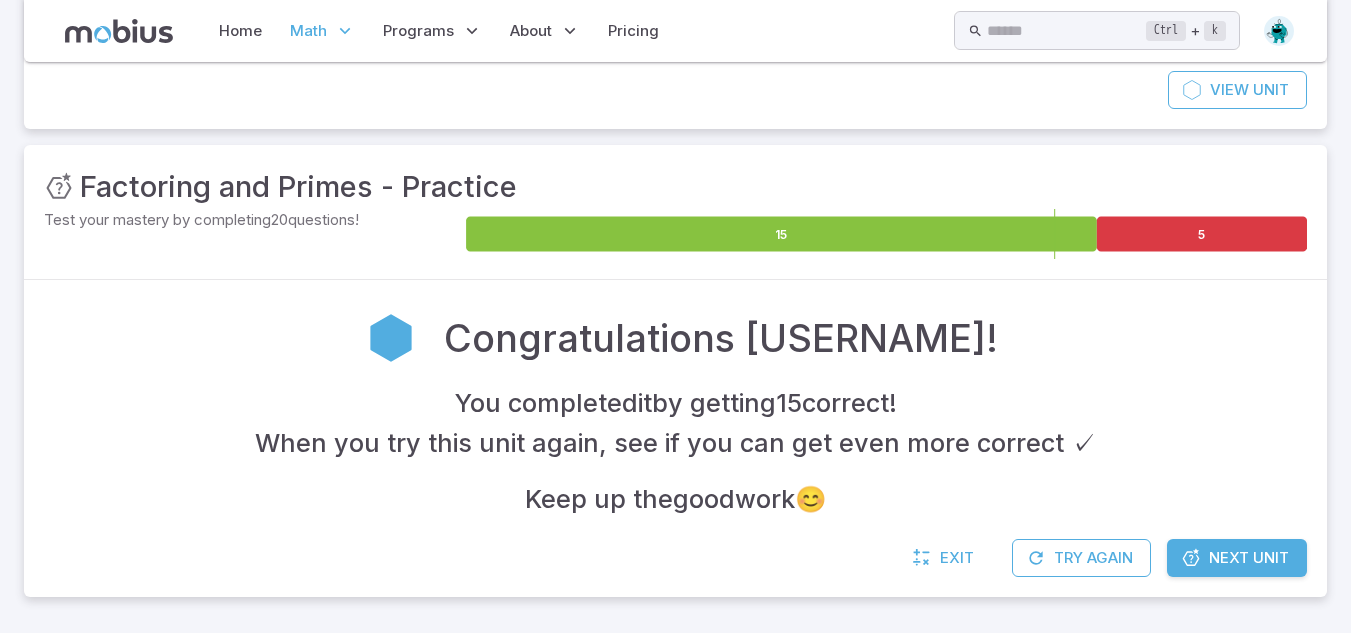click on "15 5" at bounding box center (886, 234) 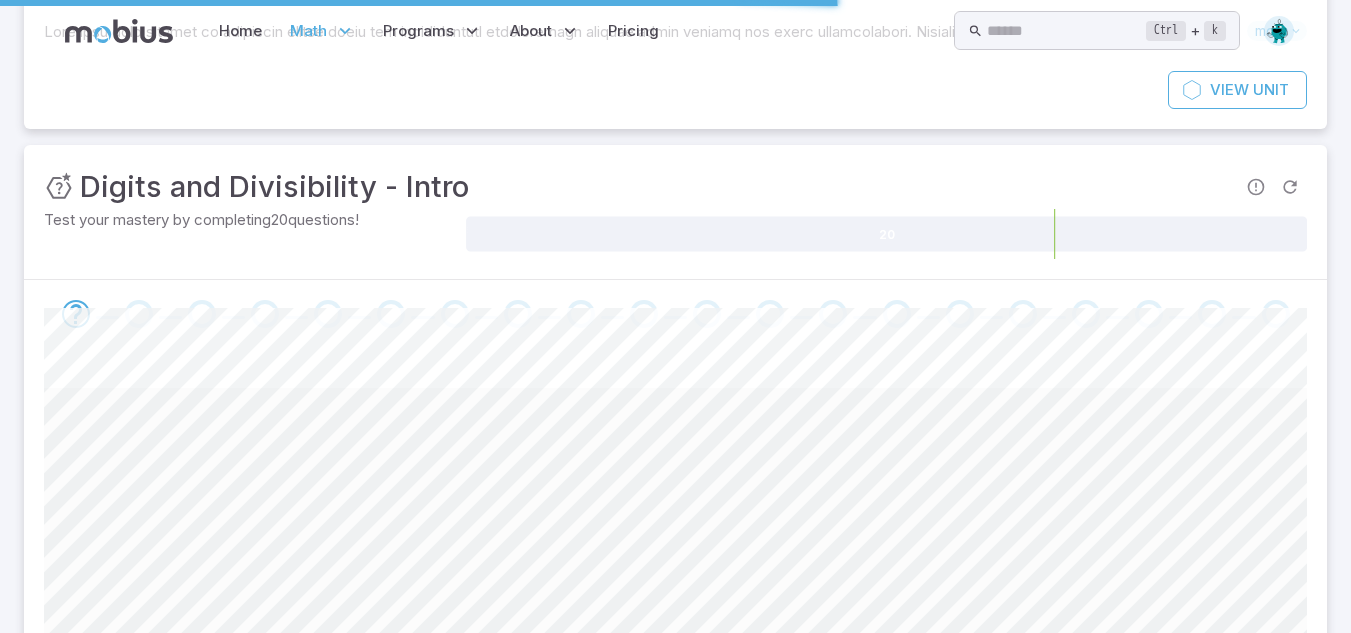 drag, startPoint x: 1104, startPoint y: 445, endPoint x: 1124, endPoint y: 217, distance: 228.87552 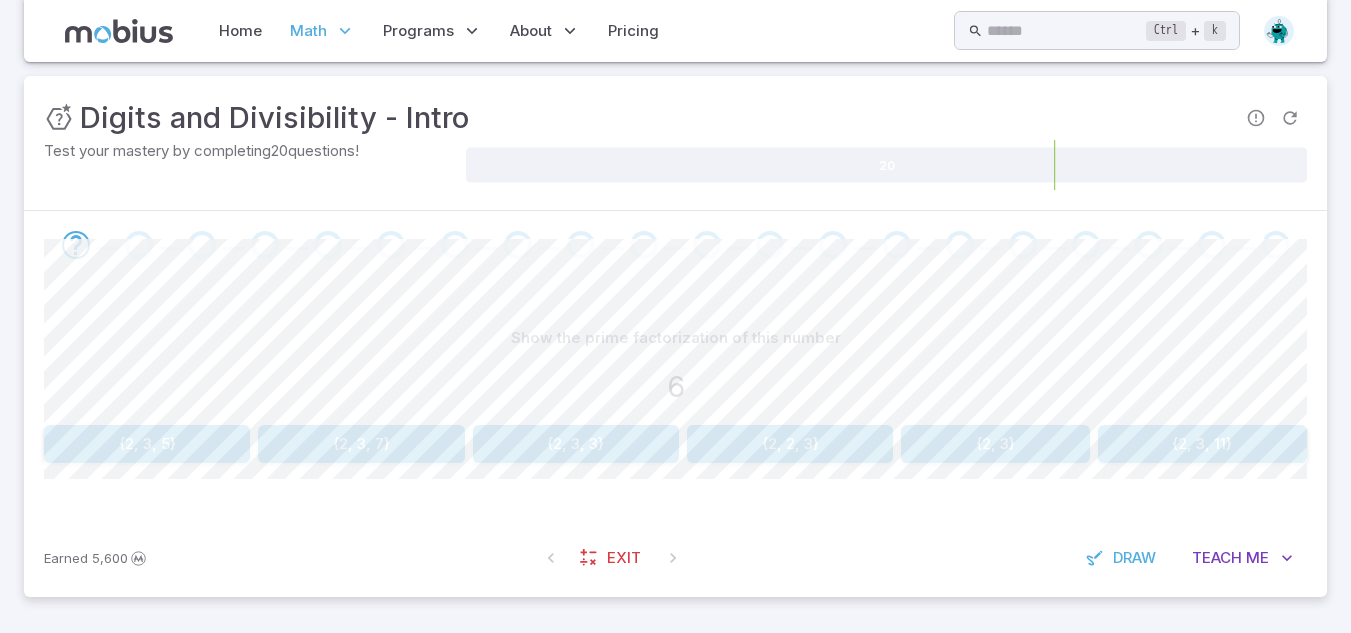 scroll, scrollTop: 261, scrollLeft: 0, axis: vertical 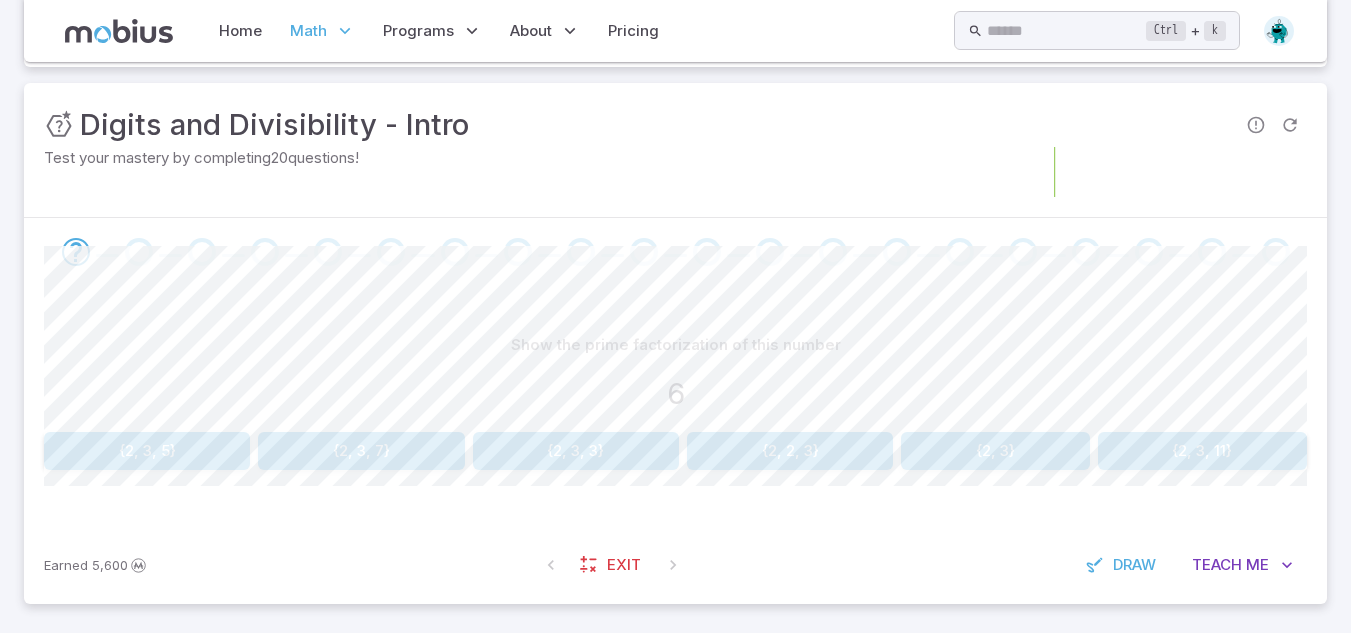 click 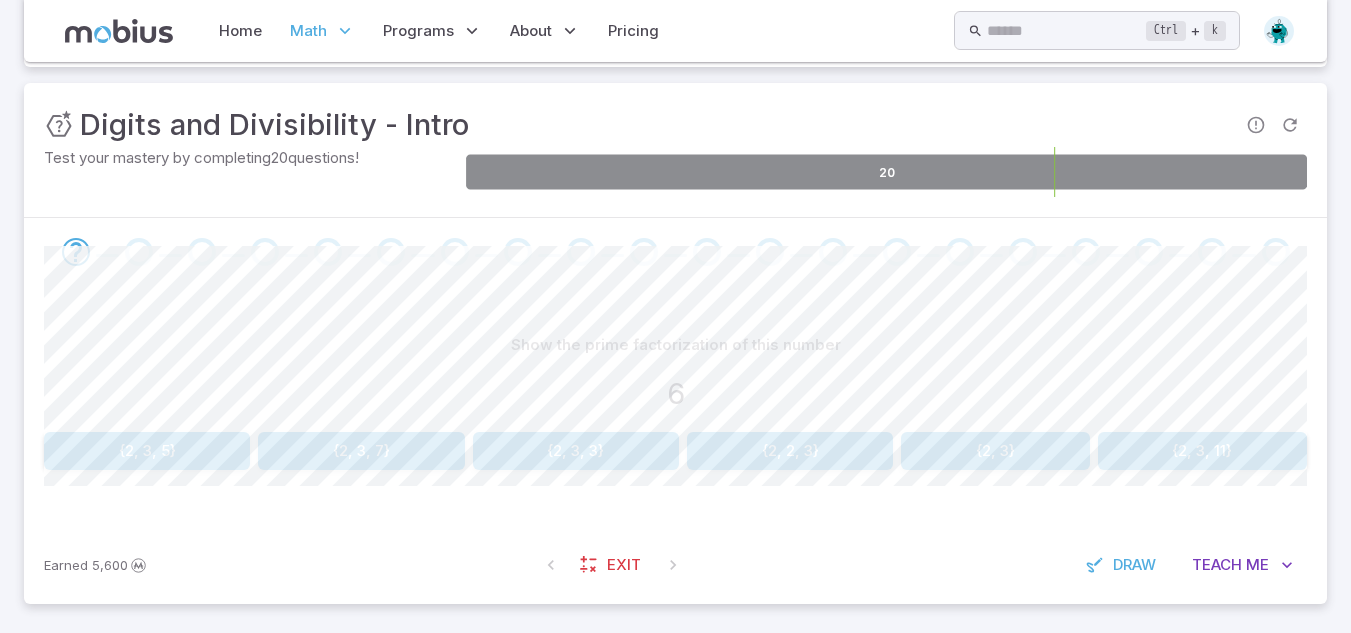 click on "{2, 3}" at bounding box center (995, 451) 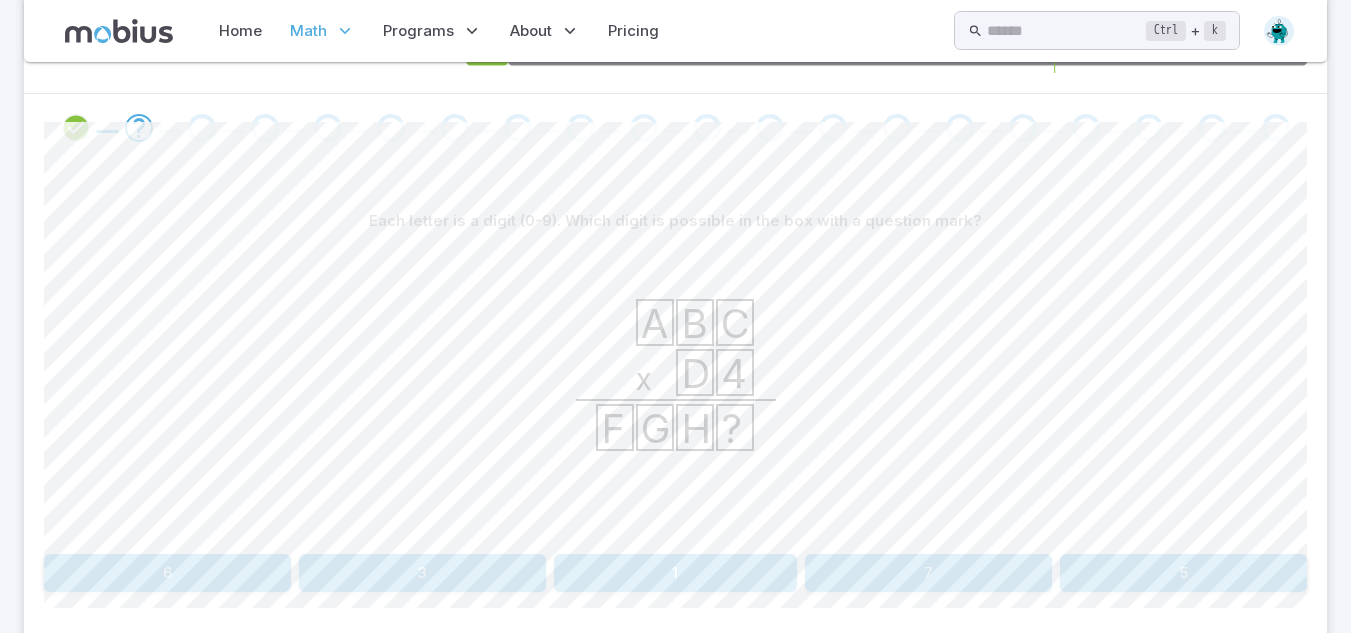 scroll, scrollTop: 386, scrollLeft: 0, axis: vertical 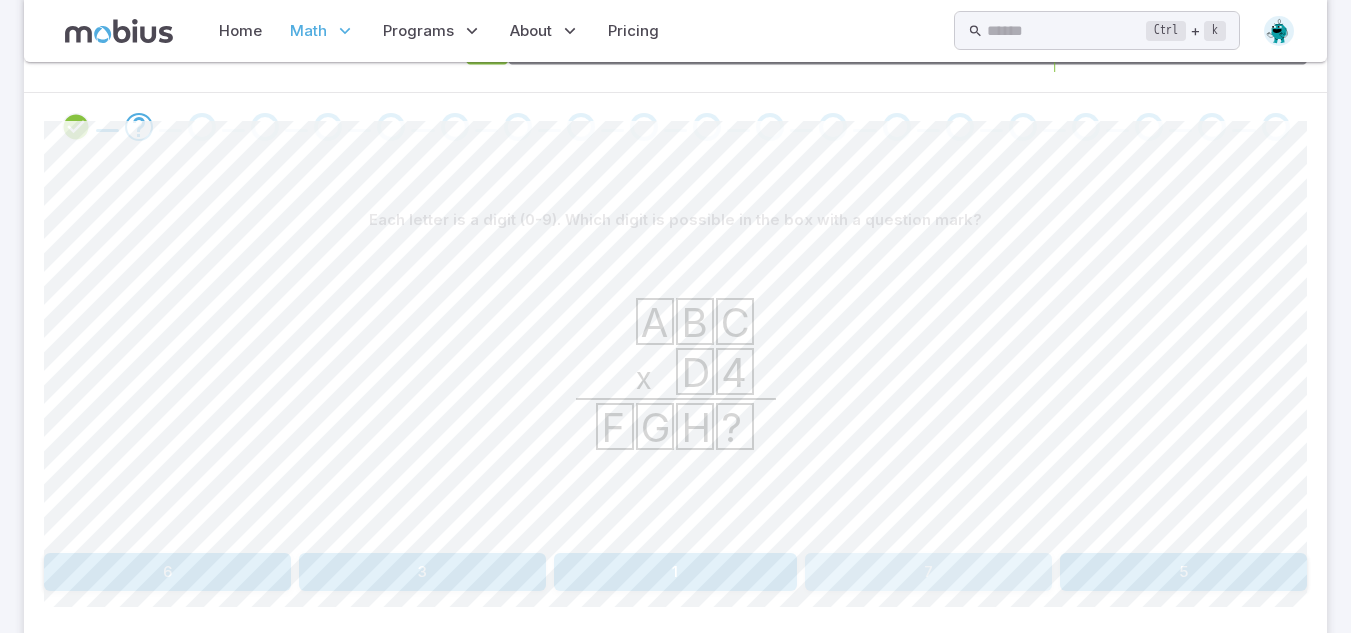 click on "7" at bounding box center (928, 572) 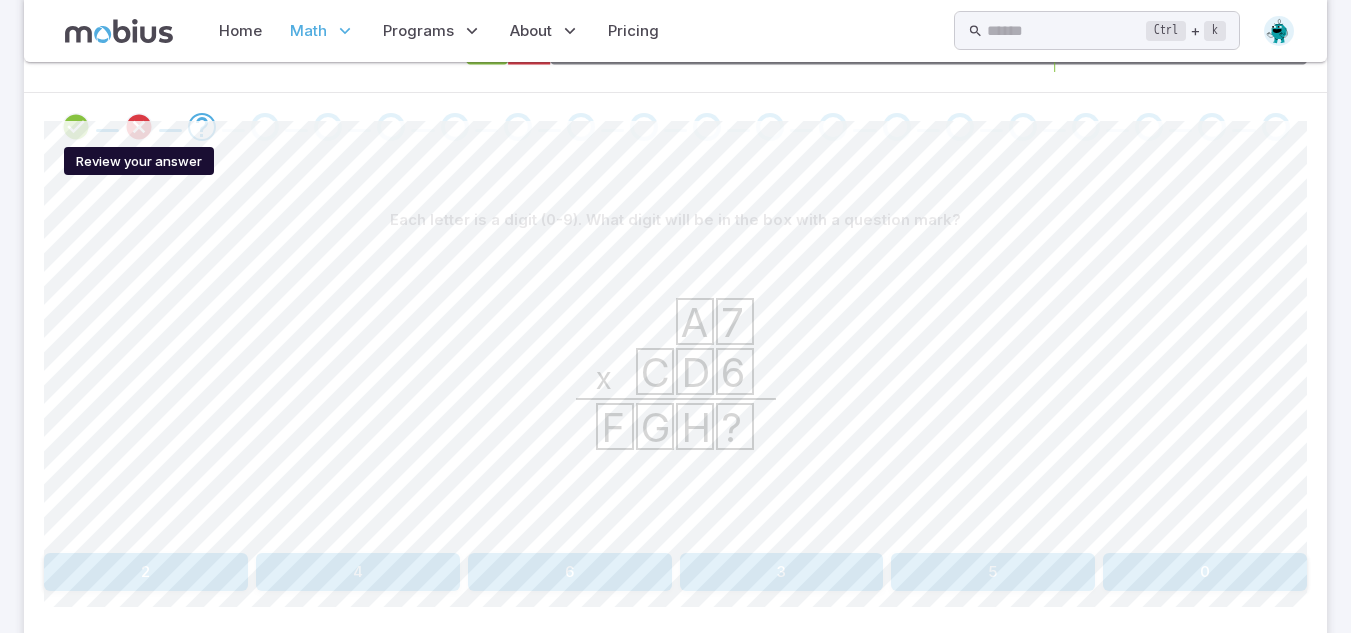 click at bounding box center [139, 127] 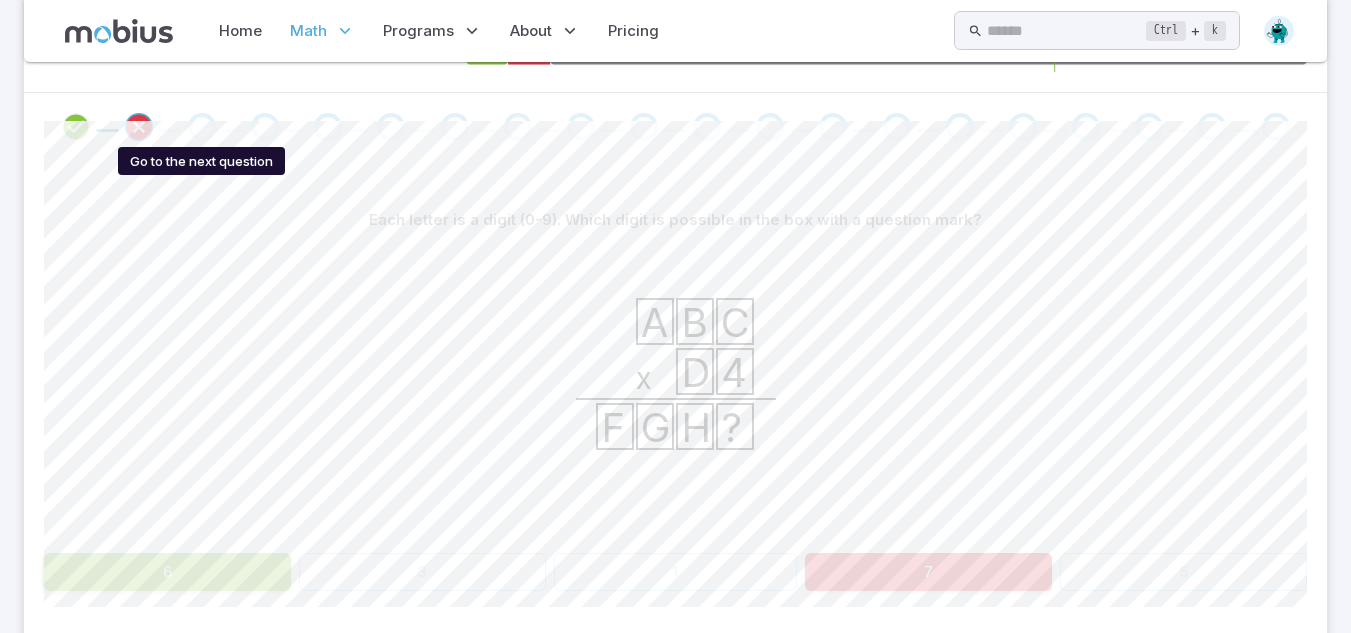 click at bounding box center (202, 127) 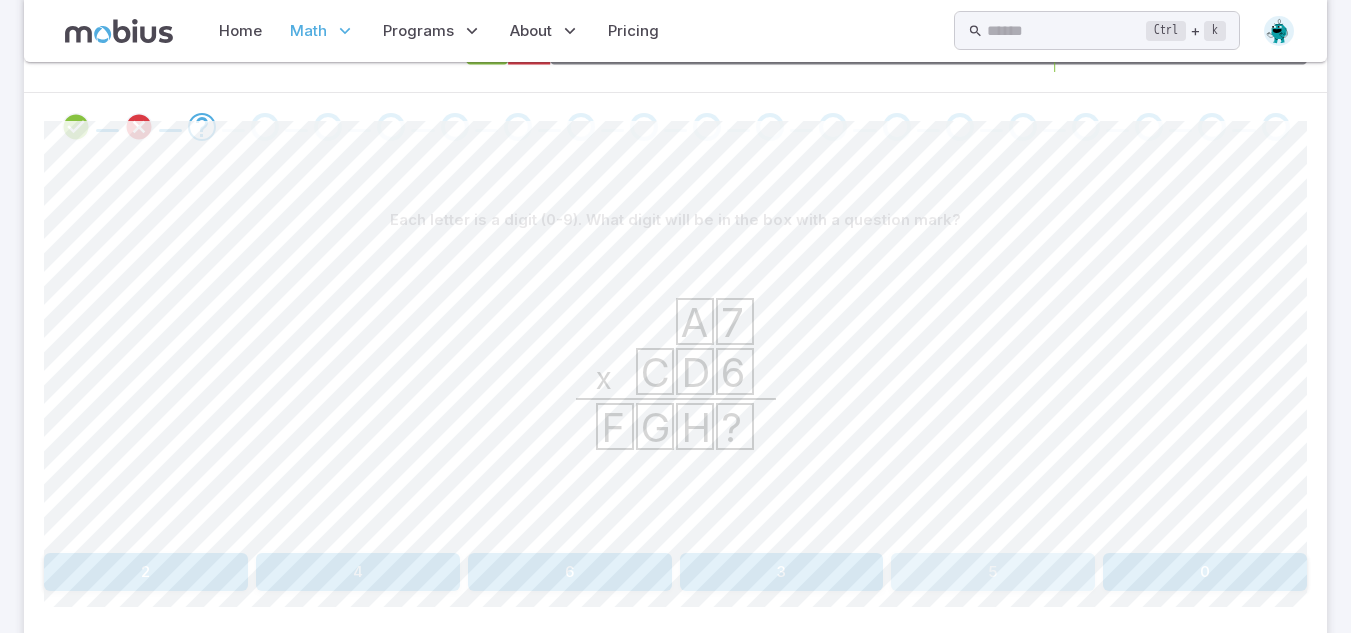 click on "5" at bounding box center (993, 572) 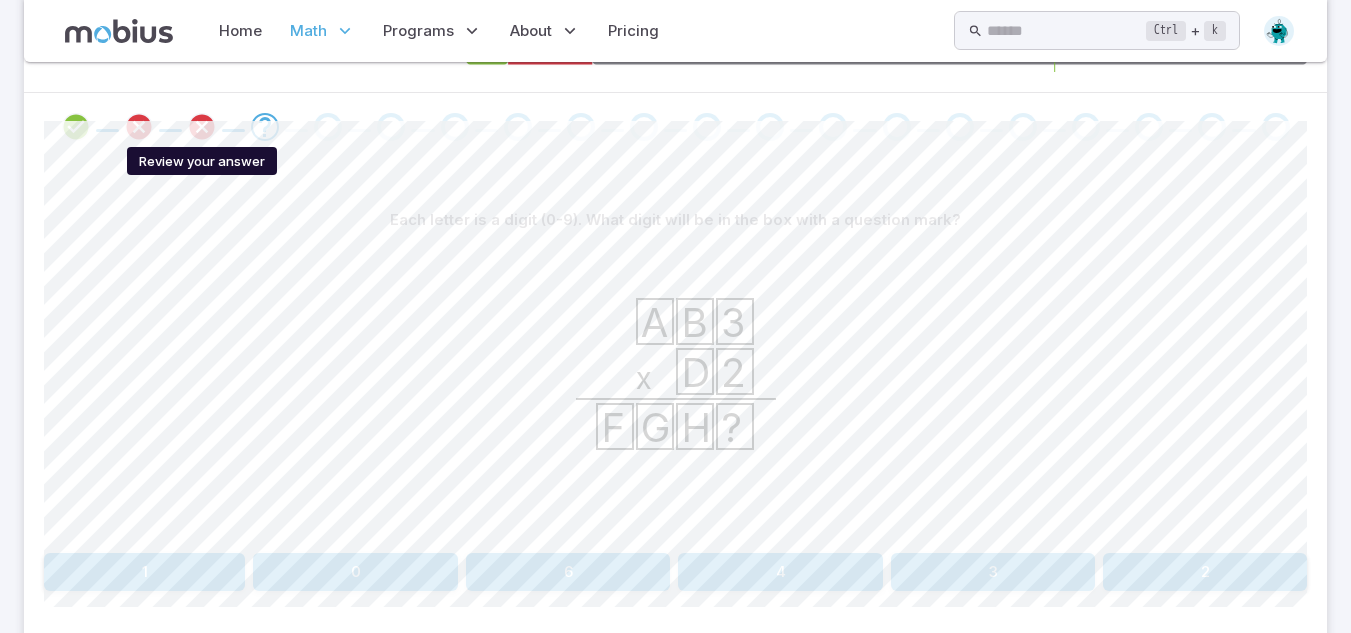 click at bounding box center [202, 127] 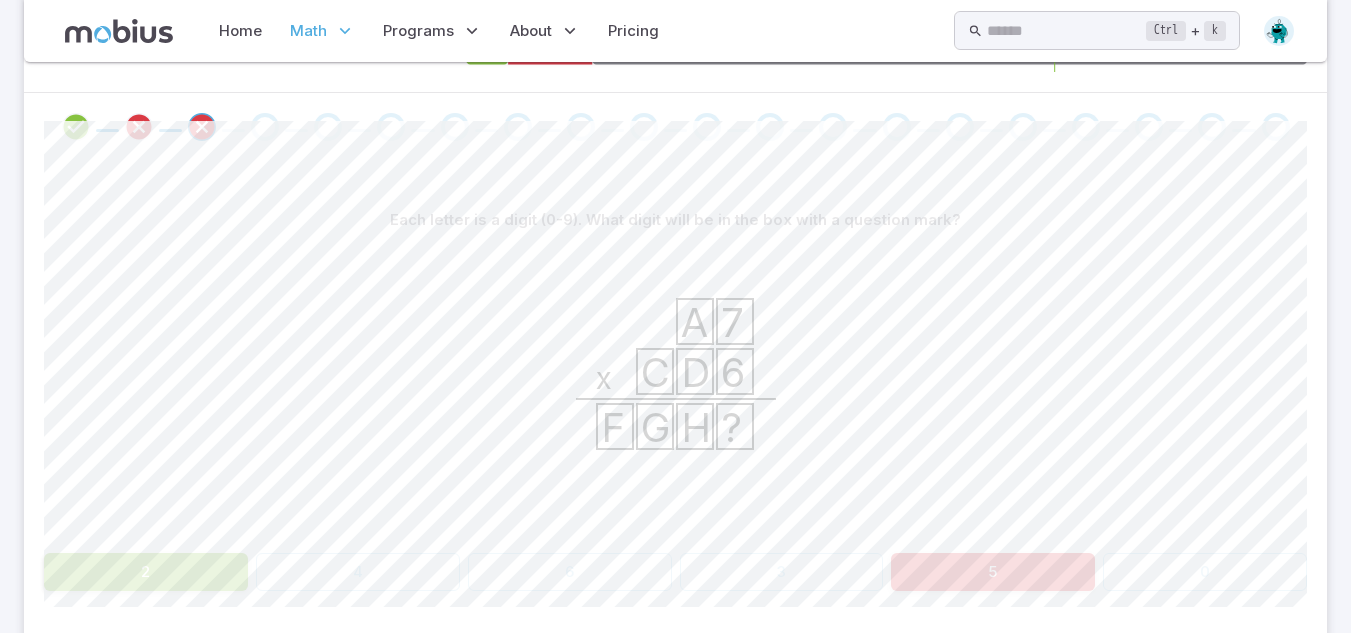scroll, scrollTop: 514, scrollLeft: 0, axis: vertical 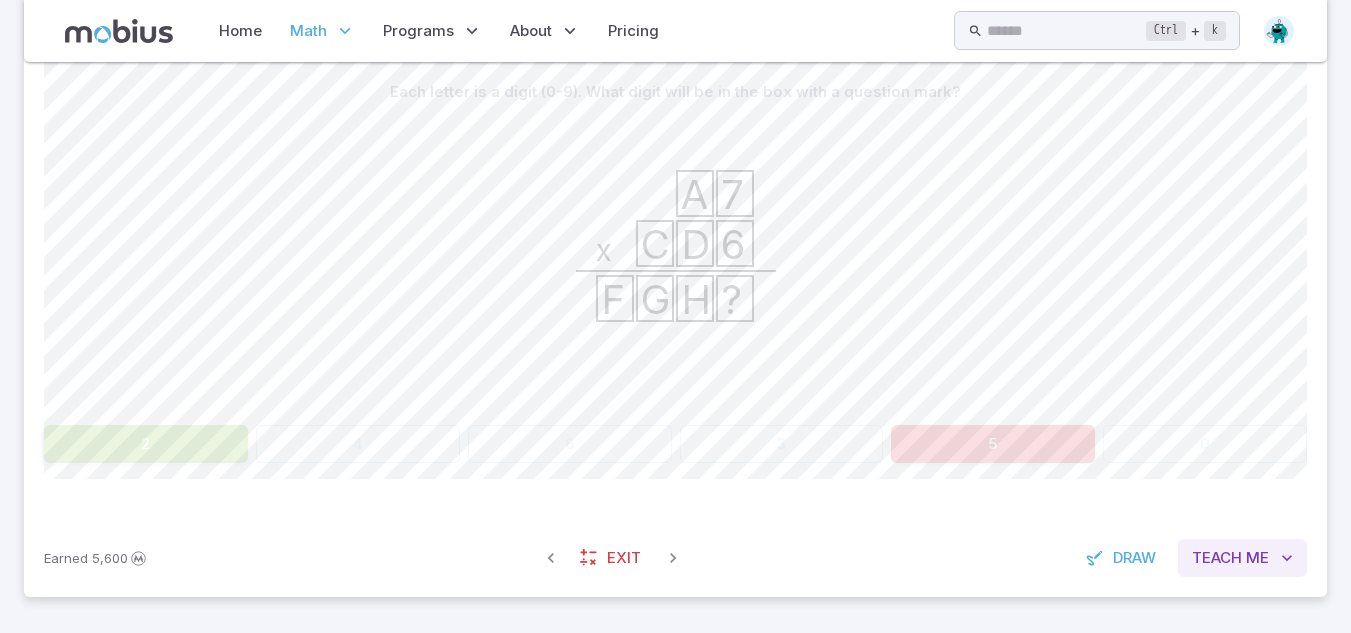 drag, startPoint x: 1220, startPoint y: 538, endPoint x: 1228, endPoint y: 546, distance: 11.313708 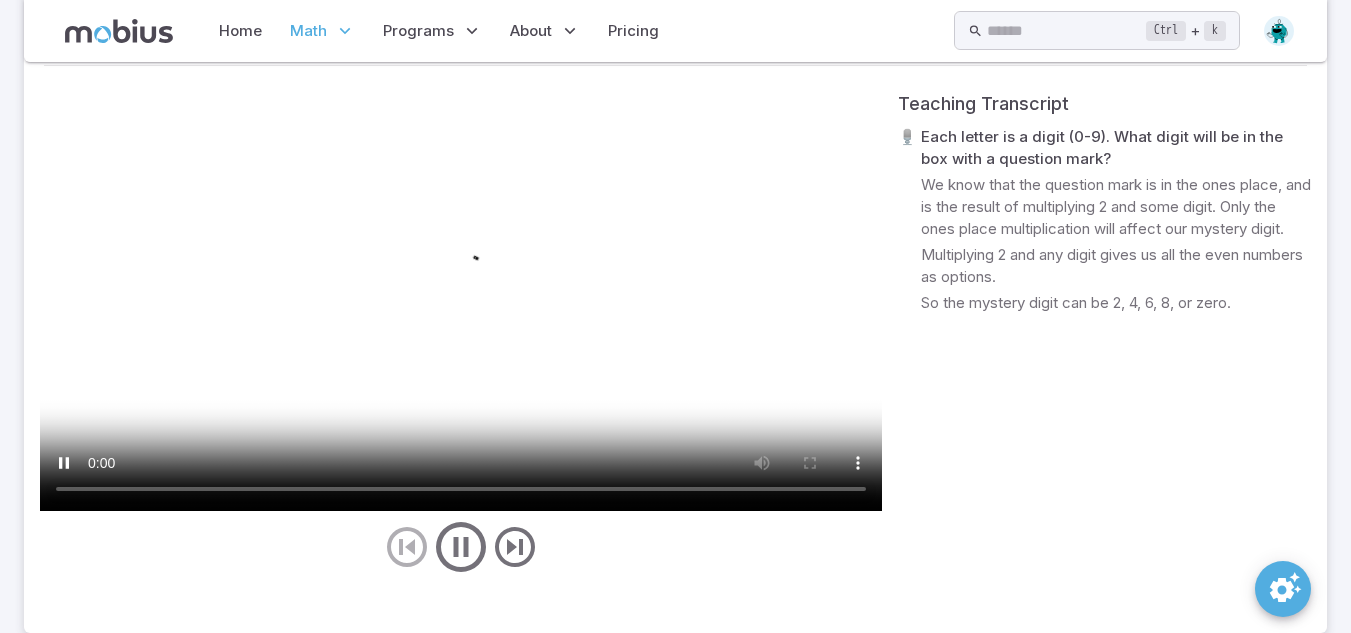 scroll, scrollTop: 1054, scrollLeft: 0, axis: vertical 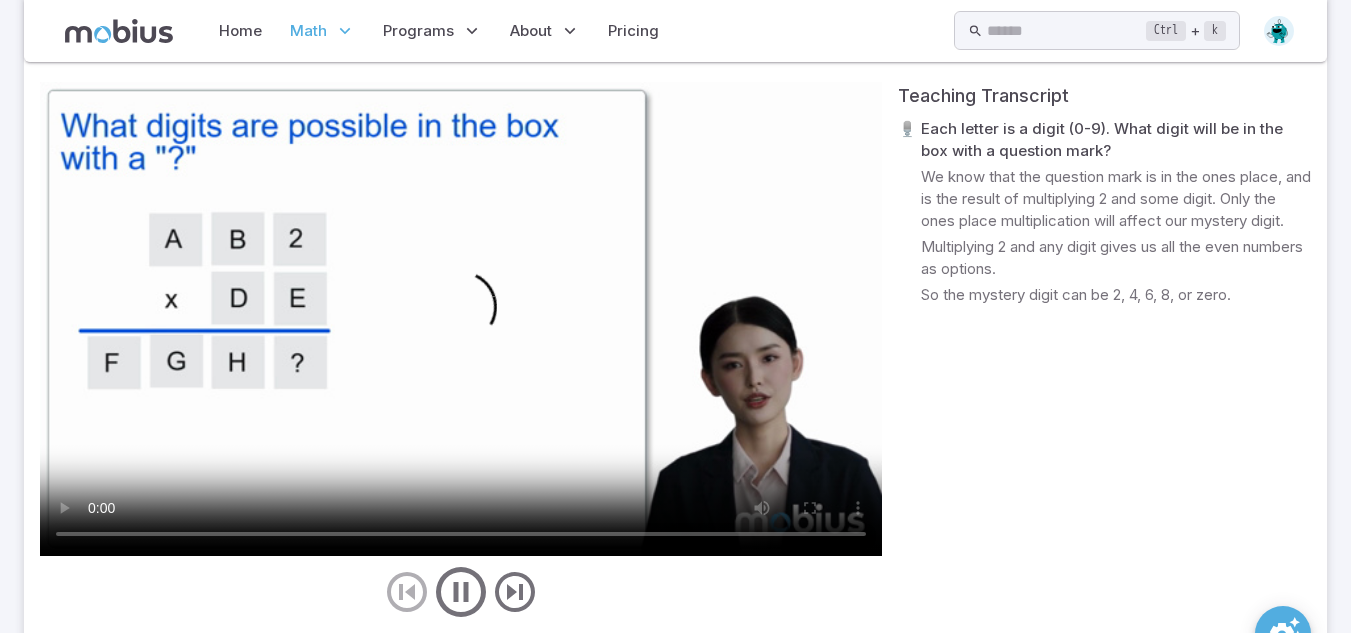 type 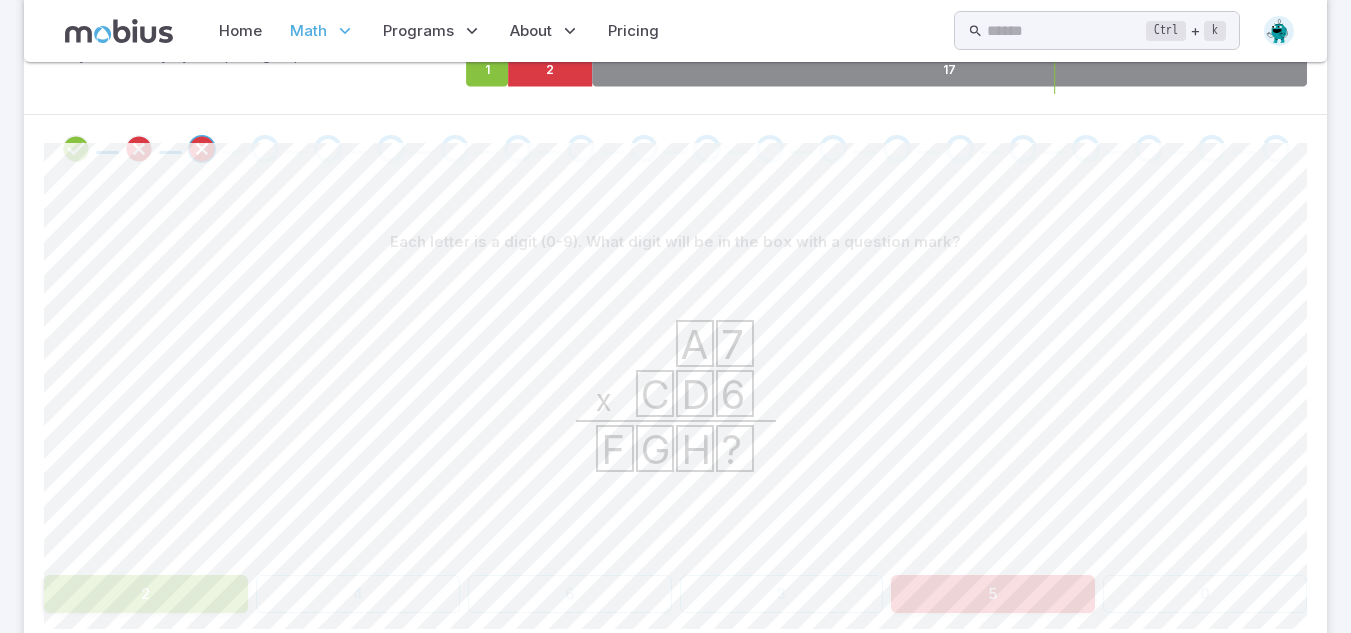 scroll, scrollTop: 361, scrollLeft: 0, axis: vertical 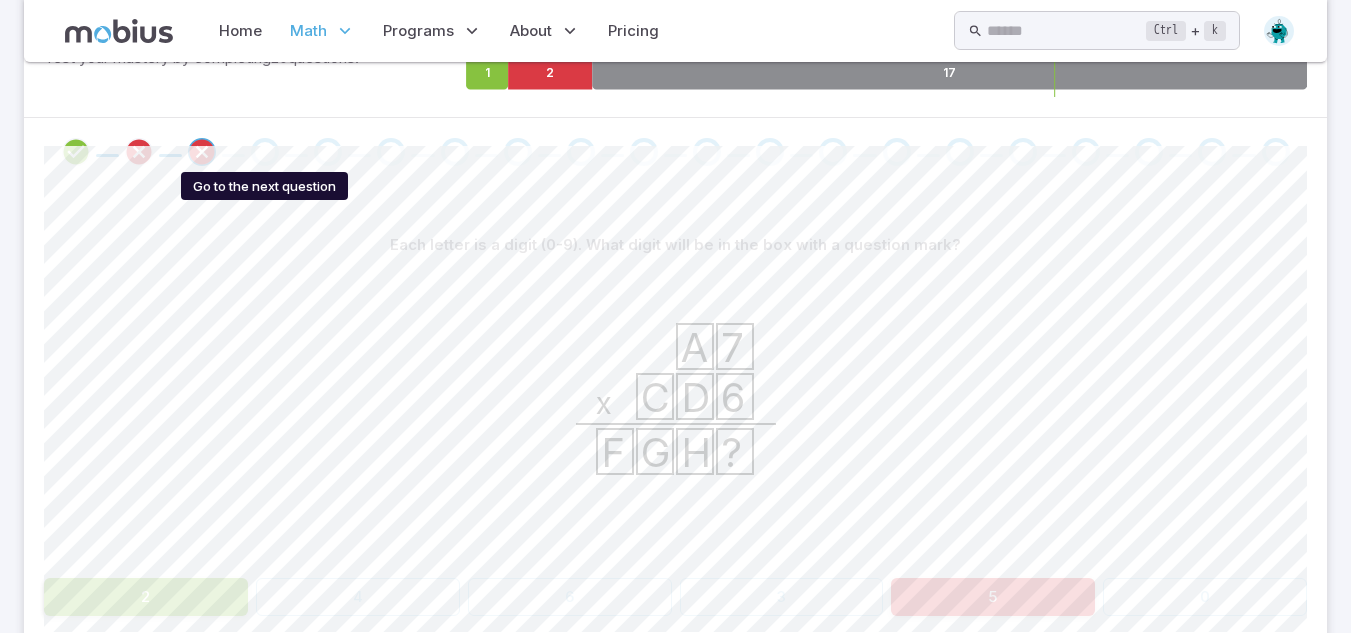 click at bounding box center (265, 152) 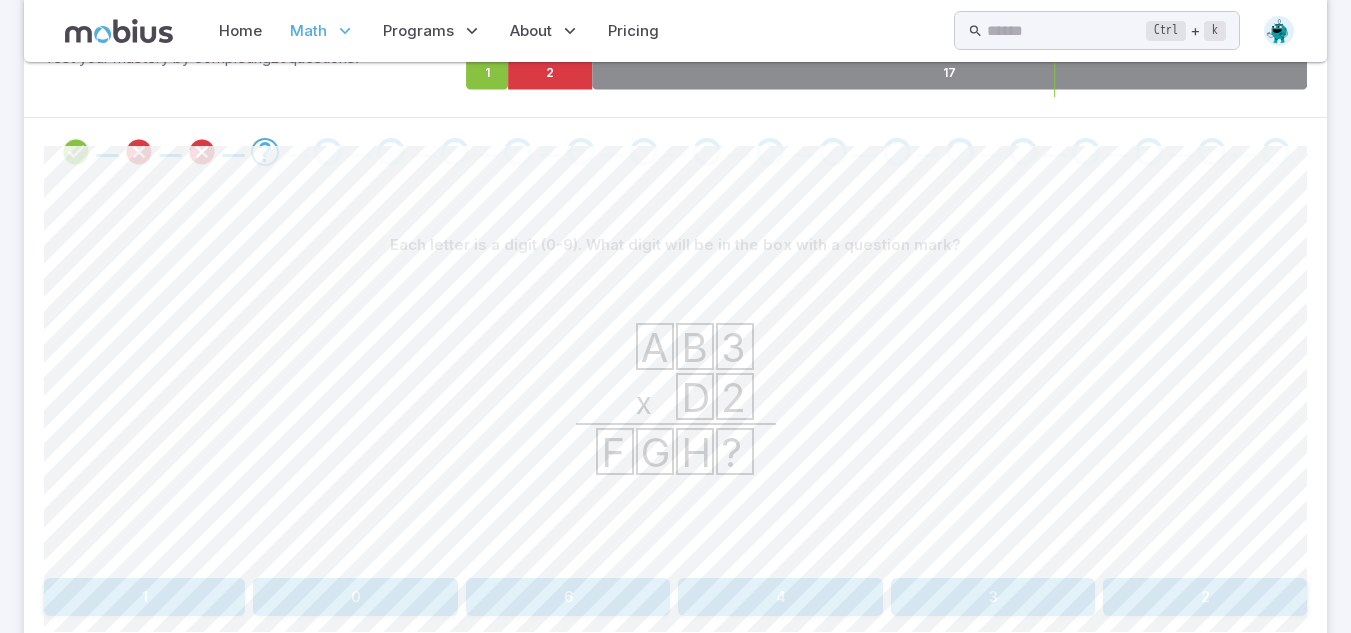 click at bounding box center [201, 152] 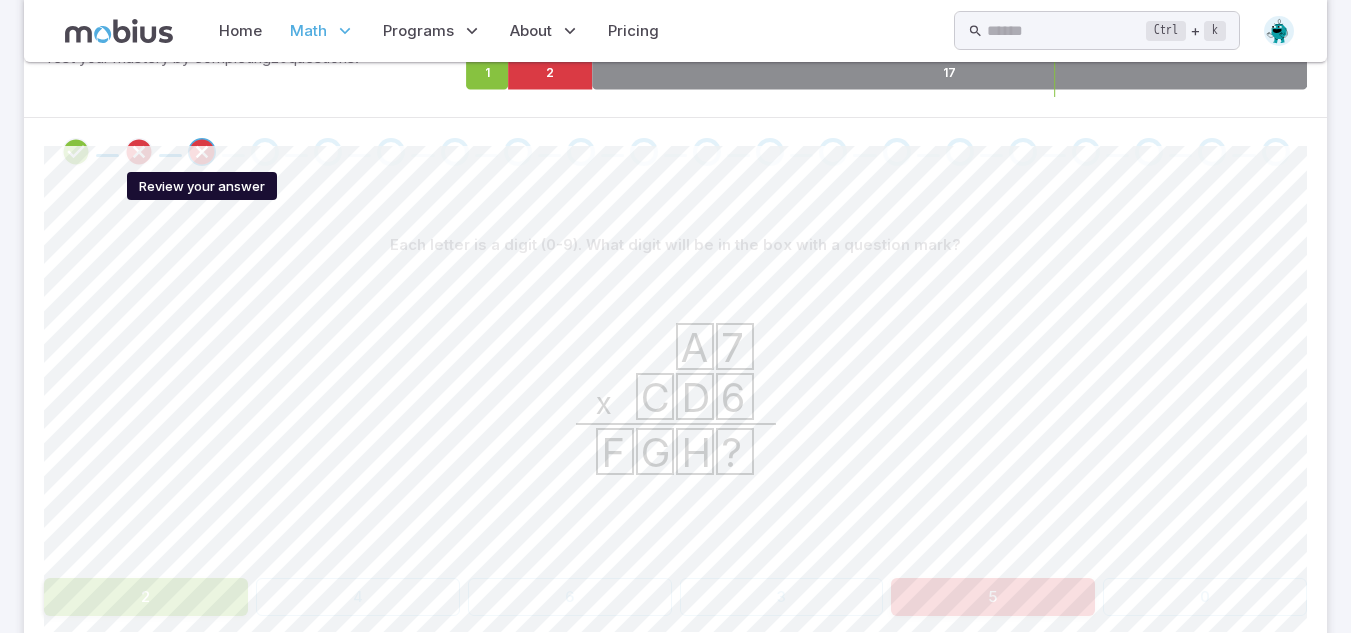 click at bounding box center (202, 152) 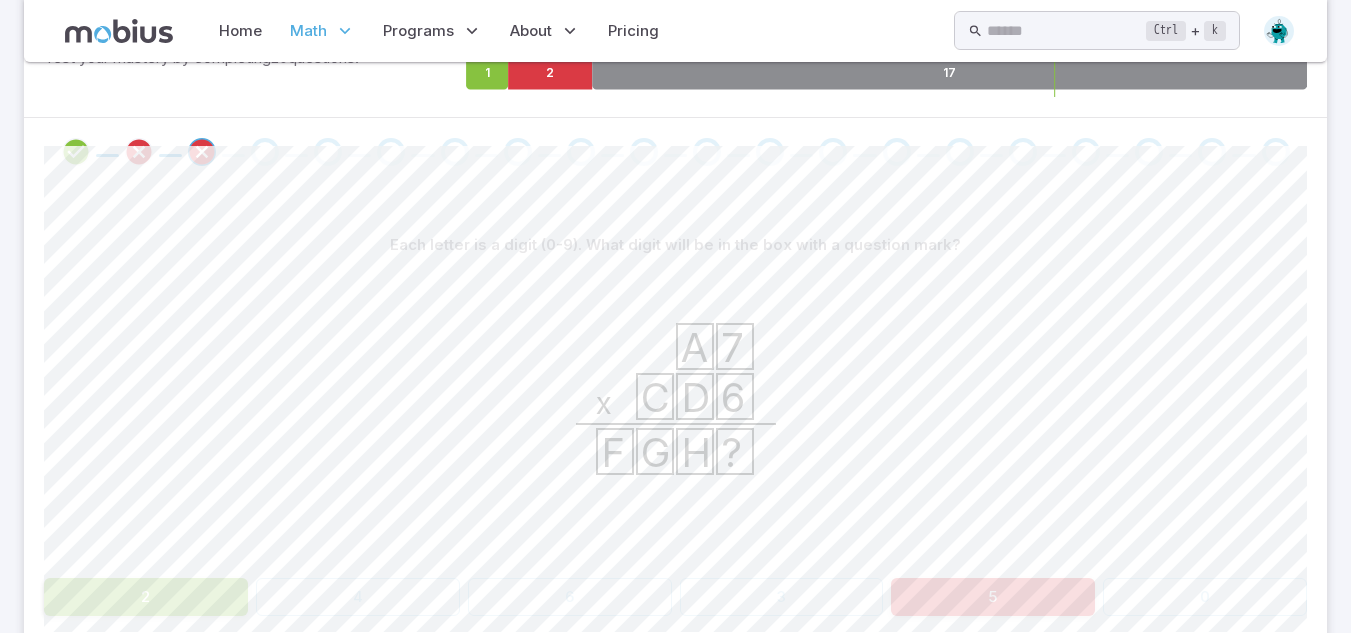 scroll, scrollTop: 514, scrollLeft: 0, axis: vertical 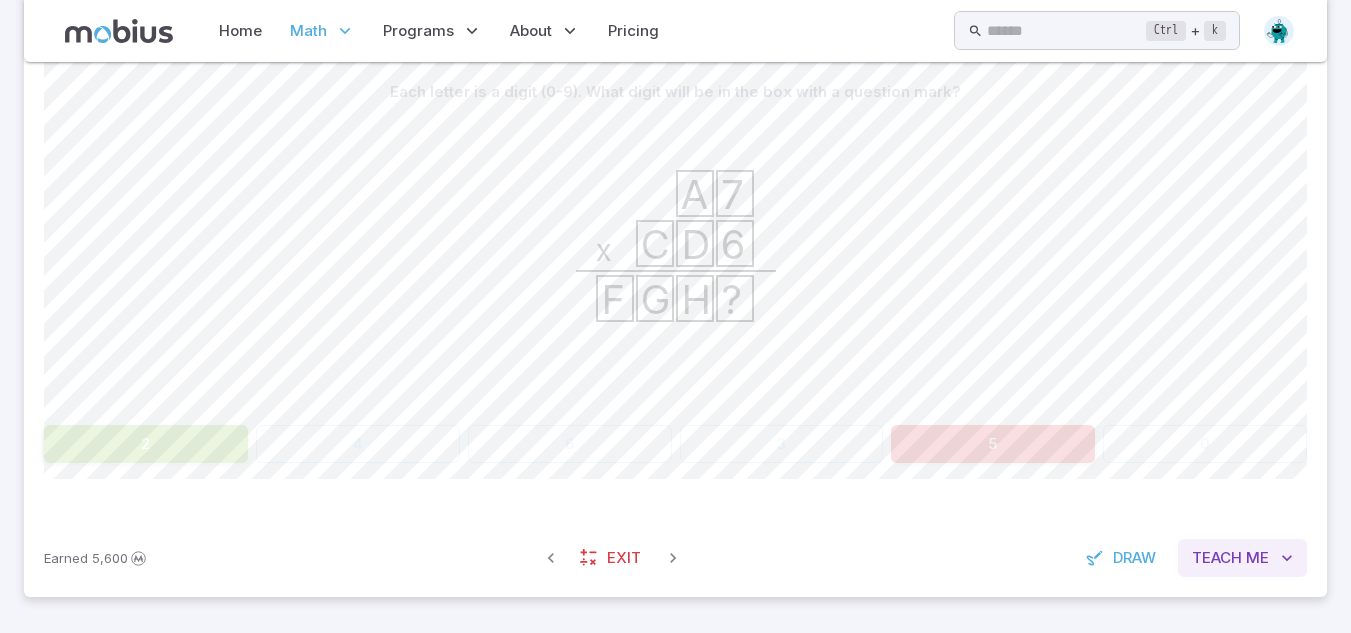 click on "Me" at bounding box center (1257, 558) 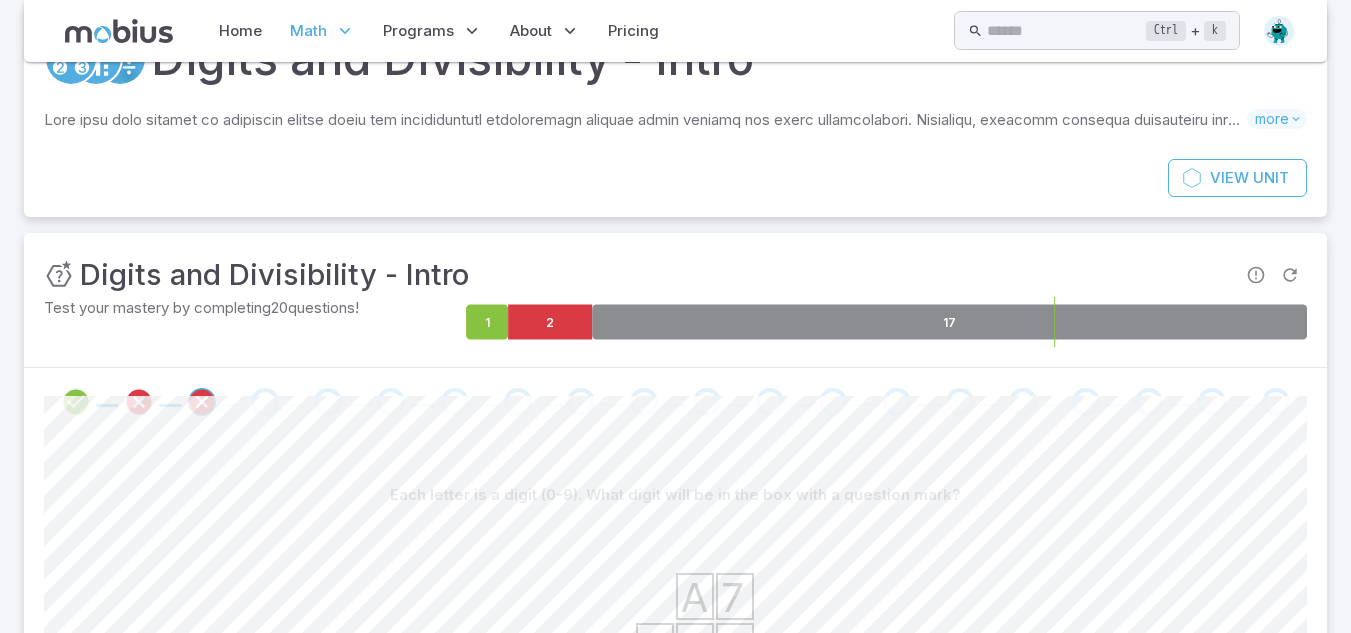 scroll, scrollTop: 0, scrollLeft: 0, axis: both 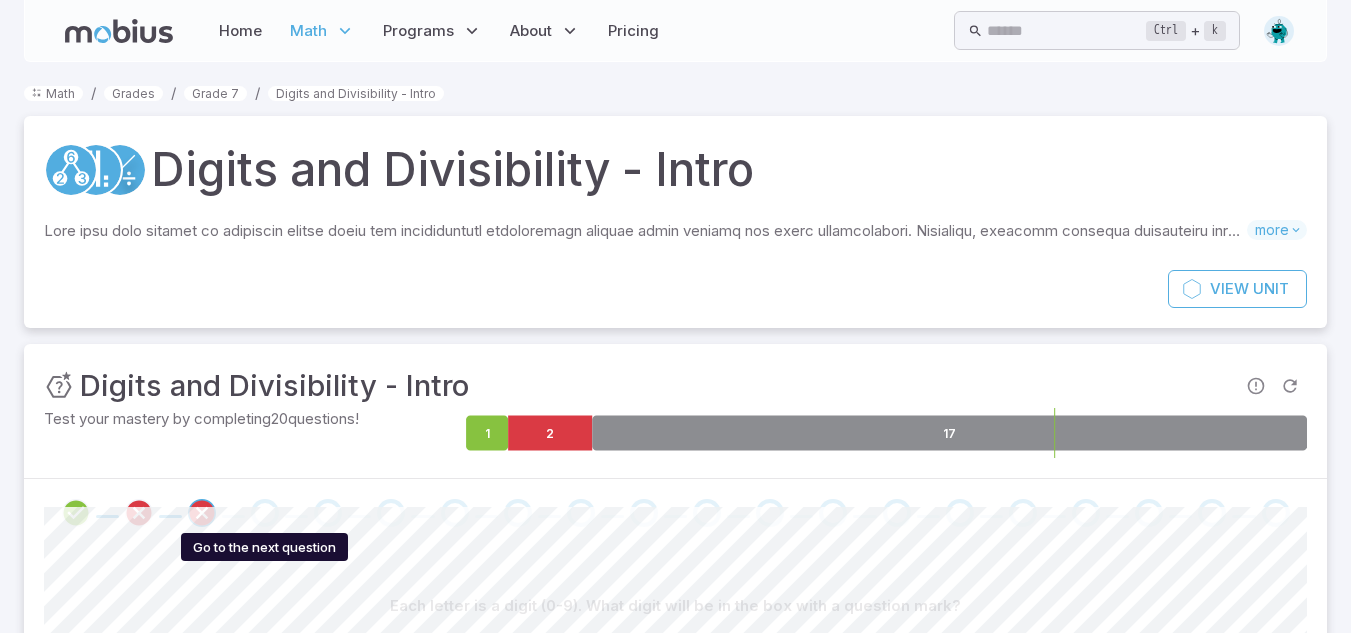 click at bounding box center (265, 513) 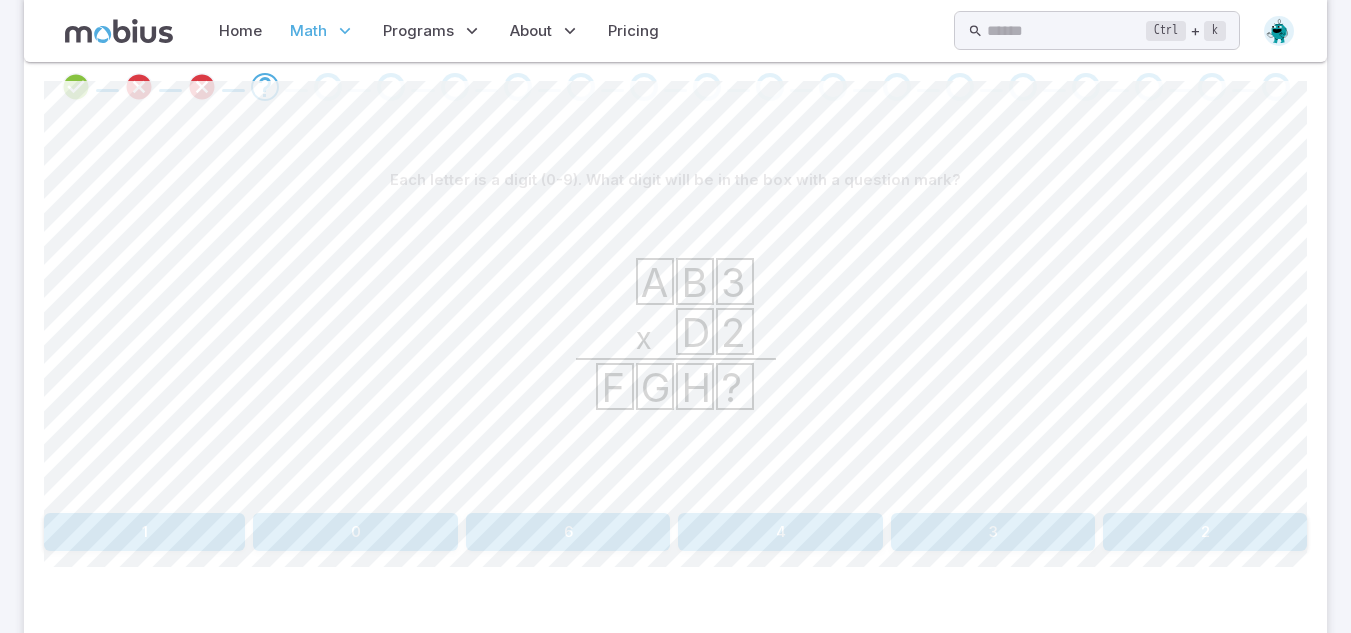 scroll, scrollTop: 514, scrollLeft: 0, axis: vertical 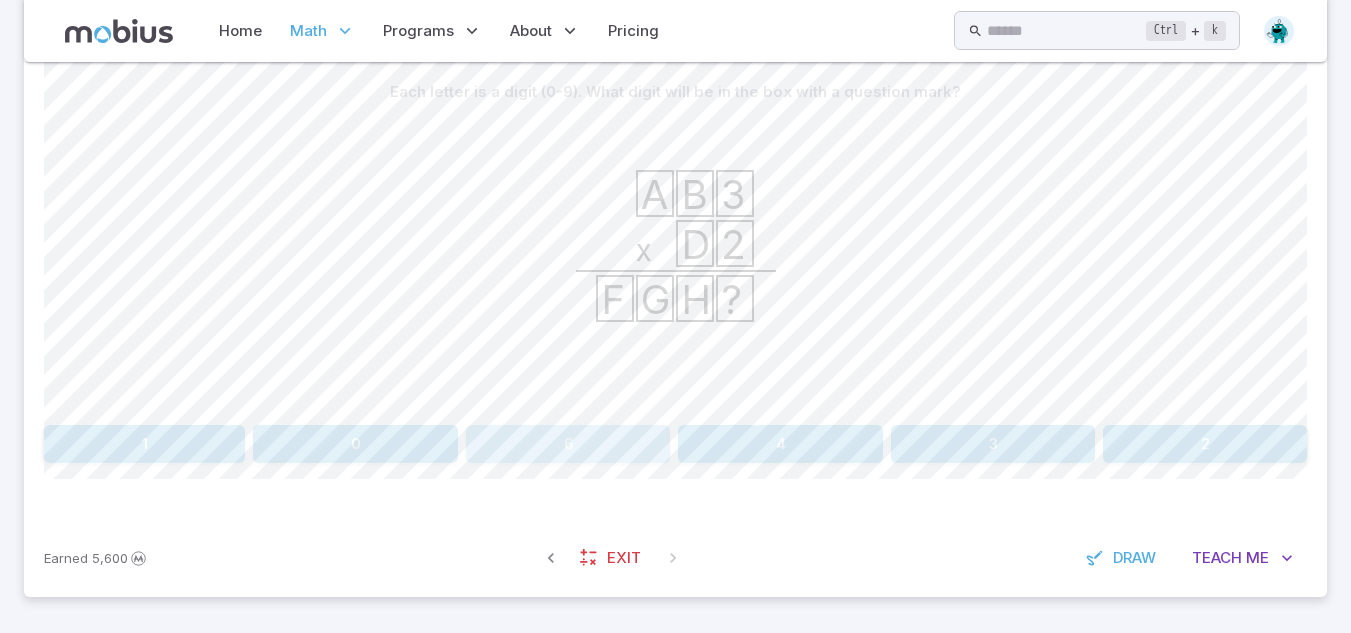 click on "6" at bounding box center [568, 444] 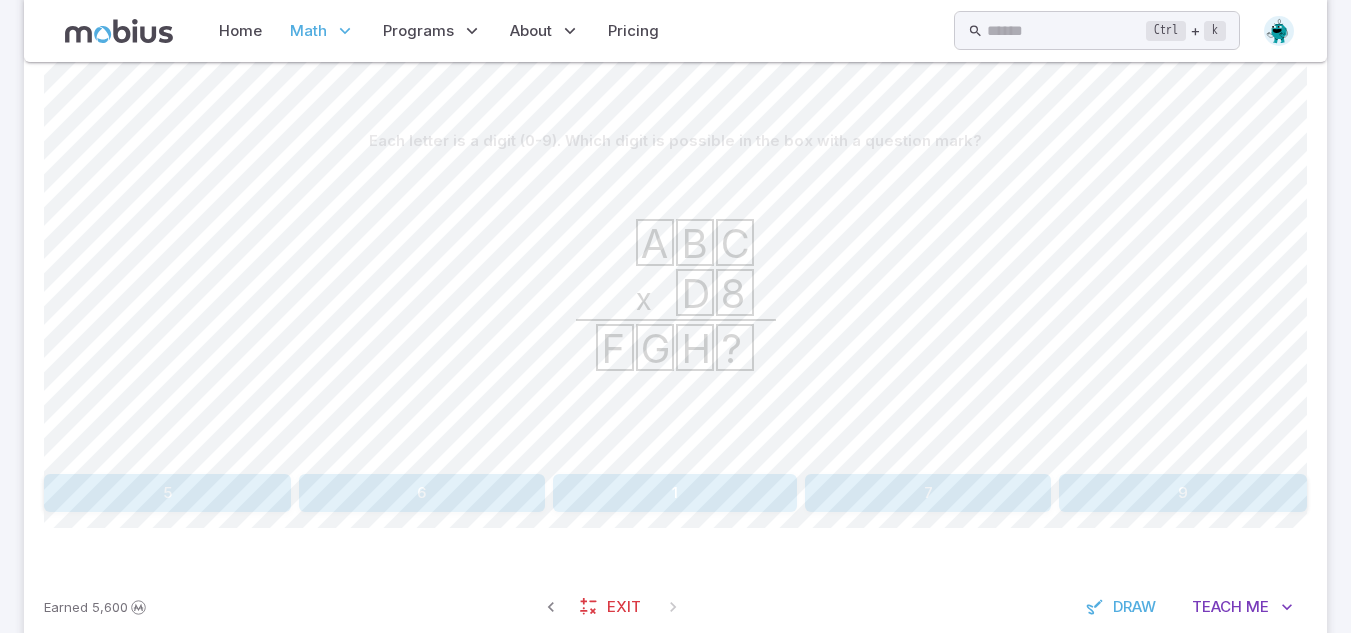scroll, scrollTop: 490, scrollLeft: 0, axis: vertical 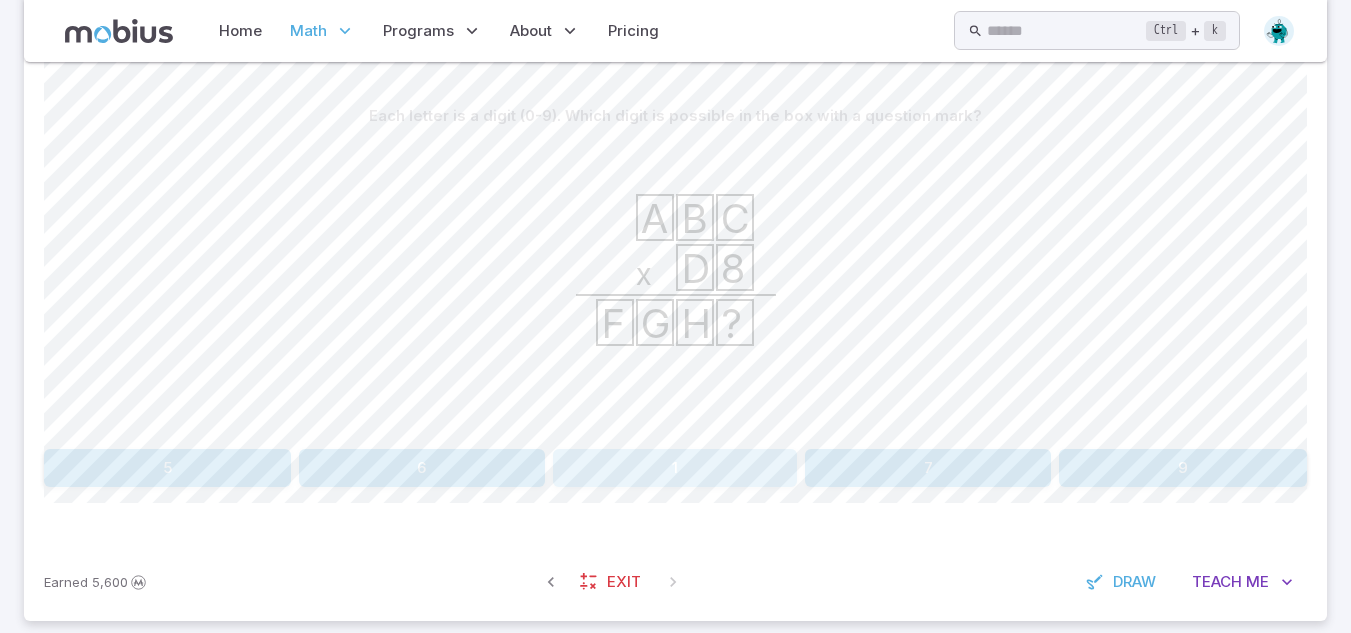 click on "1" at bounding box center [675, 468] 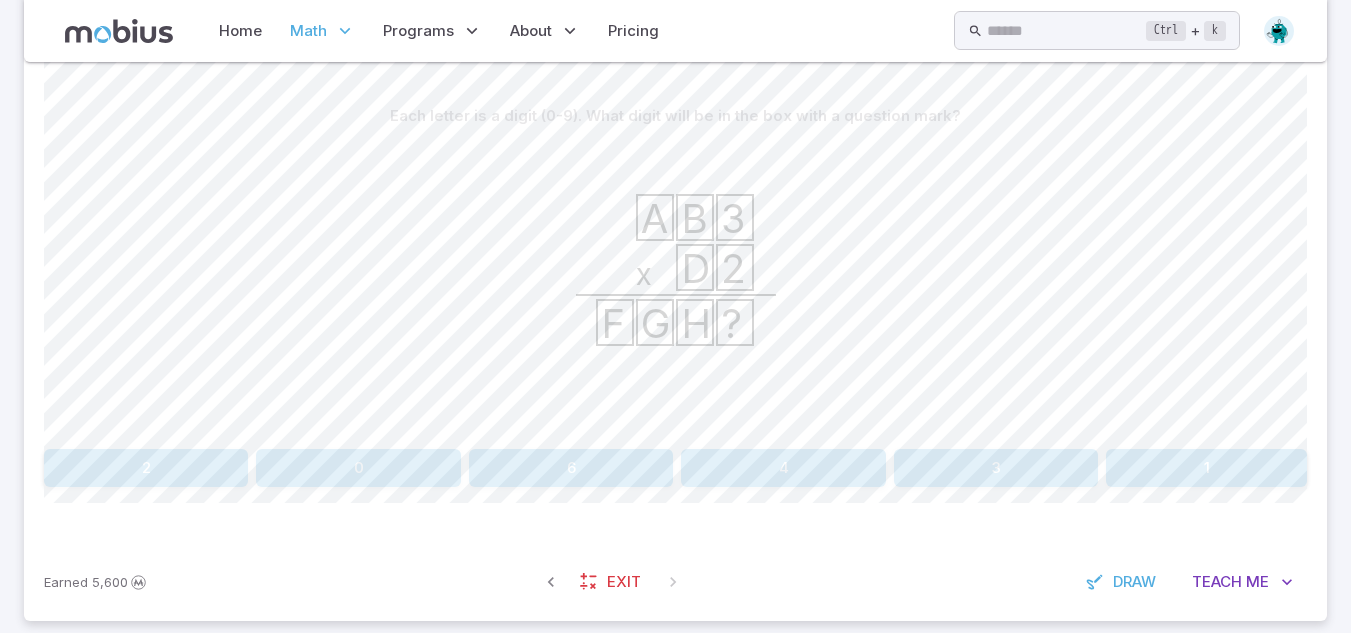click on "6" at bounding box center (571, 468) 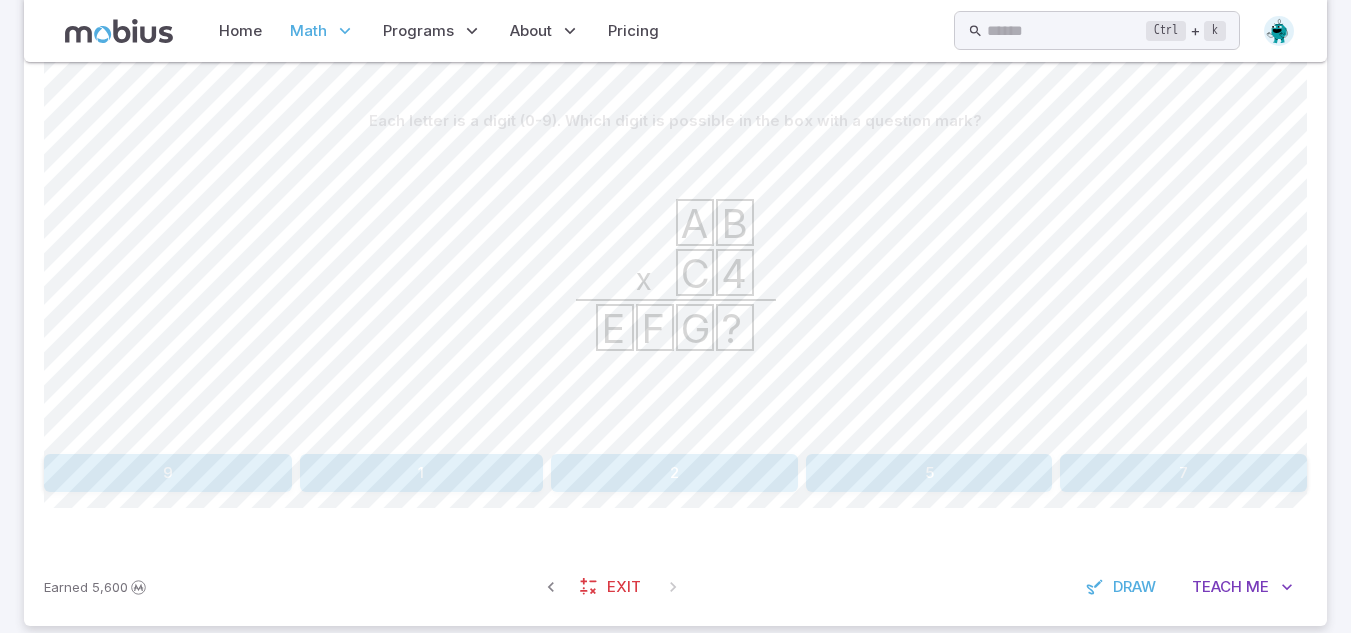 scroll, scrollTop: 508, scrollLeft: 0, axis: vertical 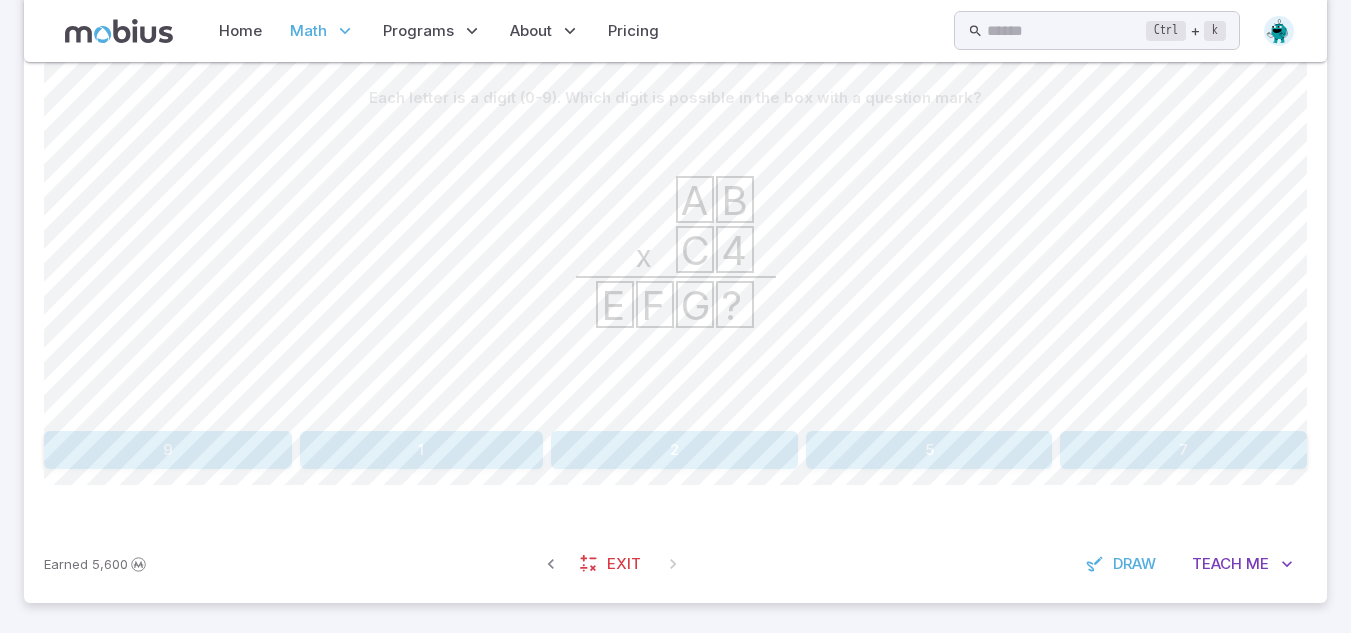 drag, startPoint x: 917, startPoint y: 471, endPoint x: 879, endPoint y: 440, distance: 49.0408 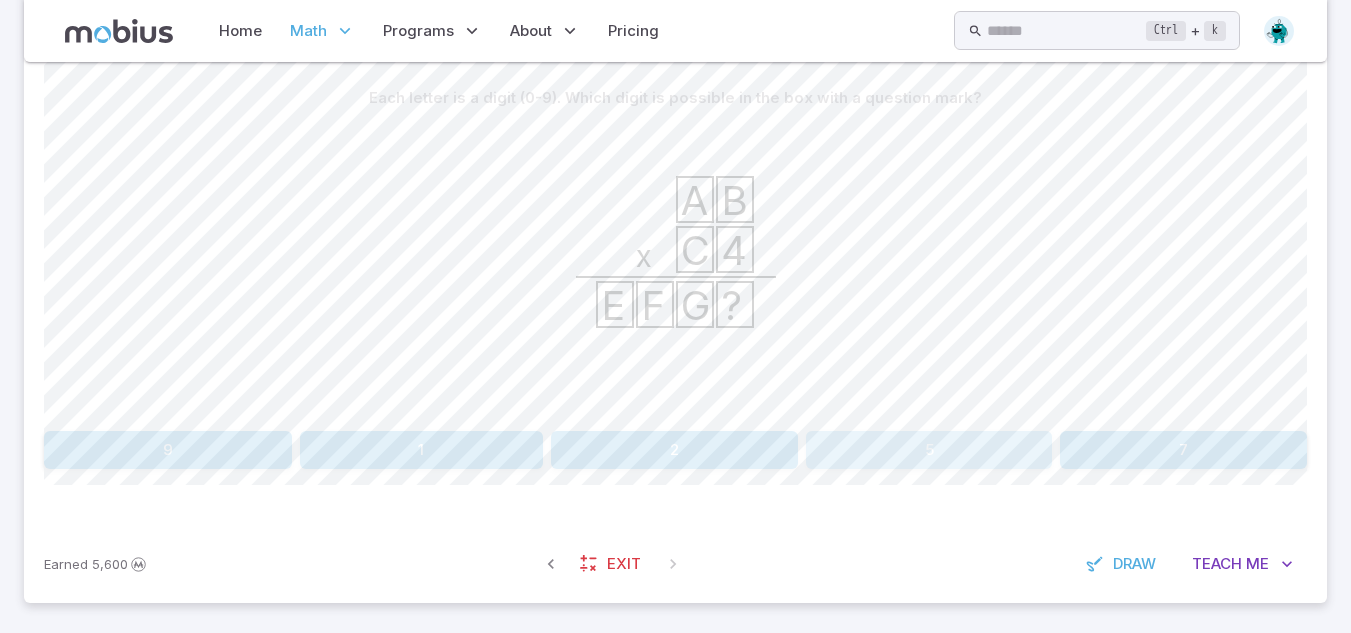 click on "5" at bounding box center [929, 450] 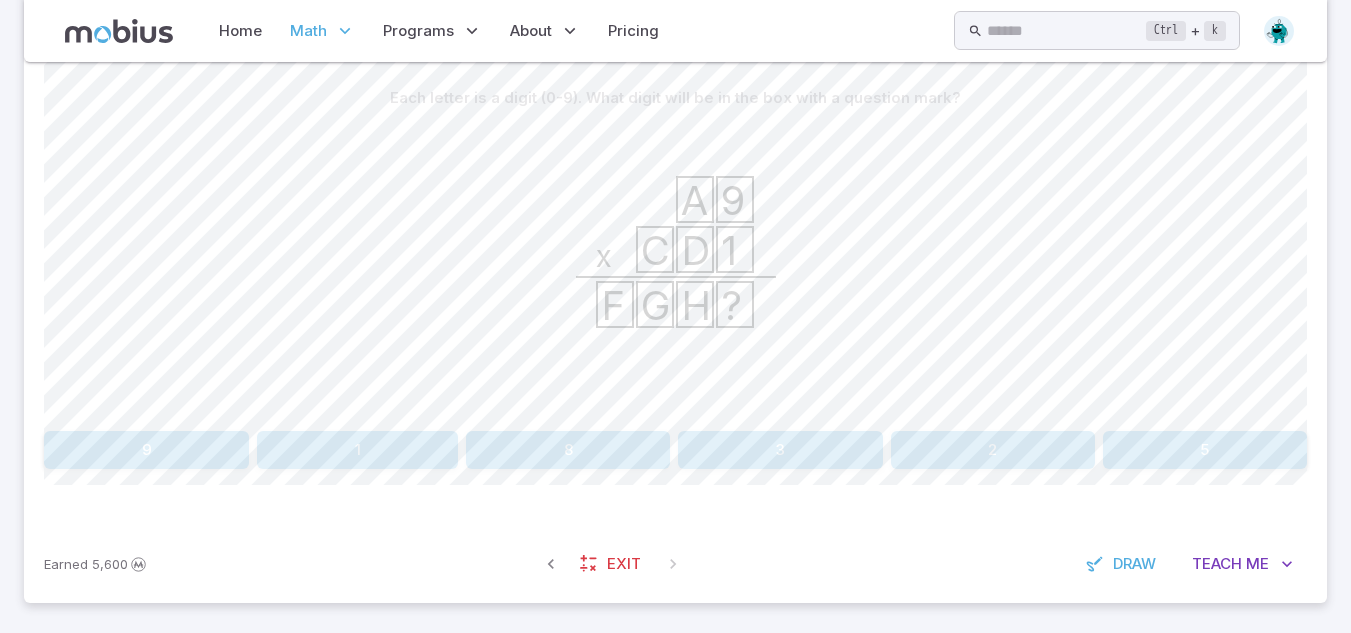 click on "9" at bounding box center [146, 450] 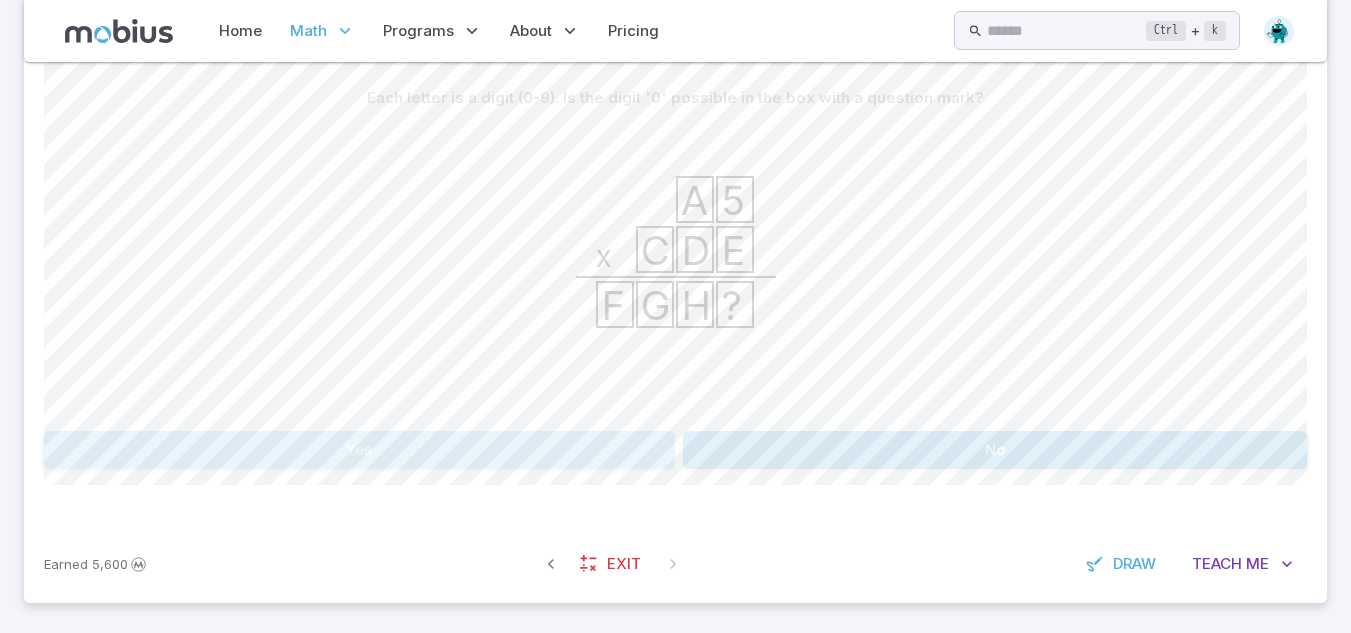 click on "Yes" at bounding box center [359, 450] 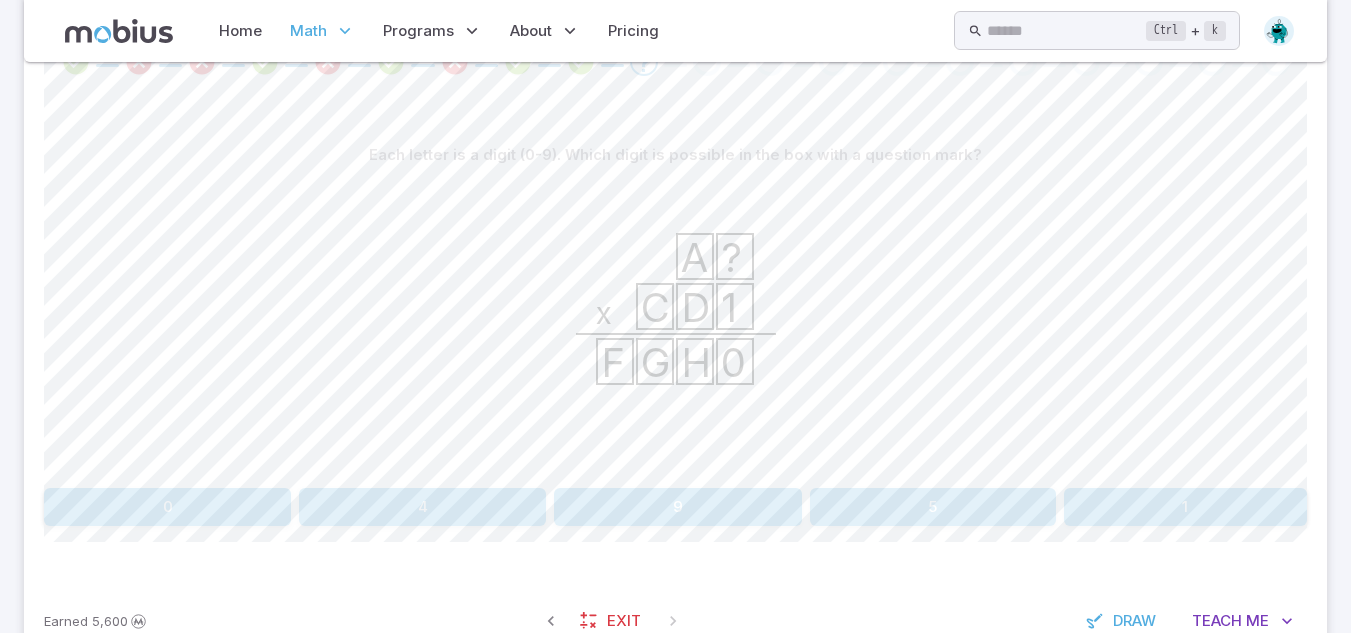 scroll, scrollTop: 467, scrollLeft: 0, axis: vertical 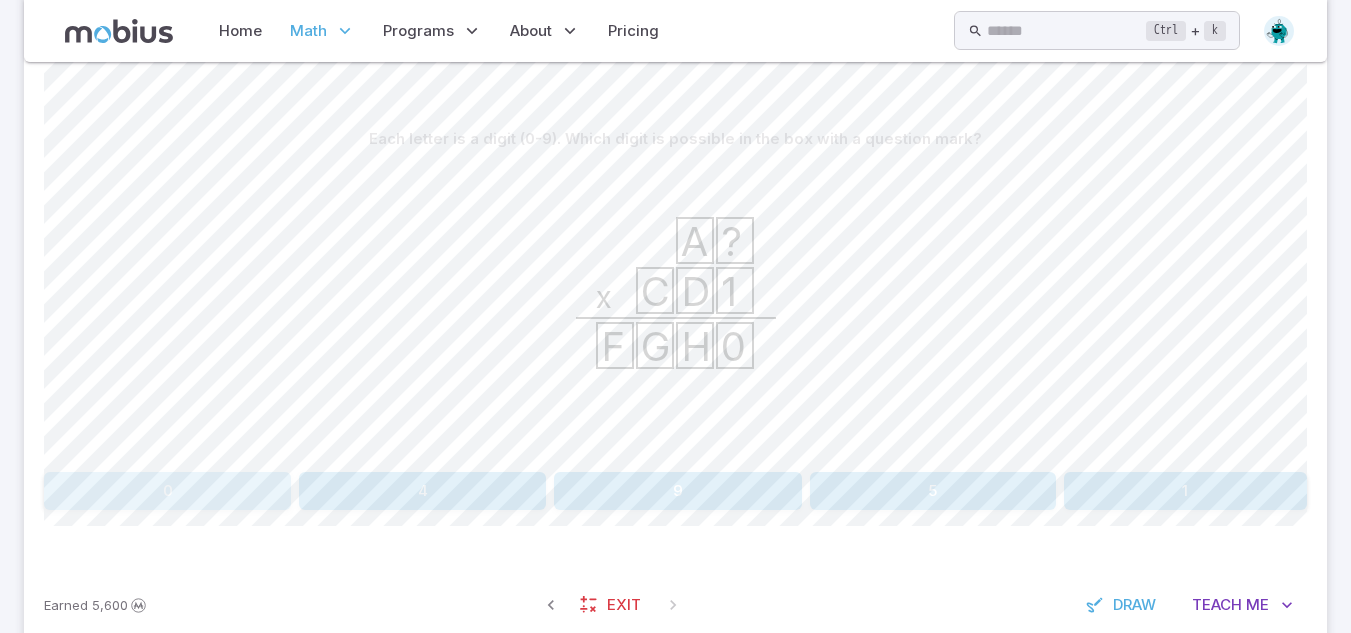 click on "0" at bounding box center [167, 491] 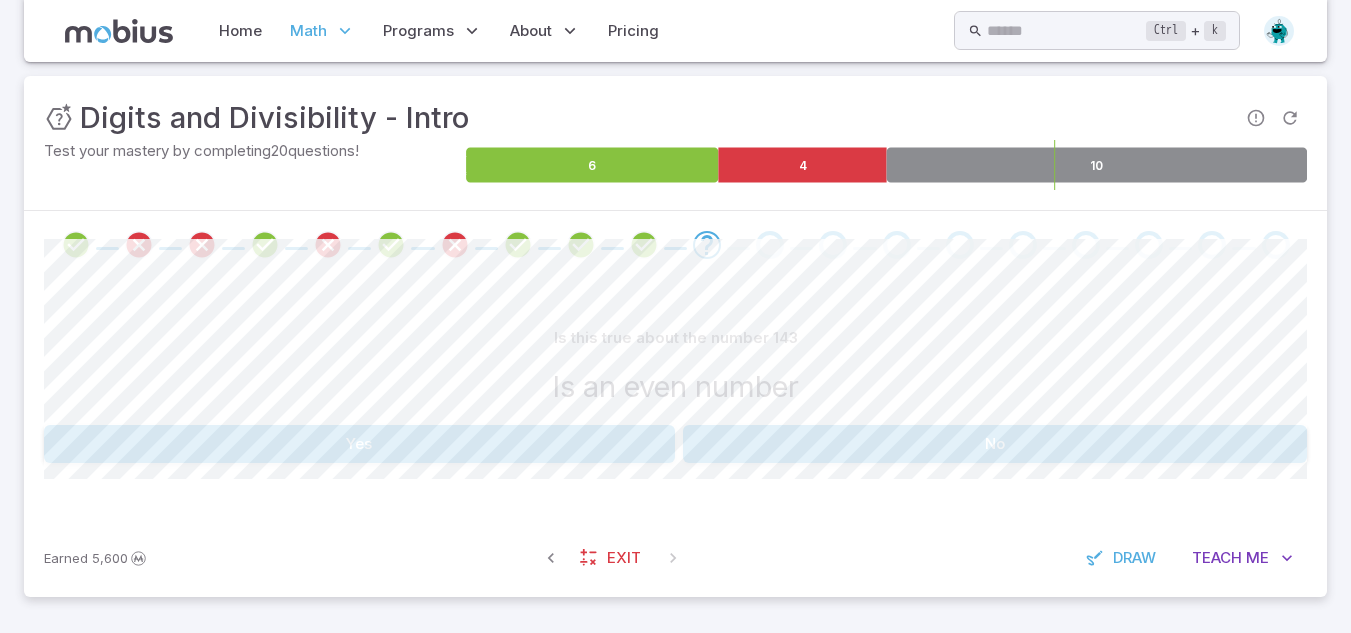 scroll, scrollTop: 268, scrollLeft: 0, axis: vertical 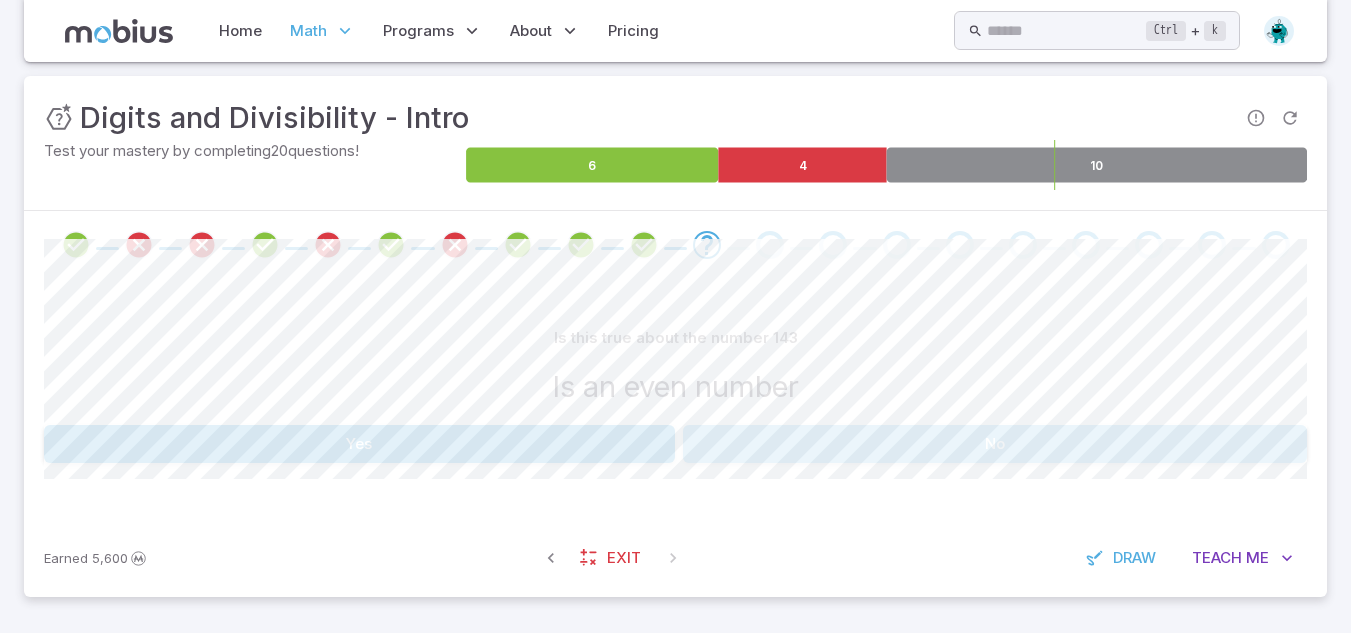 click on "No" at bounding box center [995, 444] 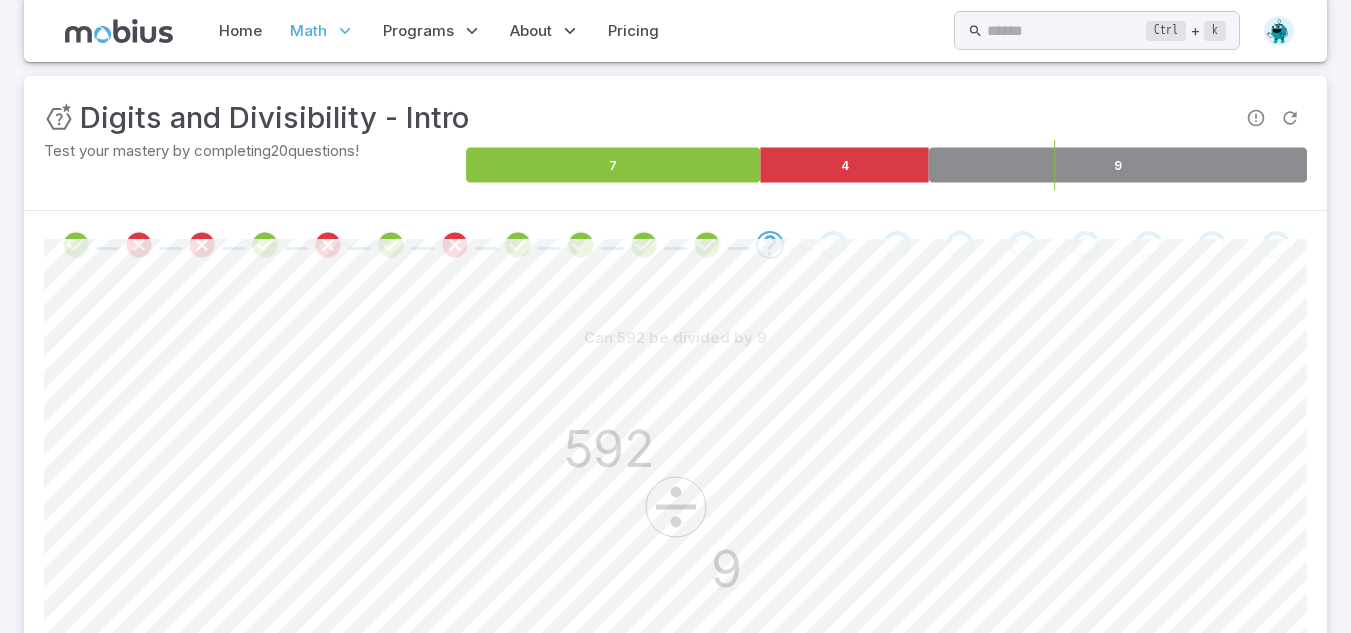 scroll, scrollTop: 369, scrollLeft: 0, axis: vertical 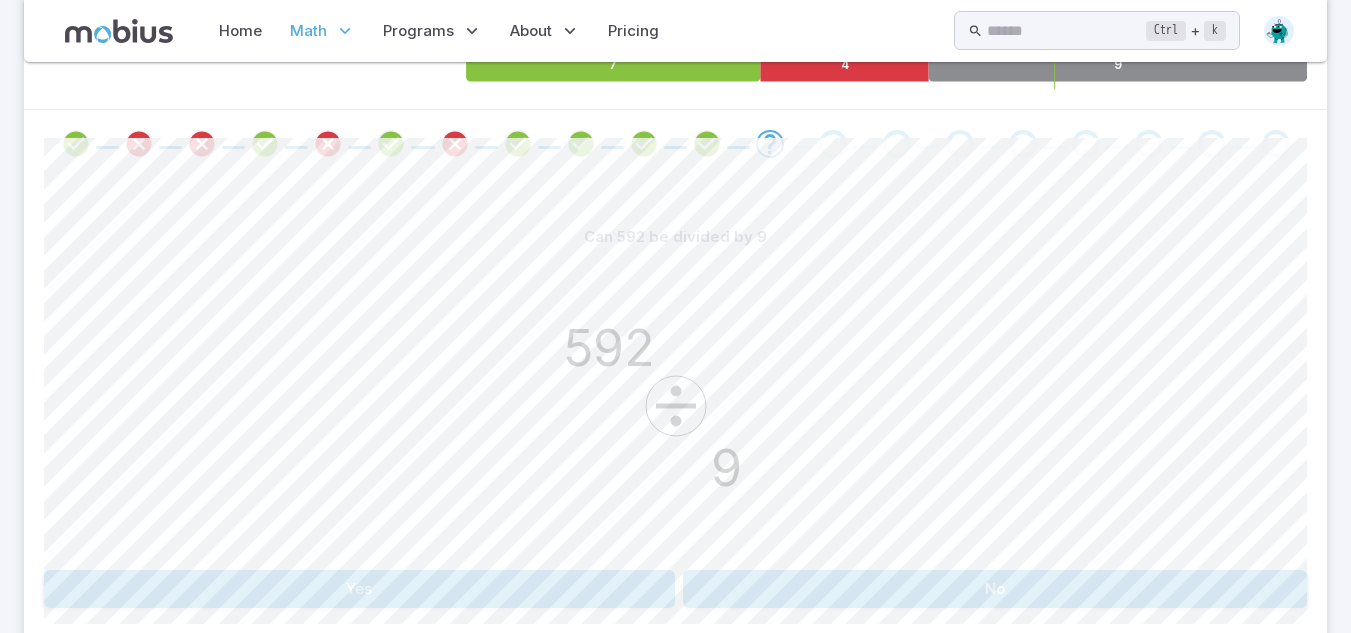 drag, startPoint x: 744, startPoint y: 557, endPoint x: 754, endPoint y: 567, distance: 14.142136 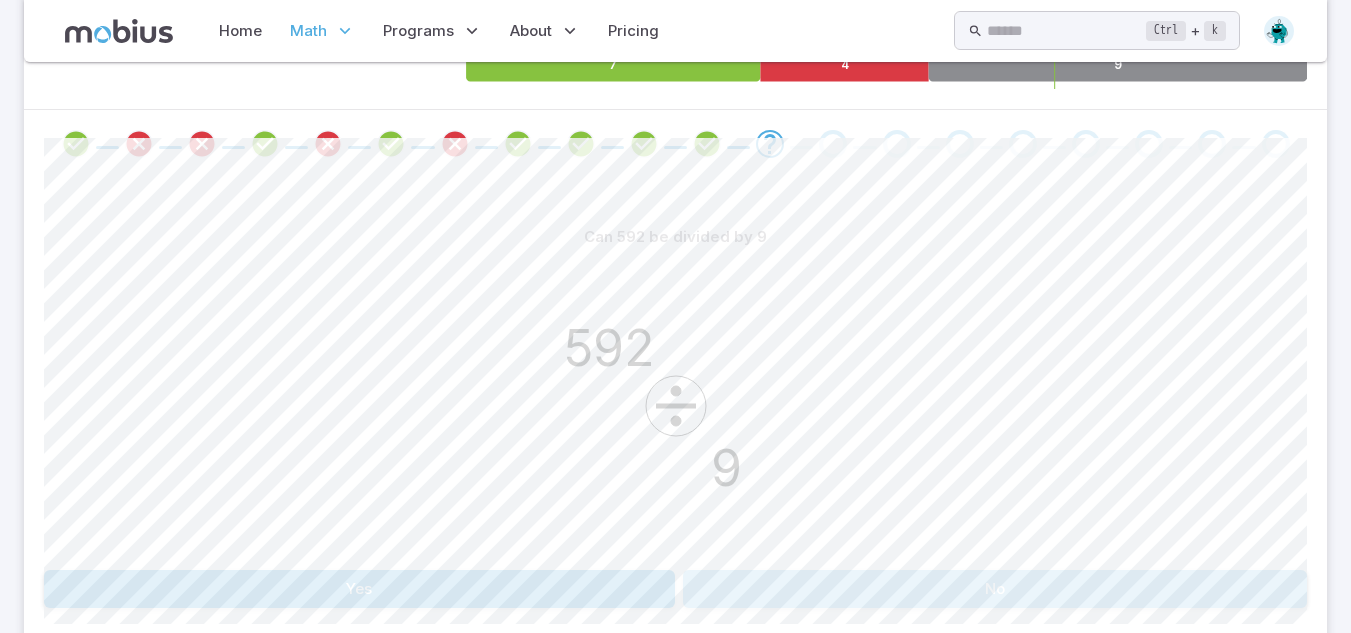 click on "No" at bounding box center (995, 589) 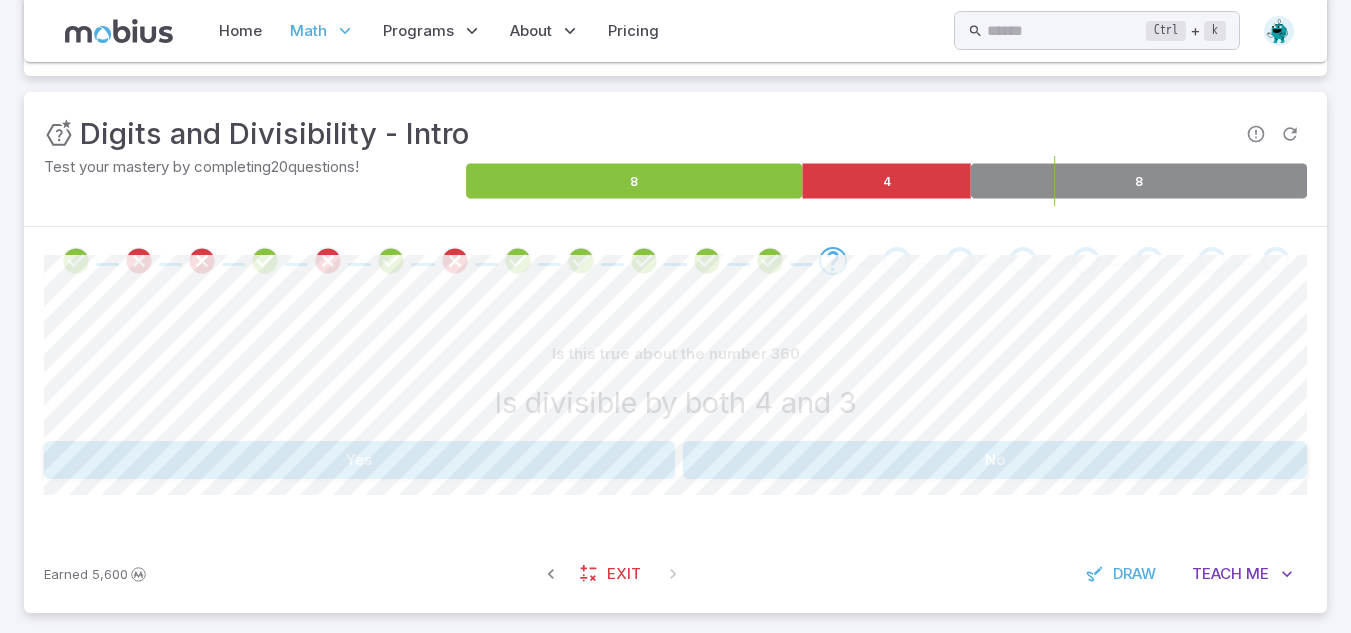 scroll, scrollTop: 268, scrollLeft: 0, axis: vertical 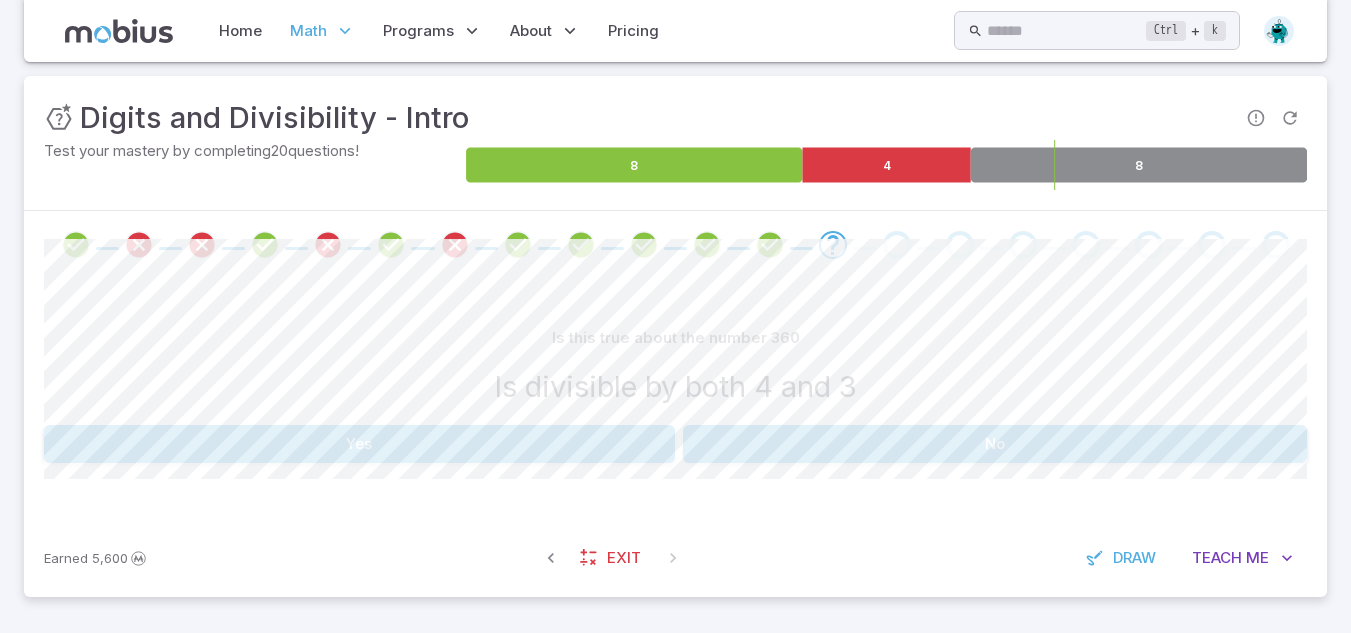 click on "Is this true about the number 360 Is divisible by both 4 and 3 Yes No" at bounding box center (675, 391) 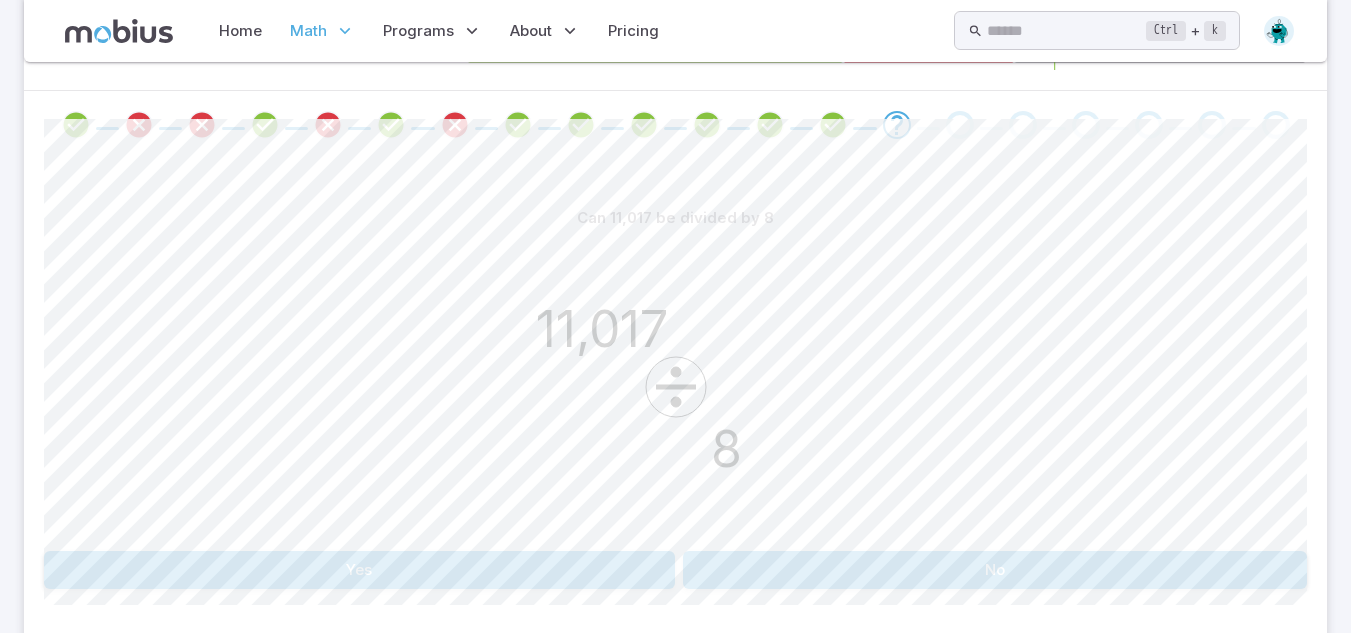 scroll, scrollTop: 427, scrollLeft: 0, axis: vertical 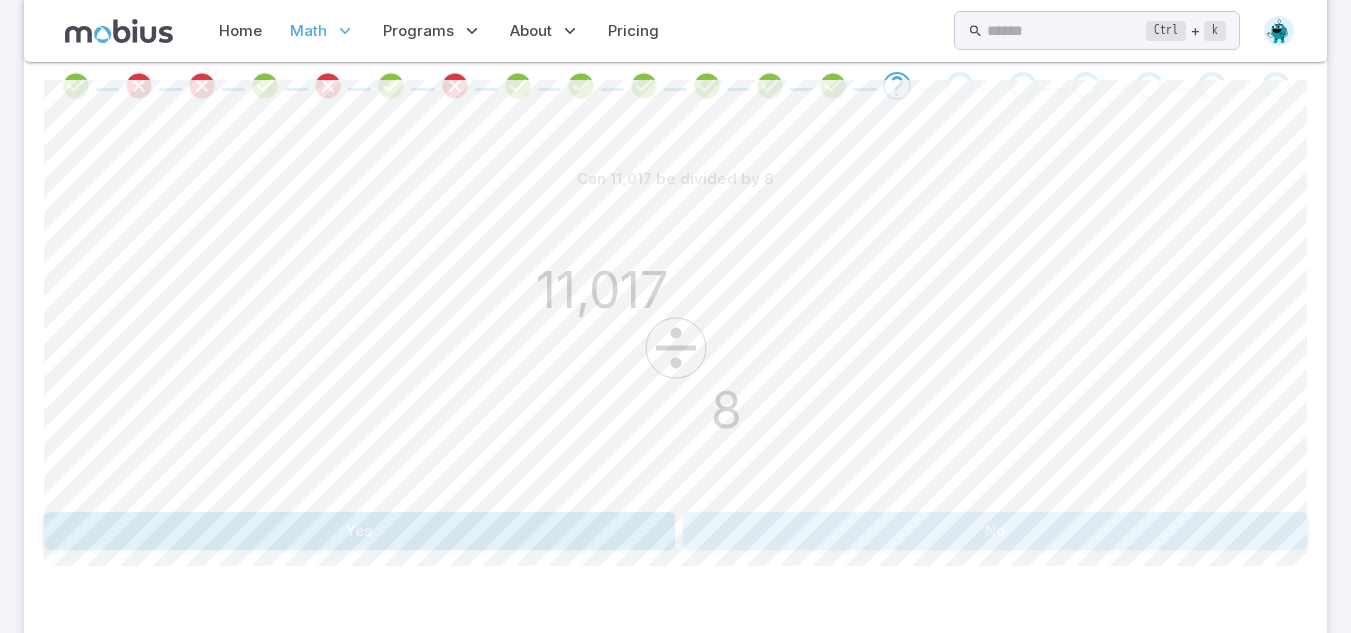 click on "No" at bounding box center (995, 531) 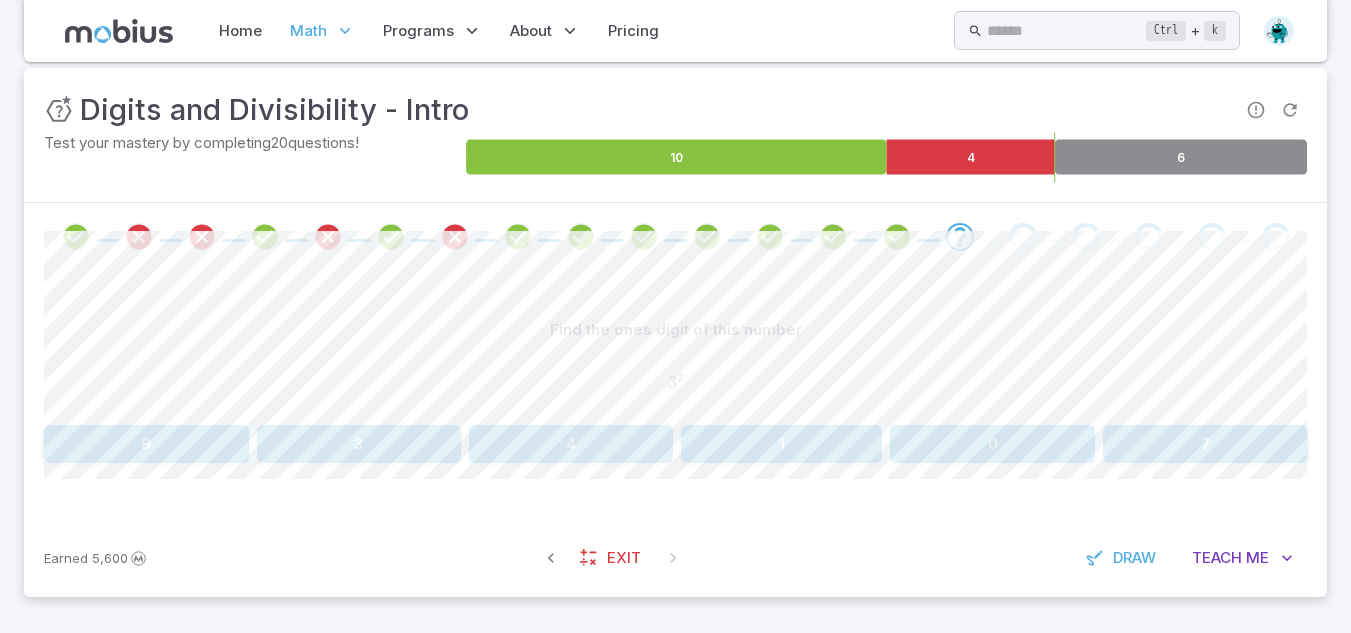 scroll, scrollTop: 276, scrollLeft: 0, axis: vertical 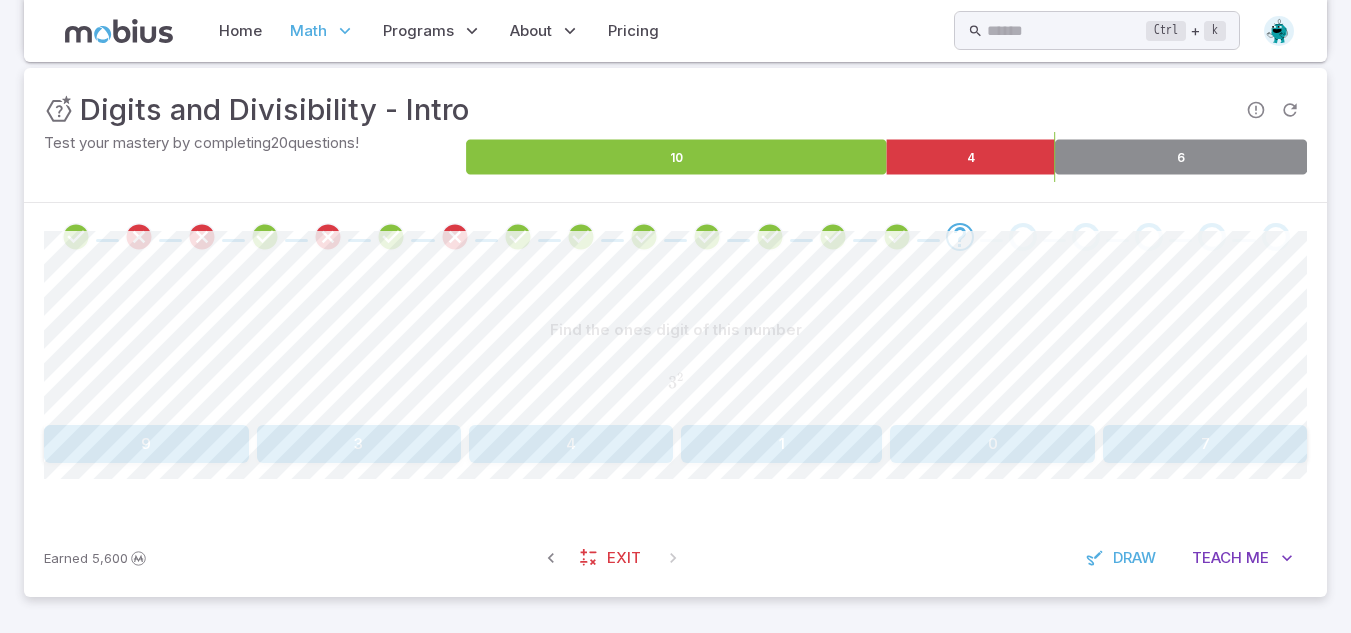 click on "9" at bounding box center (146, 444) 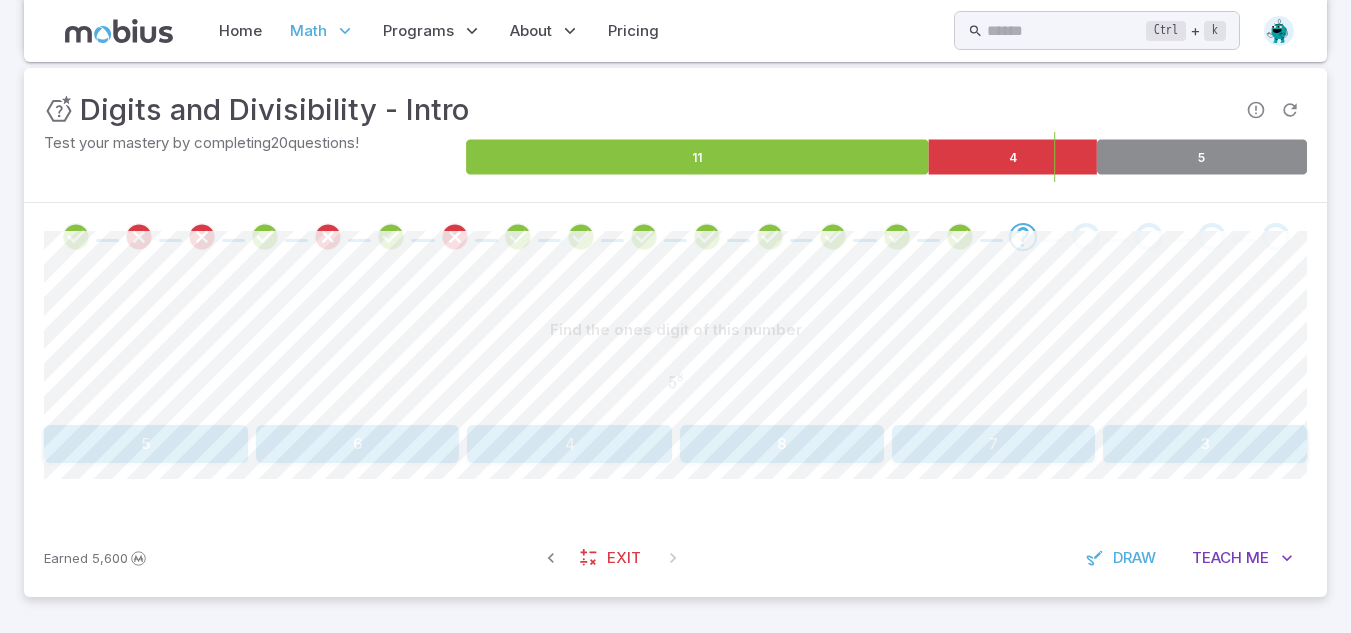 click on "5" at bounding box center [146, 444] 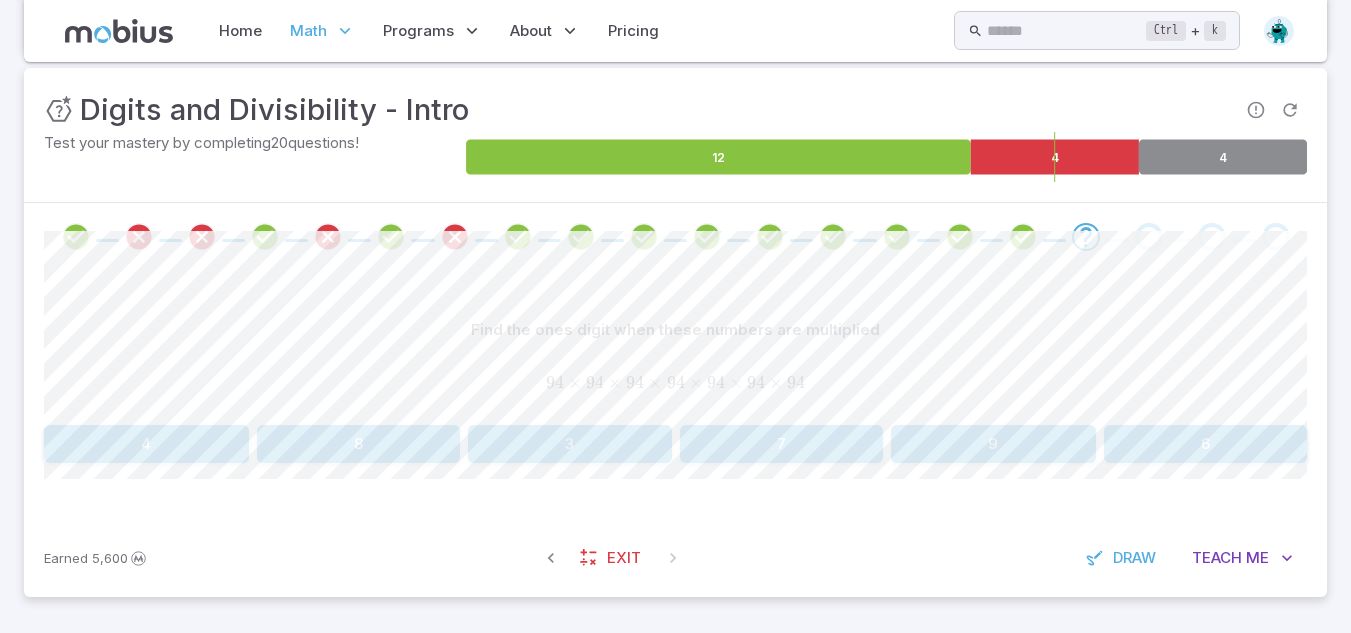 click on "94 × 94 × 94 × 94 × 94 × 94 × 94 94 \times 94 \times 94 \times 94 \times 94 \times 94 \times 94 94 × 94 × 94 × 94 × 94 × 94 × 94" at bounding box center [675, 383] 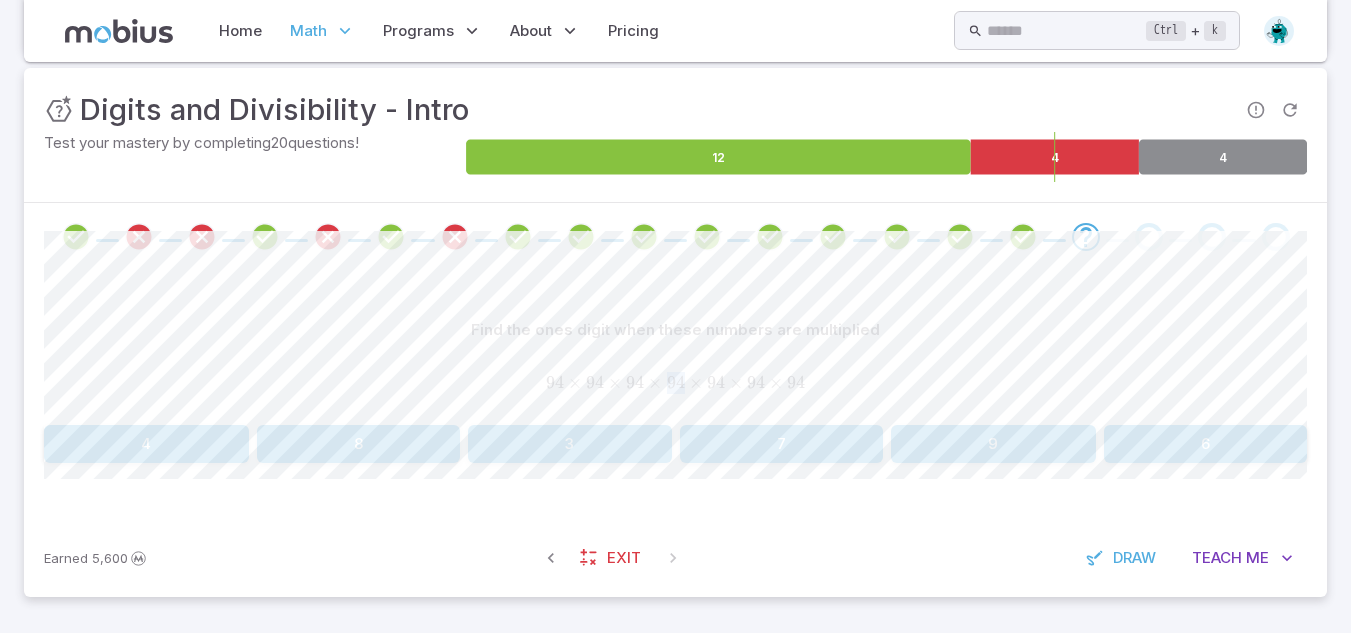 click on "×" at bounding box center [655, 382] 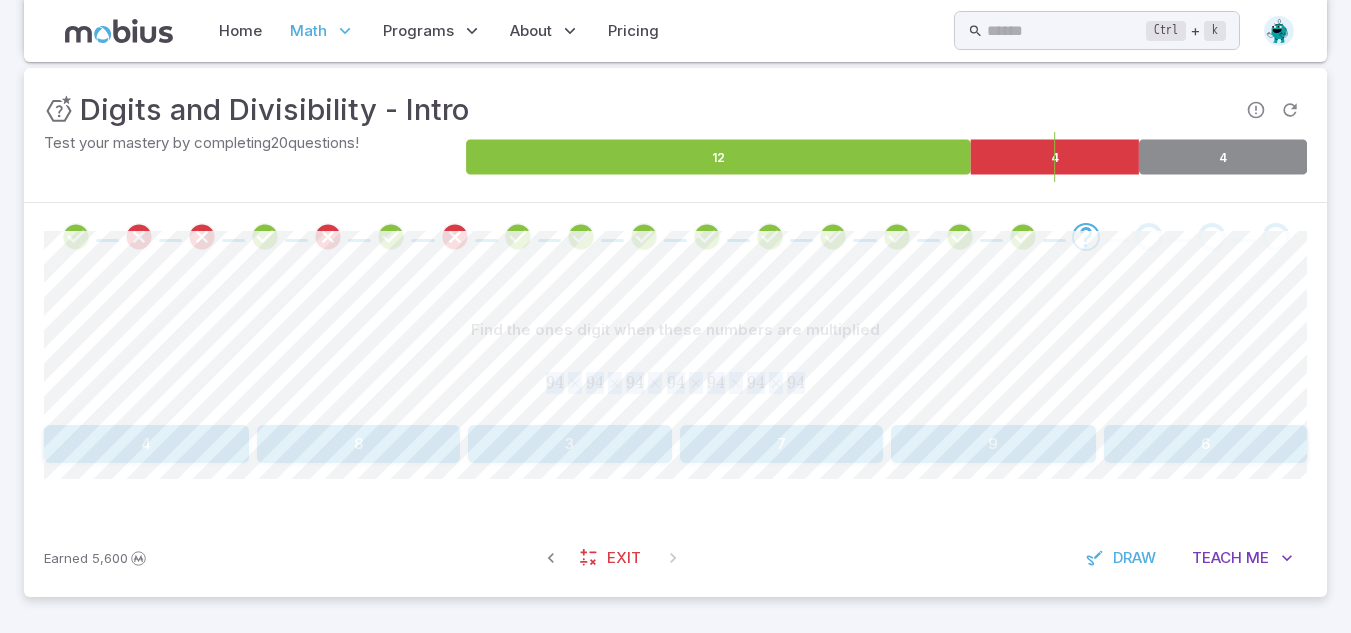 copy on "94 × 94 × 94 × 94 × 94 × 94 × 94 4 8 3 7 9 6 Canvas actions 100 % Exit zen mode" 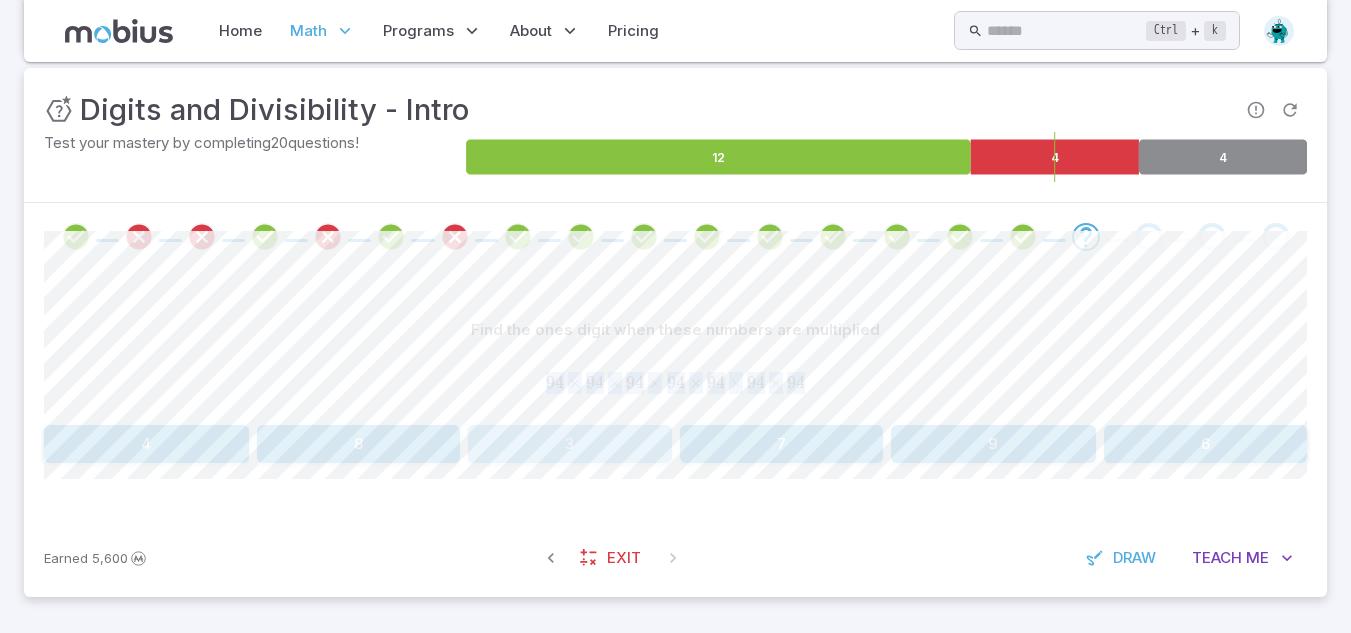 click on "3" at bounding box center (570, 444) 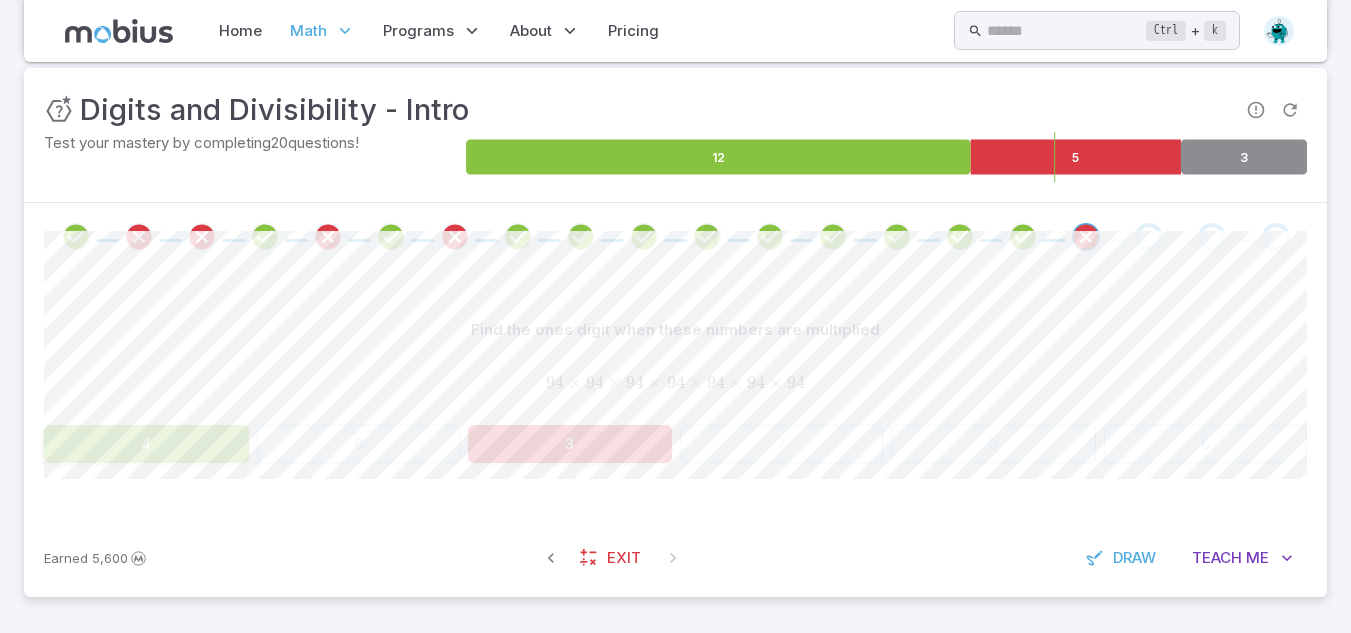 click on "Find the ones digit when these numbers are multiplied" at bounding box center [675, 330] 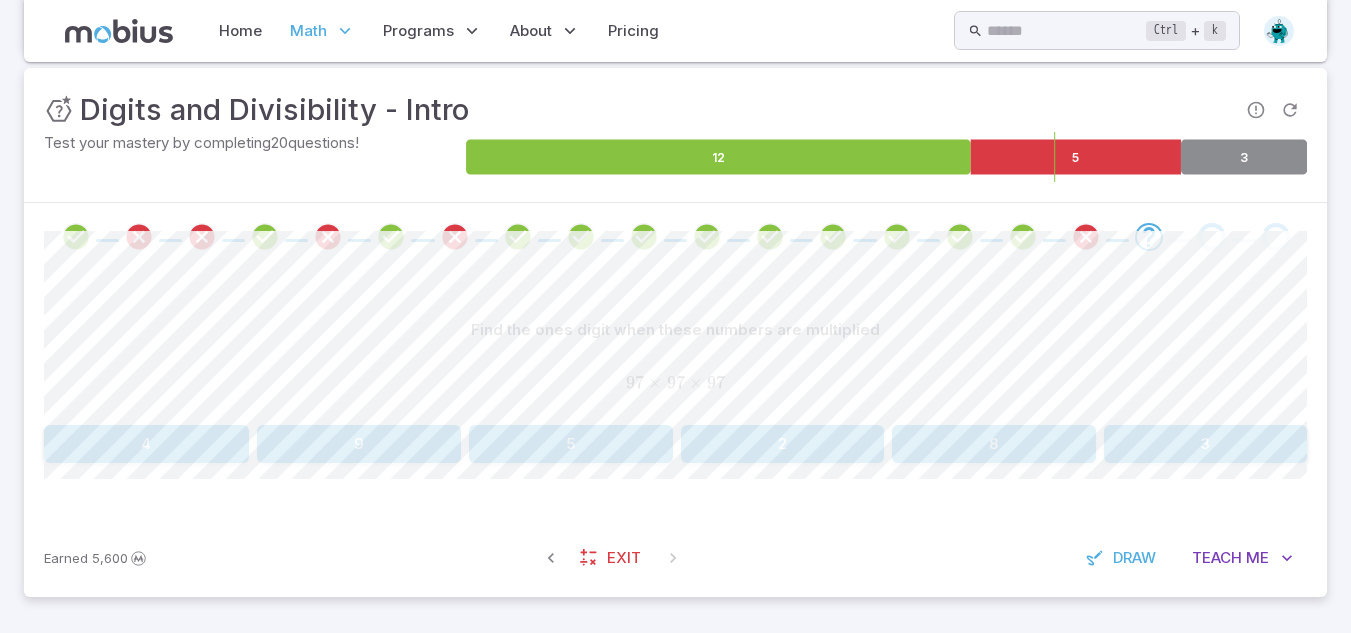 click on "97 ×" at bounding box center (646, 383) 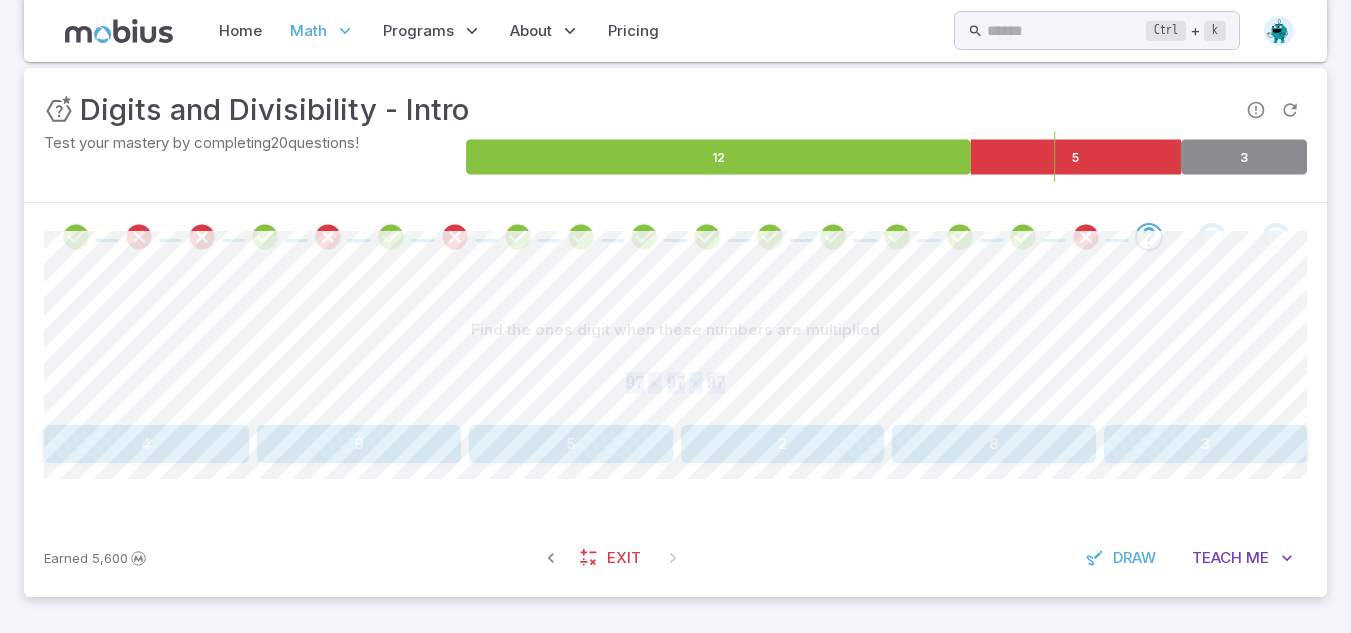 click on "97 ×" at bounding box center (646, 383) 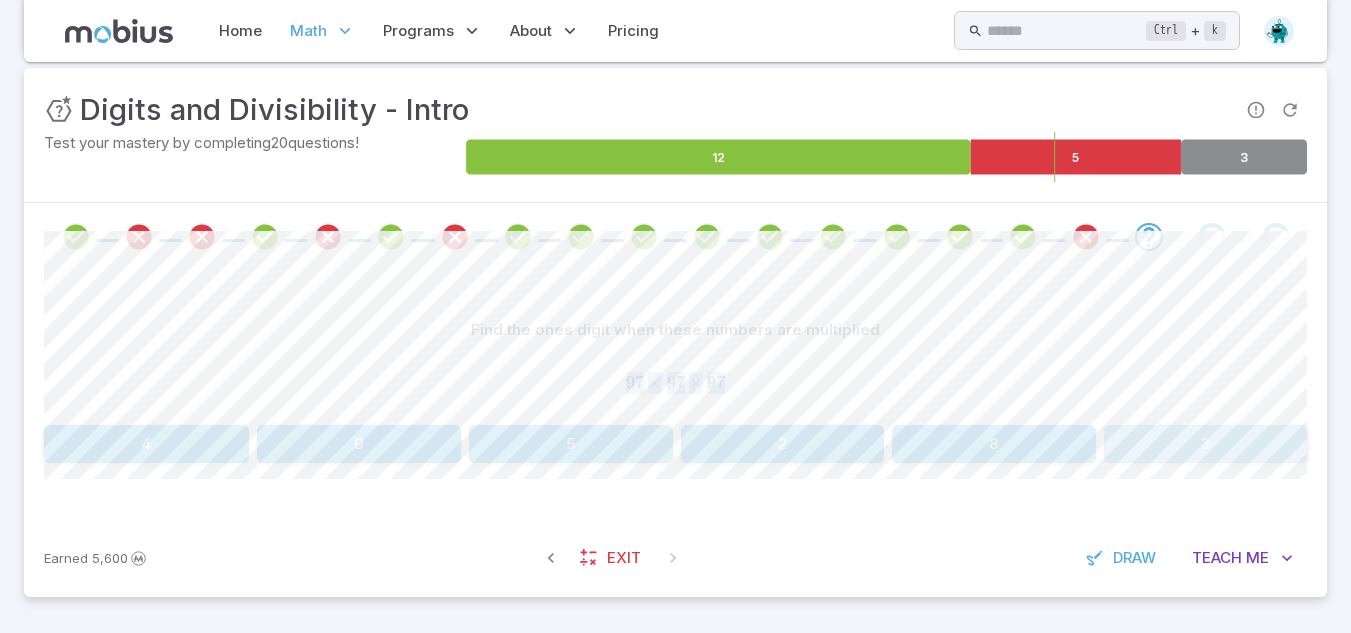 click on "3" at bounding box center (1206, 444) 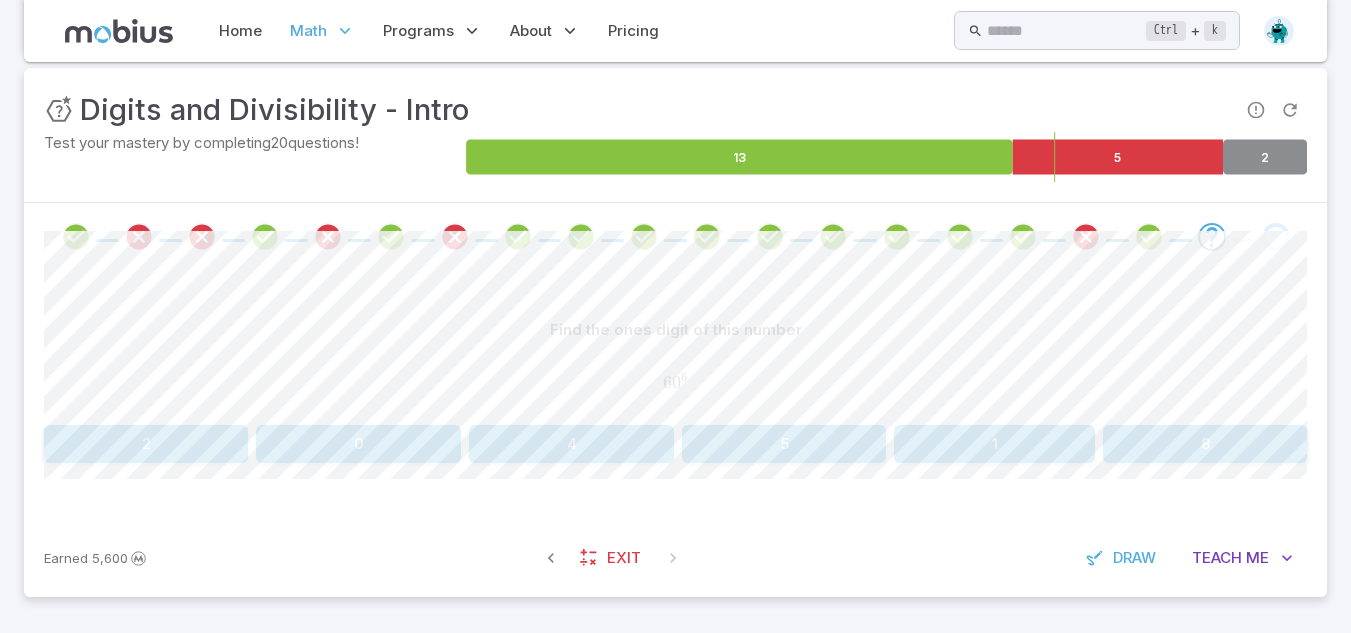click on "Find the ones digit of this number" at bounding box center (676, 330) 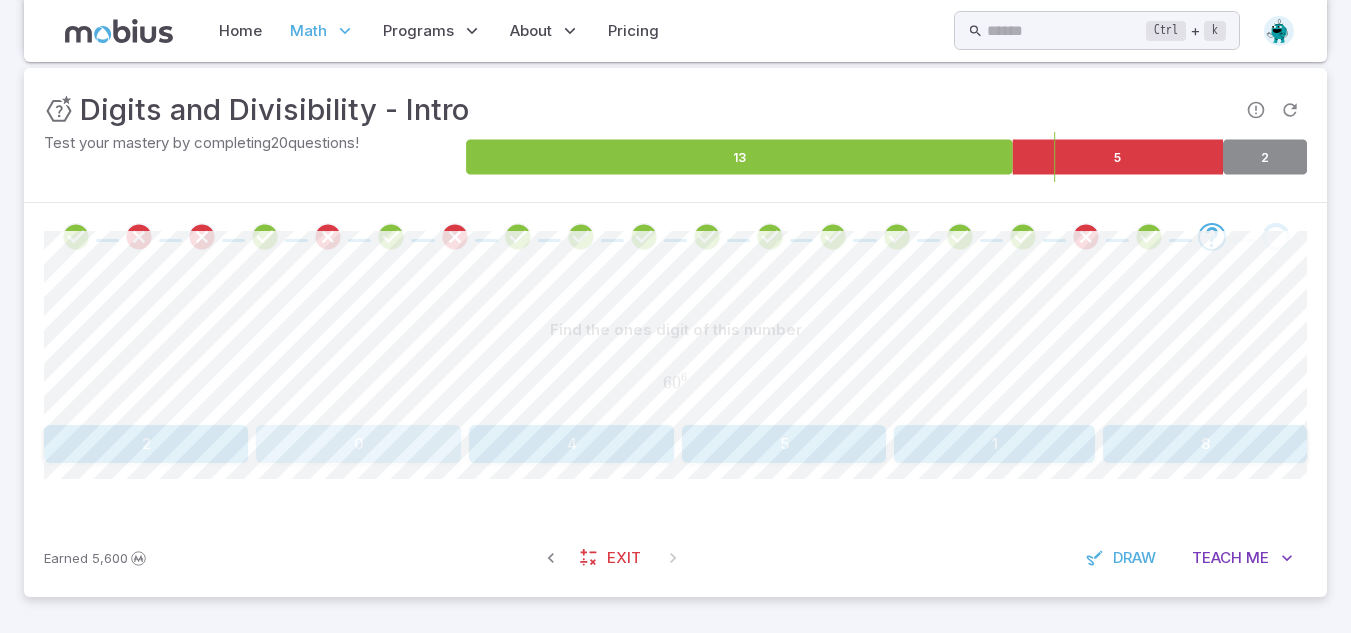 click on "0" at bounding box center [358, 444] 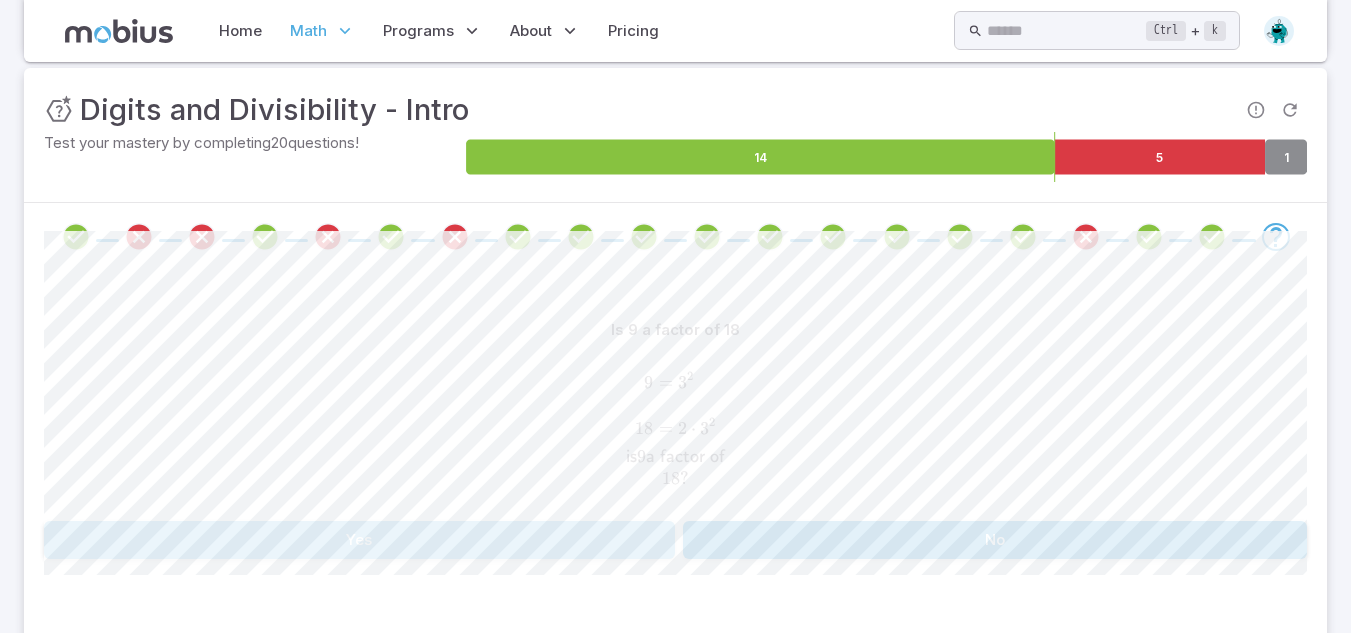 click on "Yes" at bounding box center [359, 540] 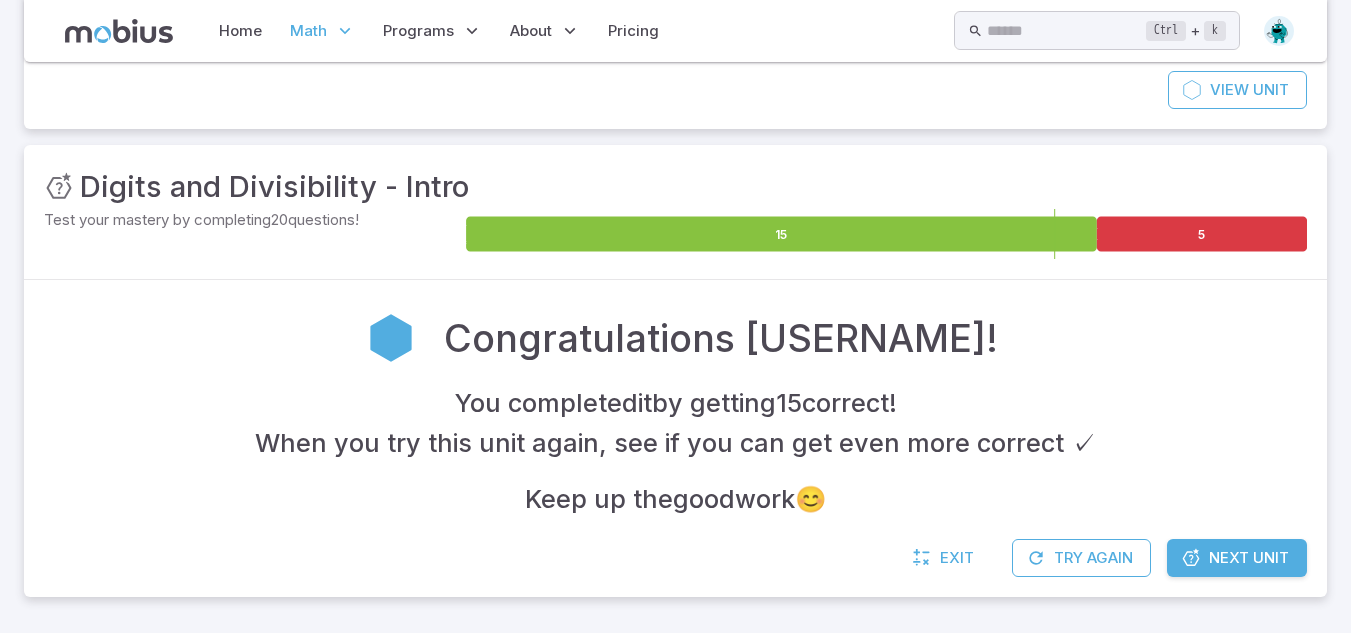 scroll, scrollTop: 199, scrollLeft: 0, axis: vertical 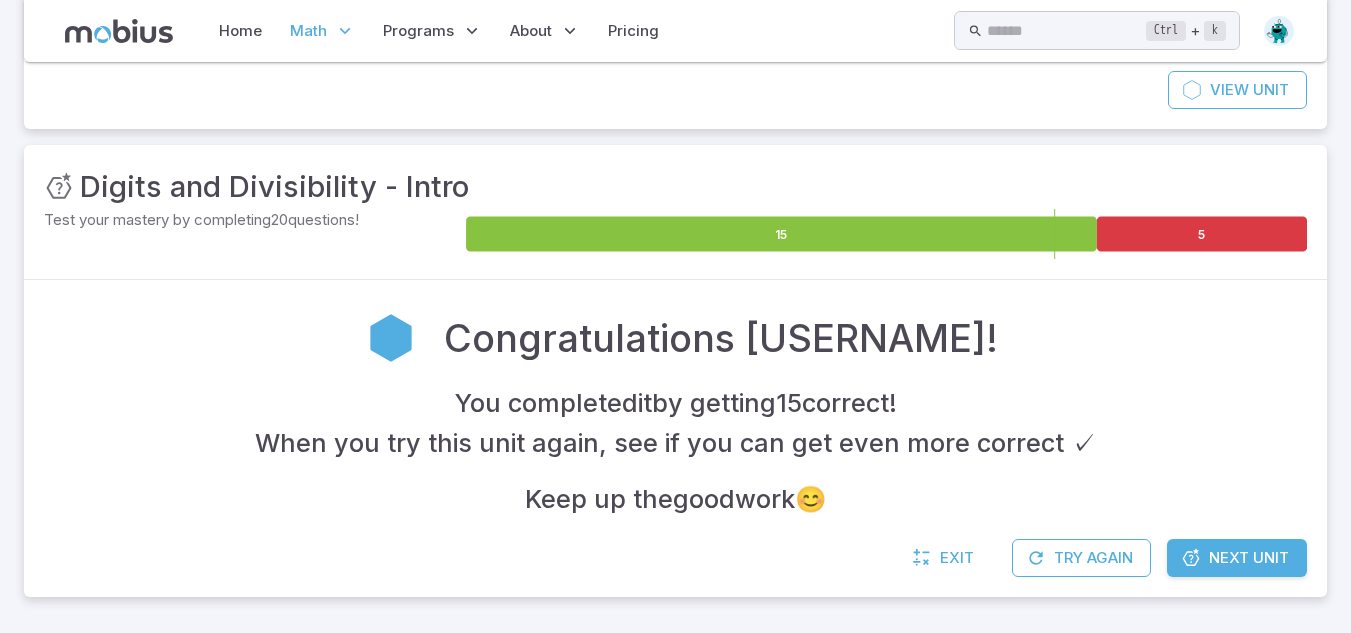 click on "Unit Mastery : Digits and Divisibility - Intro Test your mastery by completing  20  questions! 15 5 Congratulations chibuzo_11! You completed  it  by getting  15  correct ! When you try this unit again, see if you can get even more correct ✓ Keep up the  good  work  😊 Exit Try Again Next Unit" at bounding box center [675, 371] 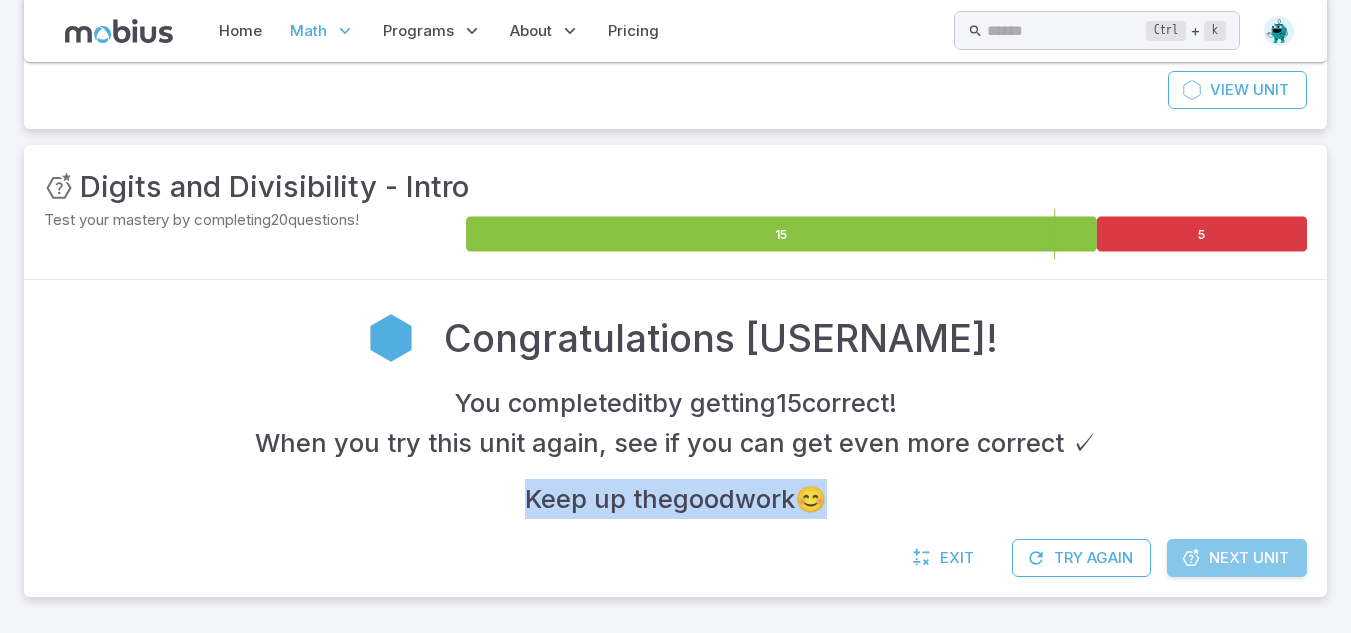 click on "Next Unit" at bounding box center [1237, 558] 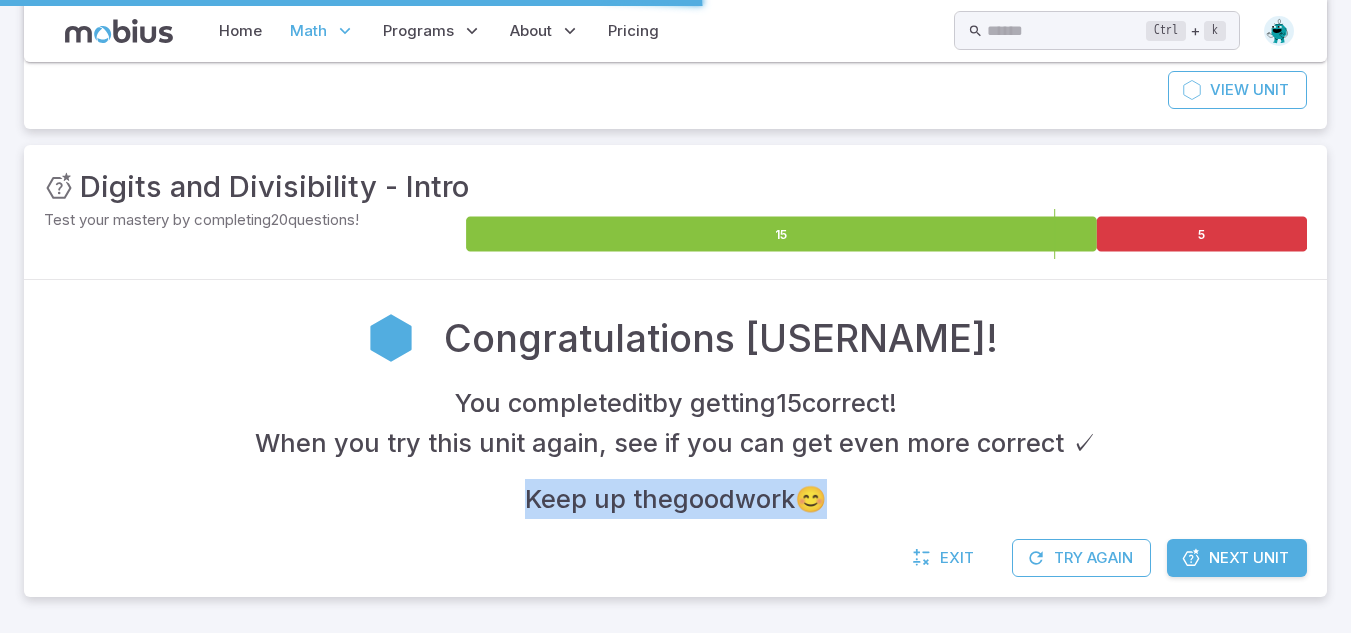 click on "Next Unit" at bounding box center [1237, 558] 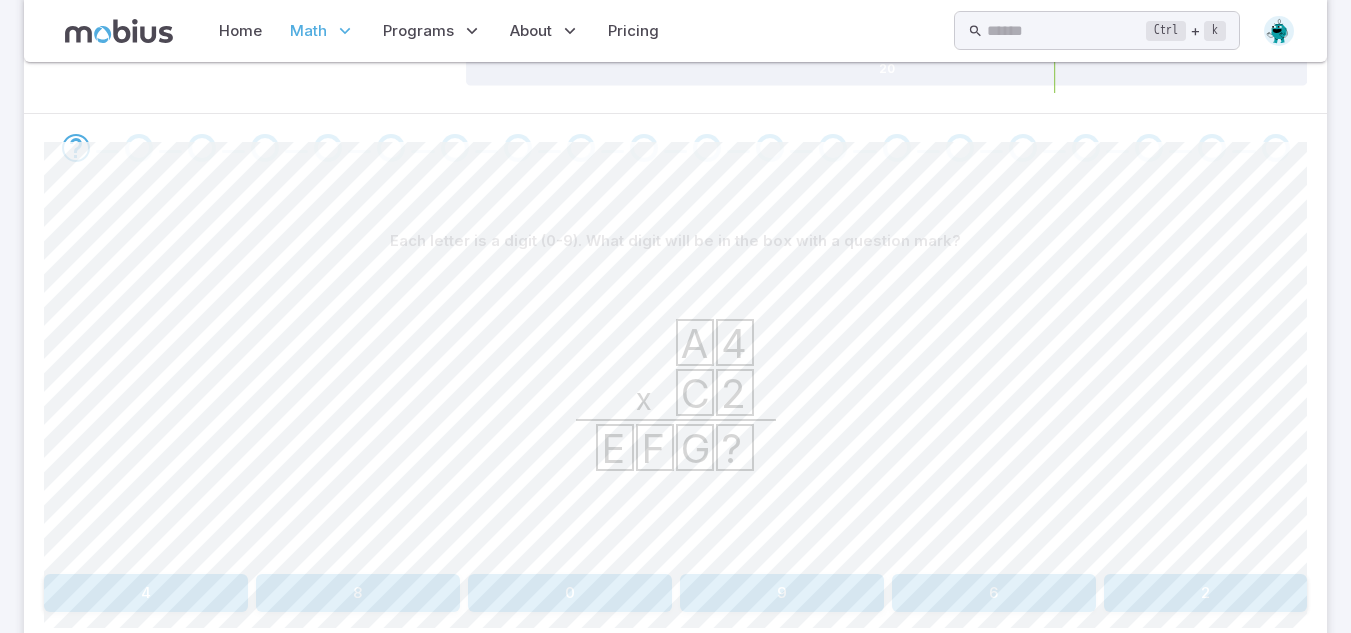 scroll, scrollTop: 352, scrollLeft: 0, axis: vertical 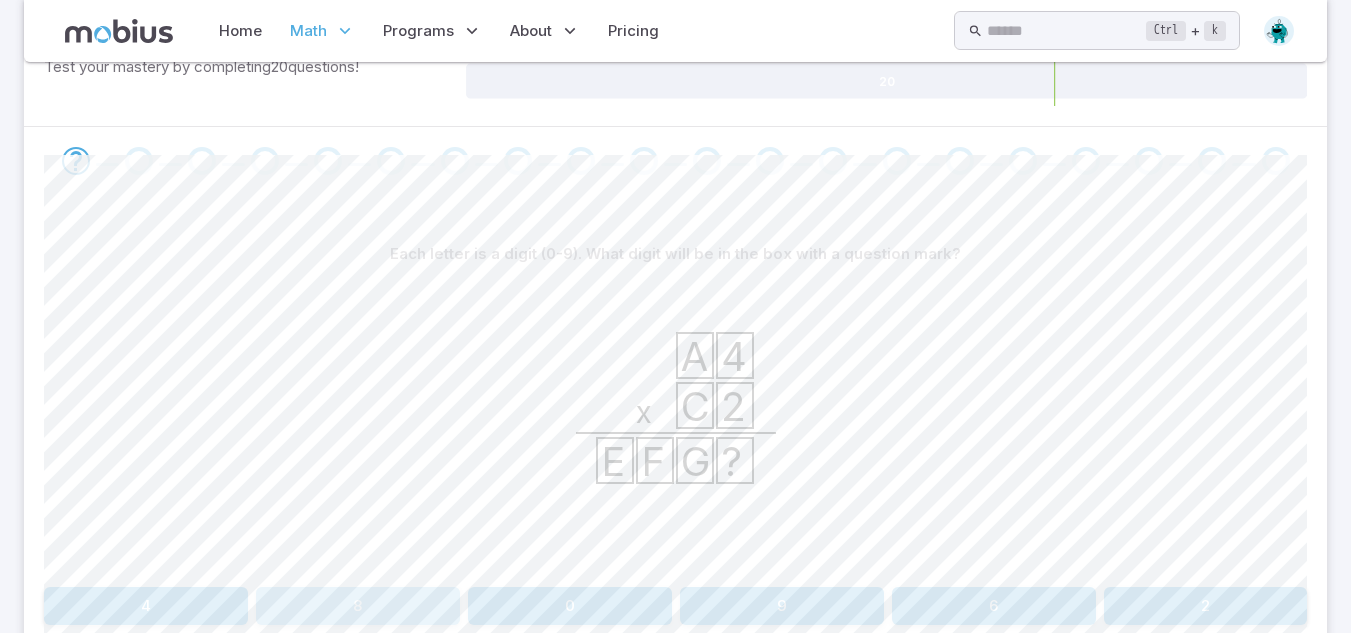 click on "8" at bounding box center (357, 606) 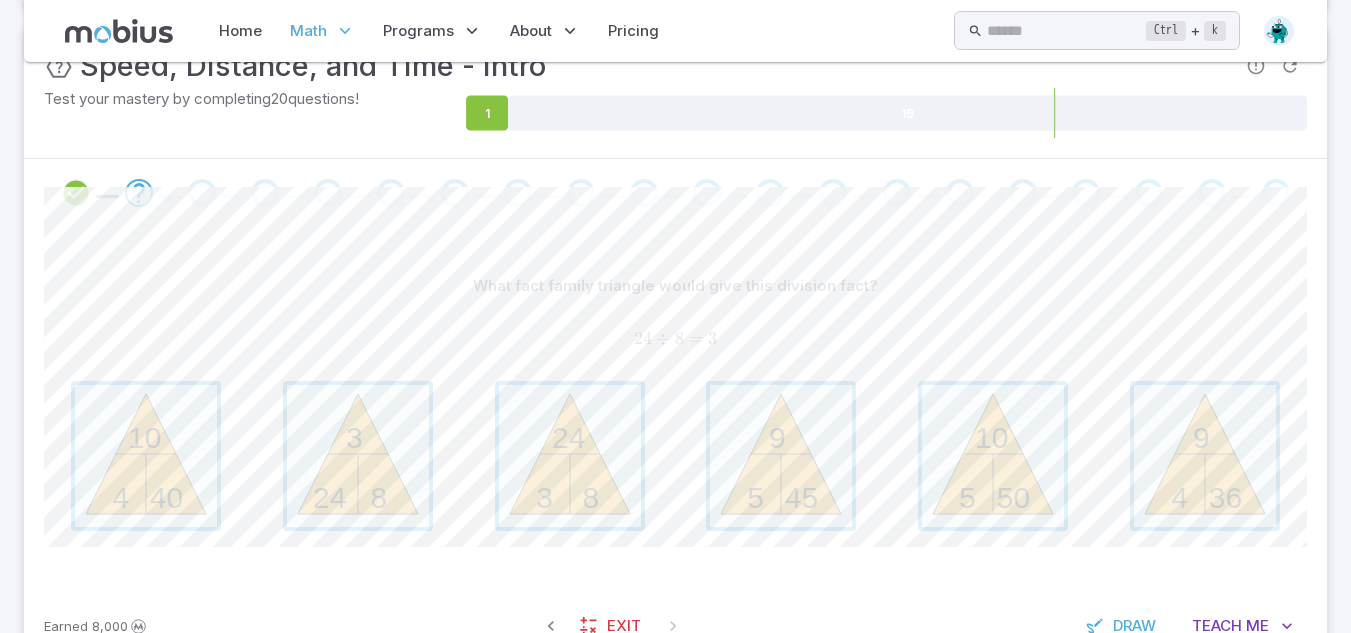 scroll, scrollTop: 387, scrollLeft: 0, axis: vertical 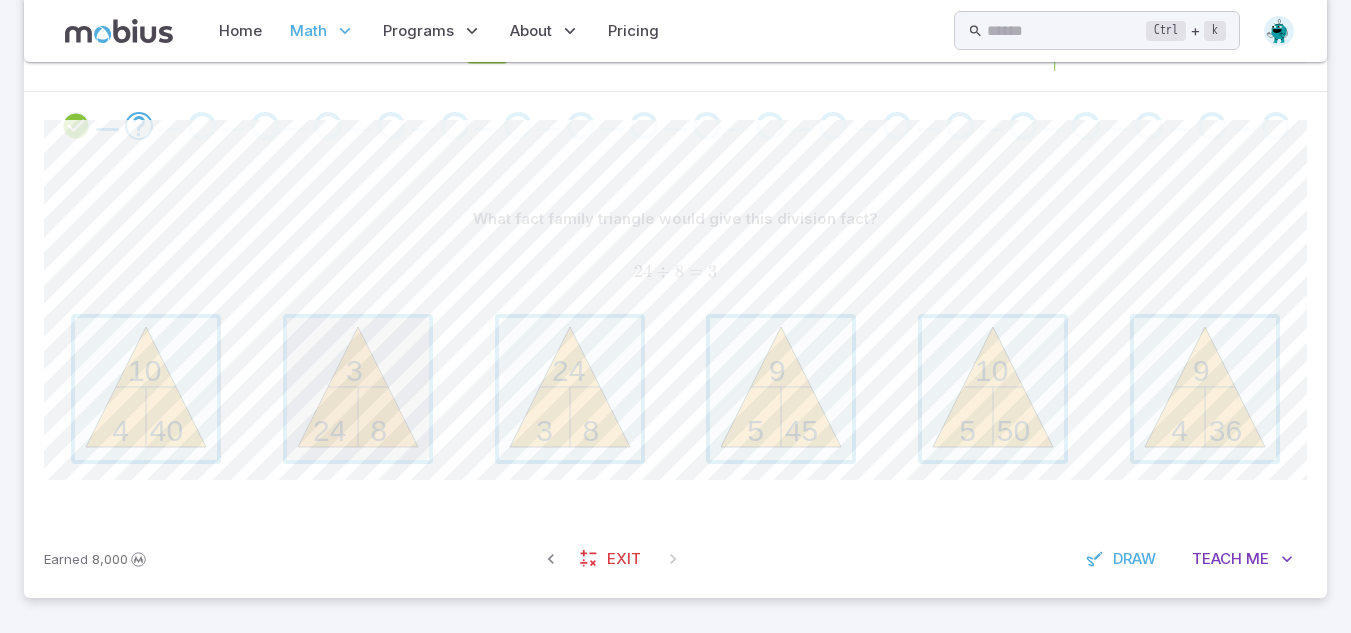 click at bounding box center [358, 389] 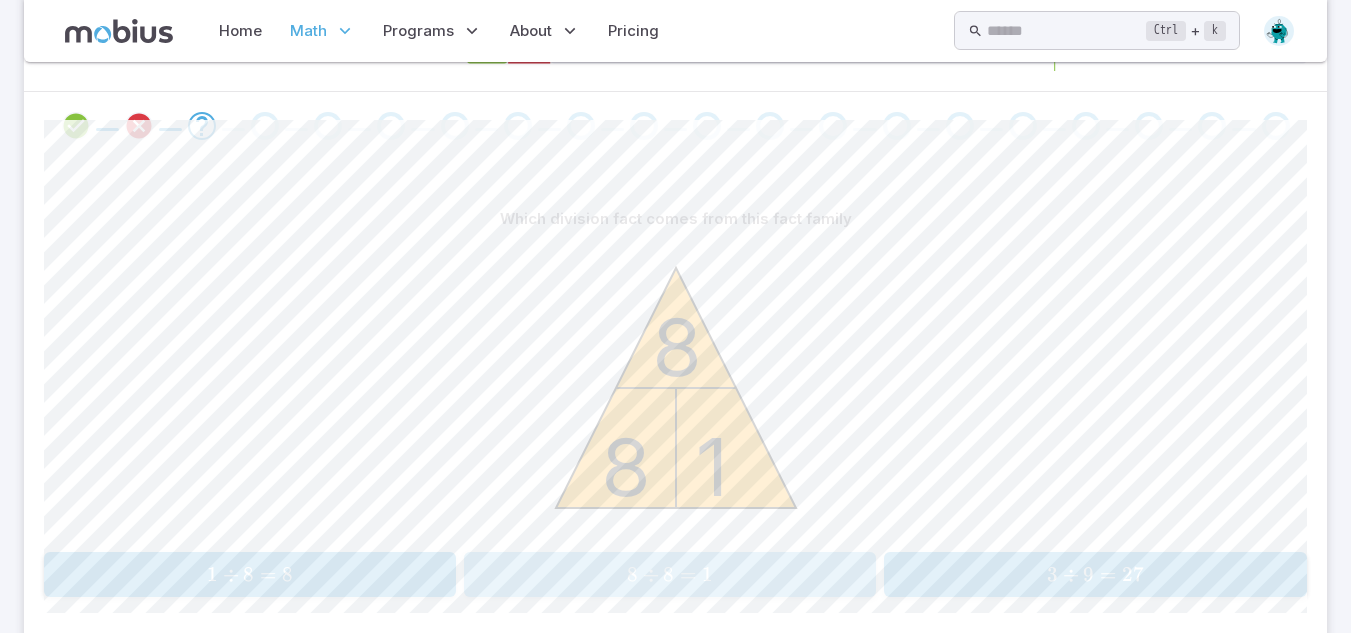 click on "=" at bounding box center (688, 574) 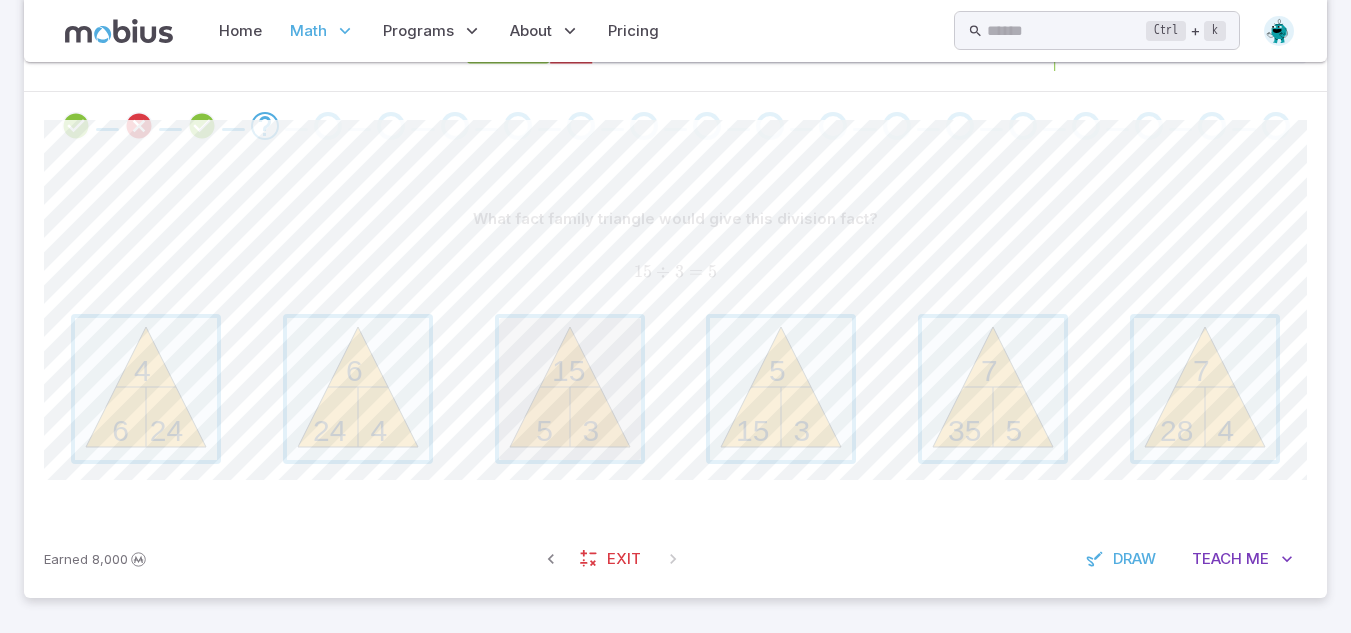 click at bounding box center [570, 389] 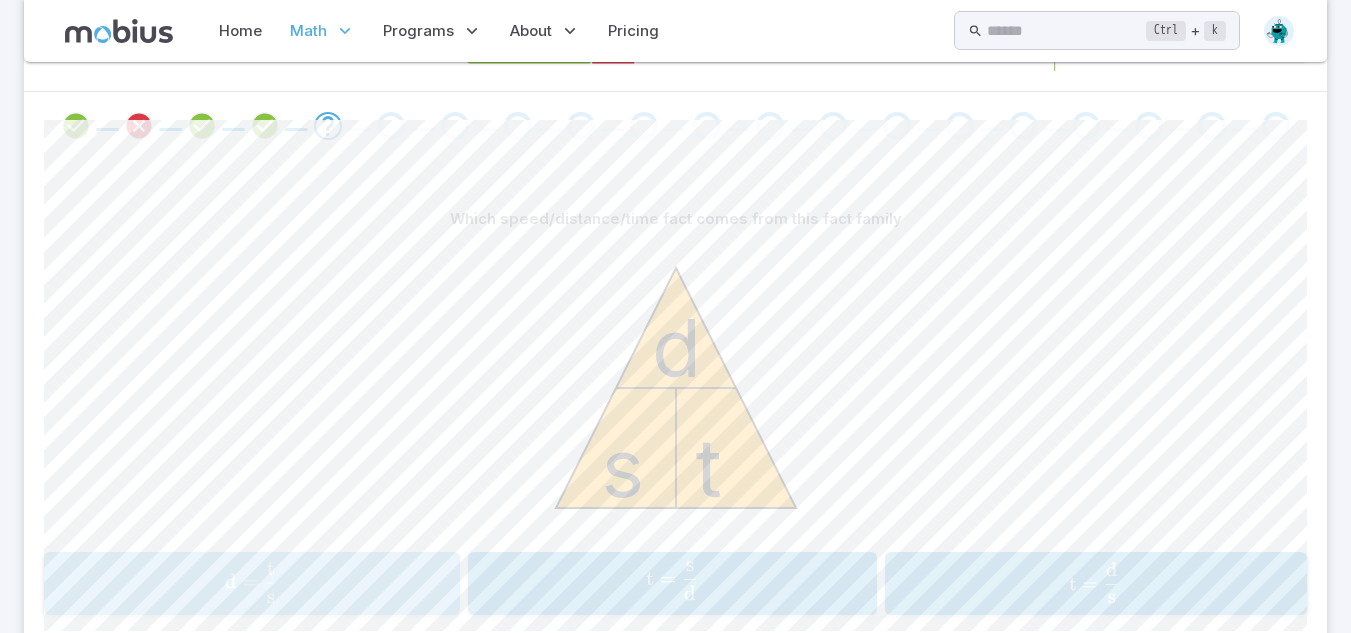 click on "d = s t ​" at bounding box center [251, 582] 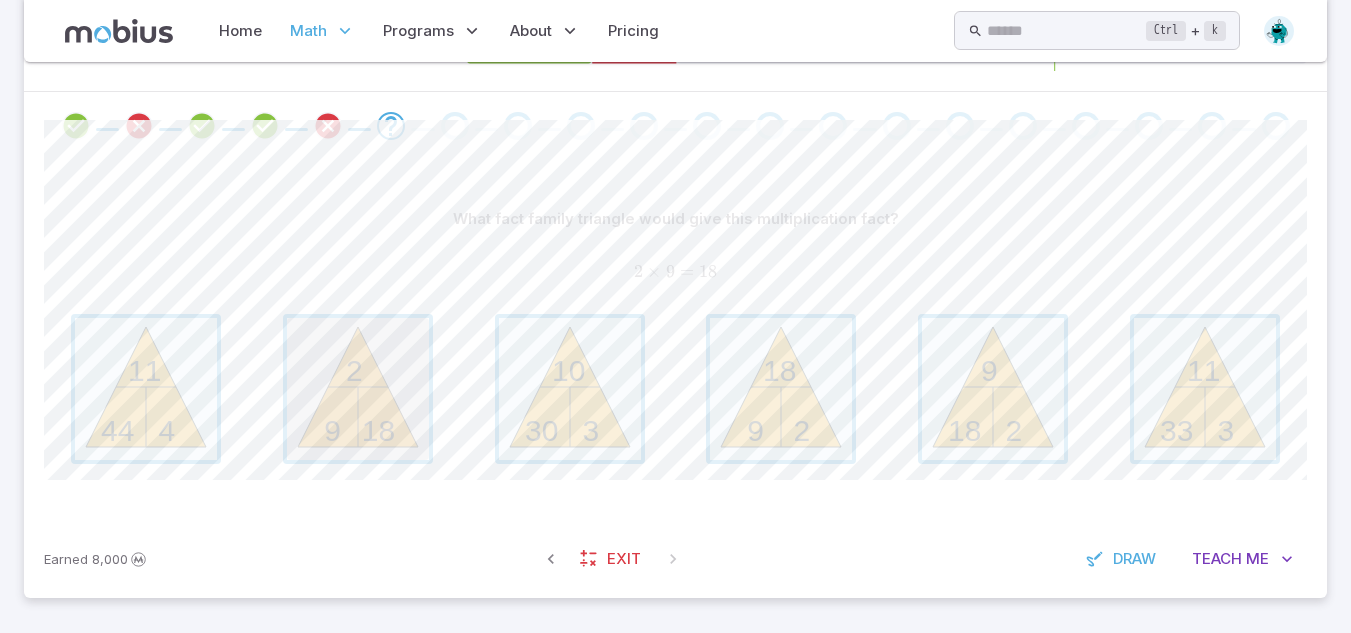 click at bounding box center [358, 389] 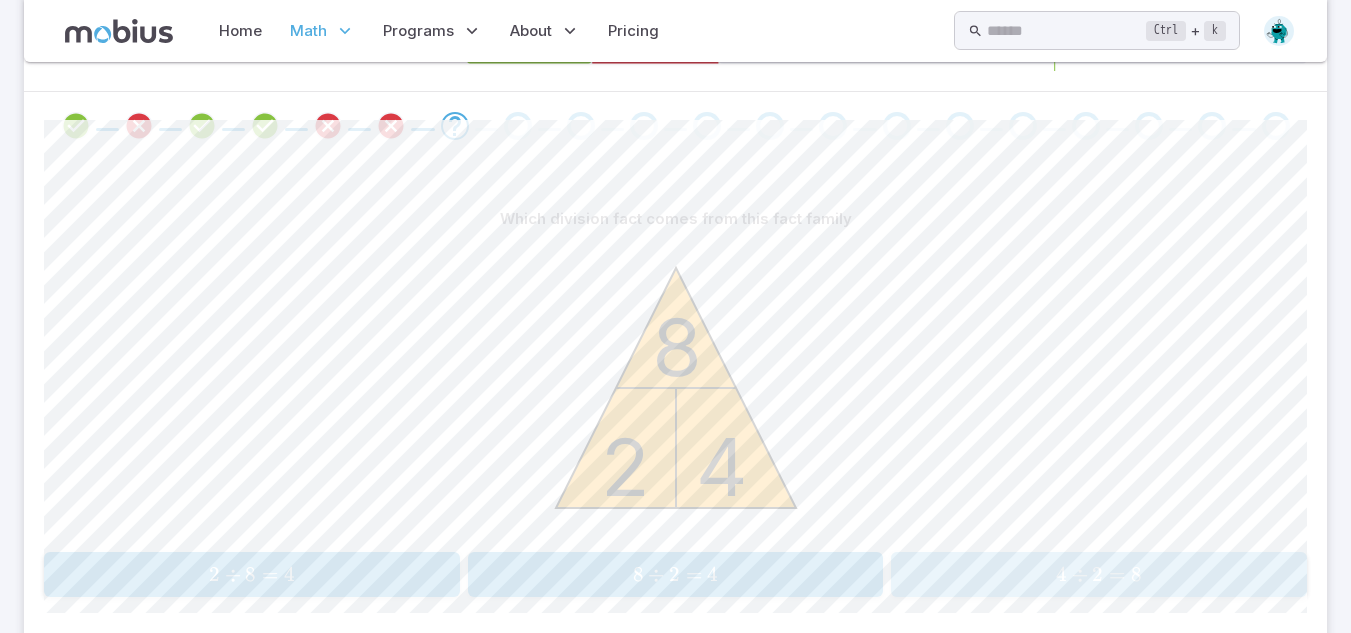 click on "4 ÷" at bounding box center (1074, 574) 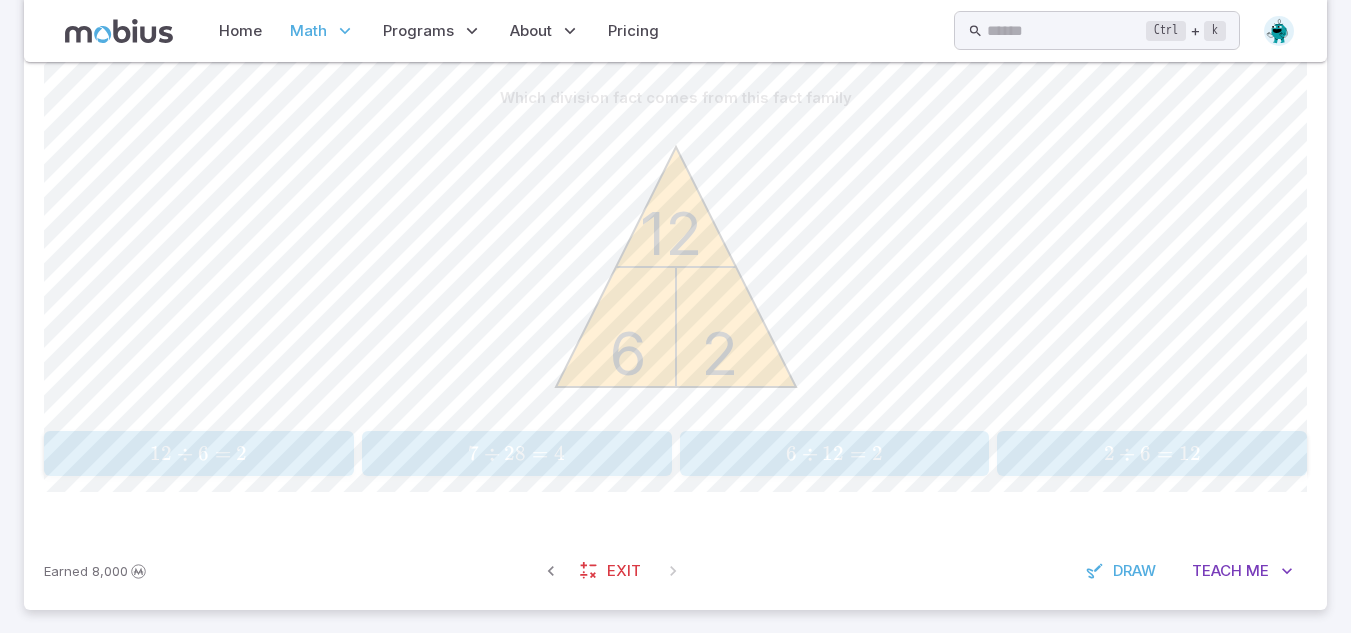 scroll, scrollTop: 521, scrollLeft: 0, axis: vertical 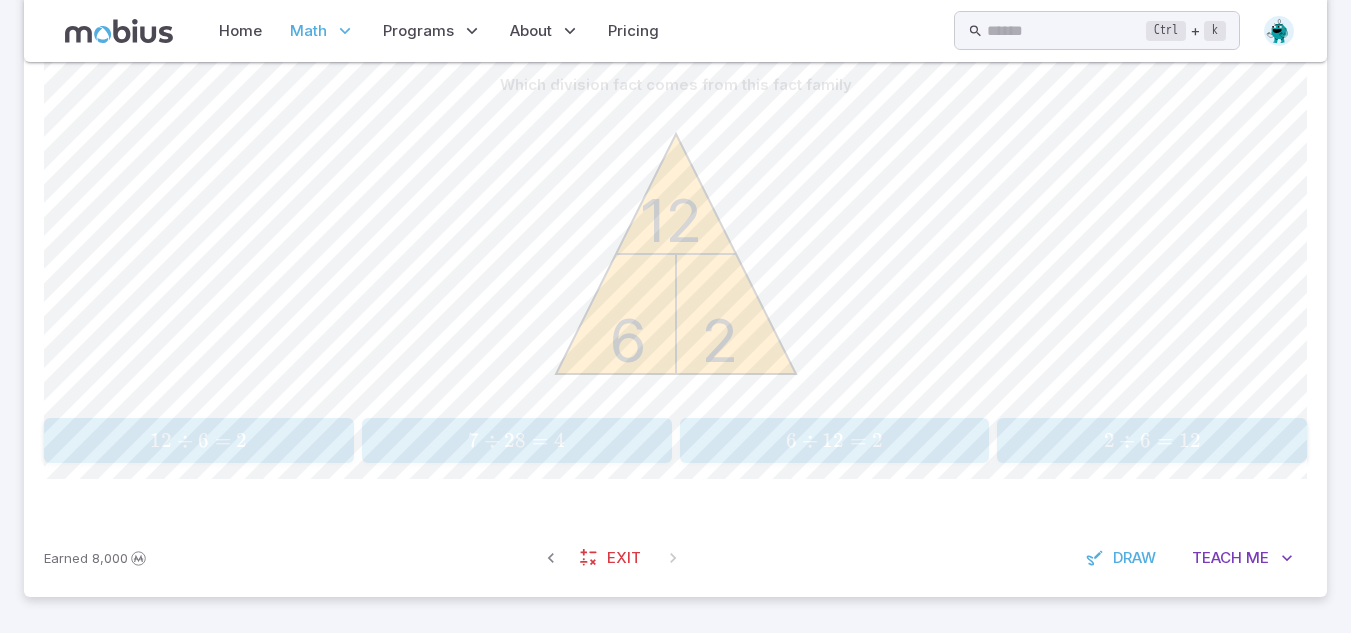 click on "Which division fact comes from this fact family 6 2 12 12 ÷ 6 = 2 \text{12} \div \text{6} = \text{2} 12 ÷ 6 = 2 7 ÷ 28 = 4 \text{7} \div \text{28} = \text{4} 7 ÷ 28 = 4 6 ÷ 12 = 2 \text{6} \div \text{12} = \text{2} 6 ÷ 12 = 2 2 ÷ 6 = 12 \text{2} \div \text{6} = \text{12} 2 ÷ 6 = 12 Canvas actions 100 % Exit zen mode" at bounding box center (675, 272) 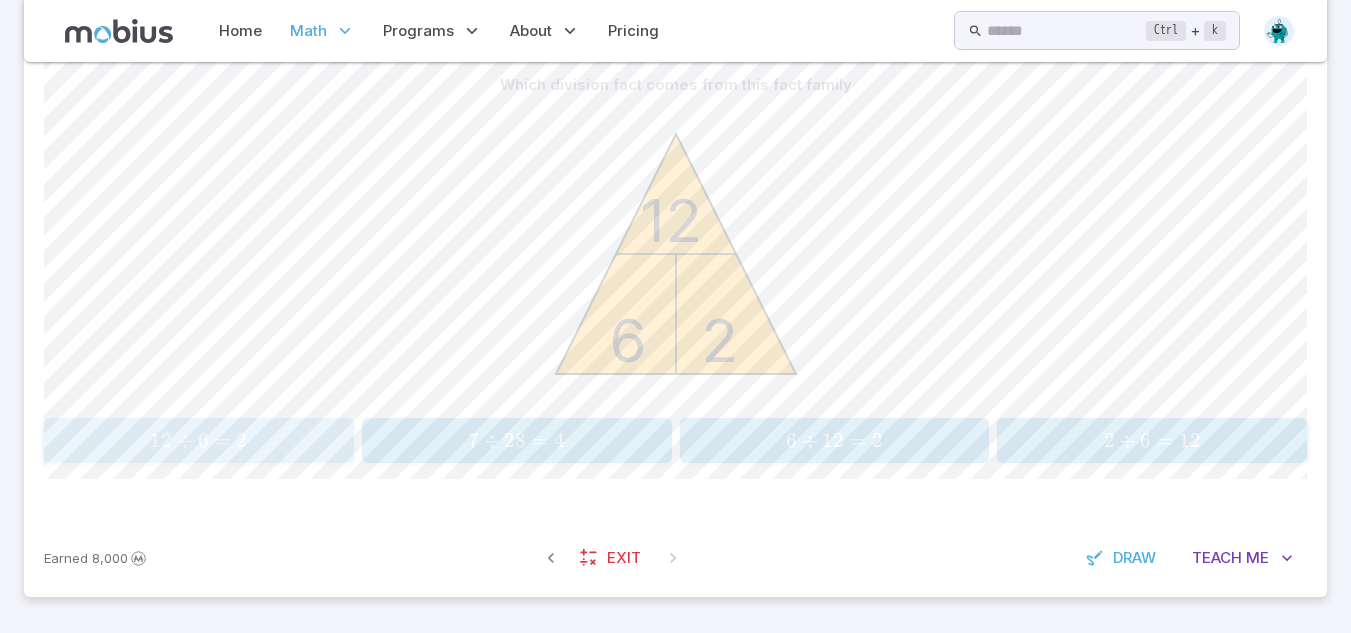 click on "12 ÷ 6 = 2" at bounding box center (198, 440) 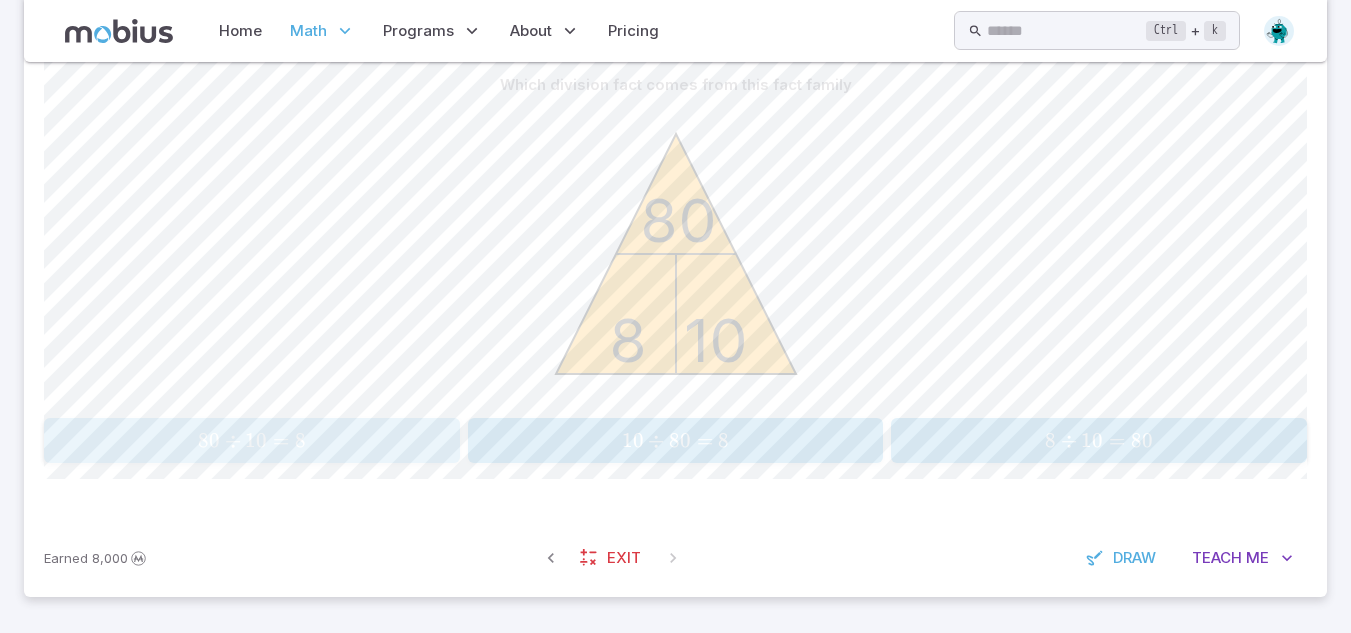 click on "80 ÷ 10 = 8 \text{80} \div \text{10} = \text{8} 80 ÷ 10 = 8" at bounding box center (252, 440) 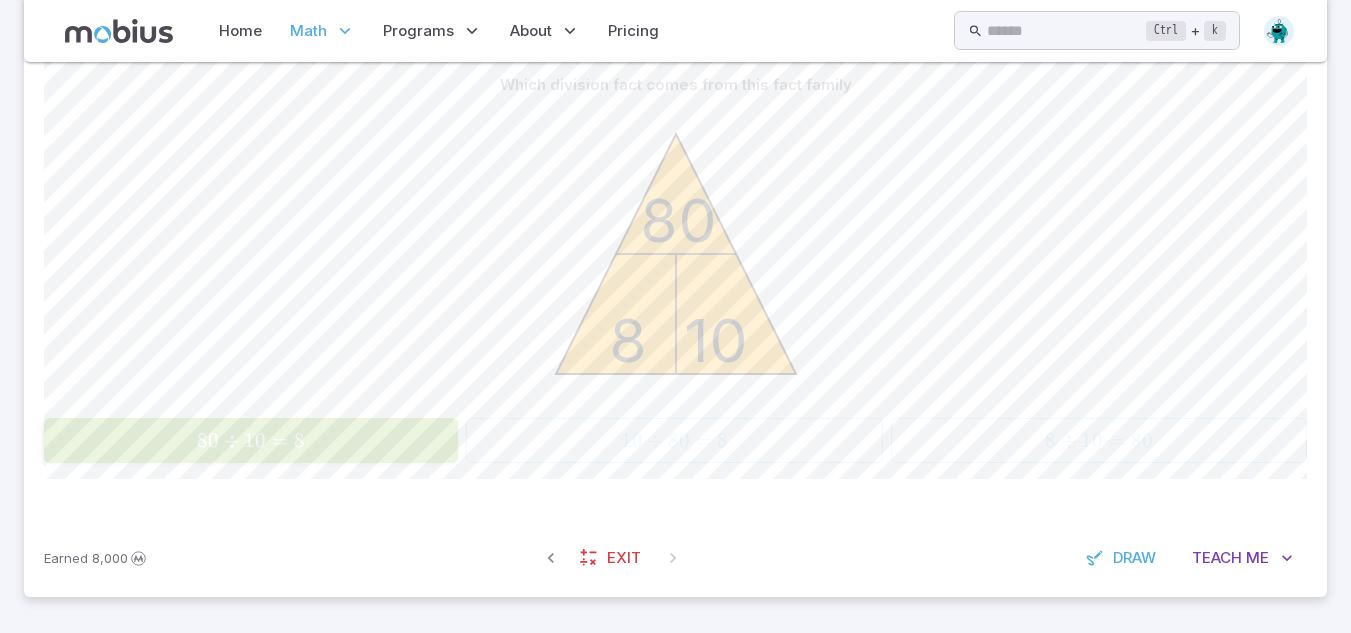 scroll, scrollTop: 388, scrollLeft: 0, axis: vertical 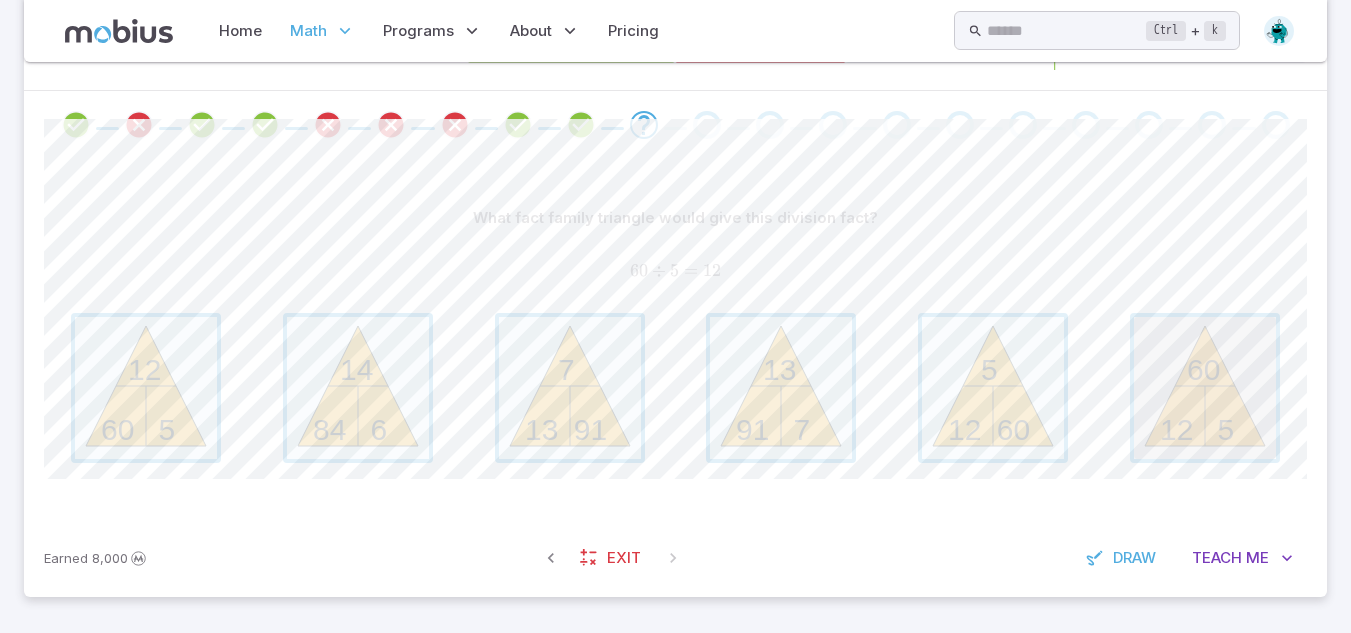 click at bounding box center (1205, 388) 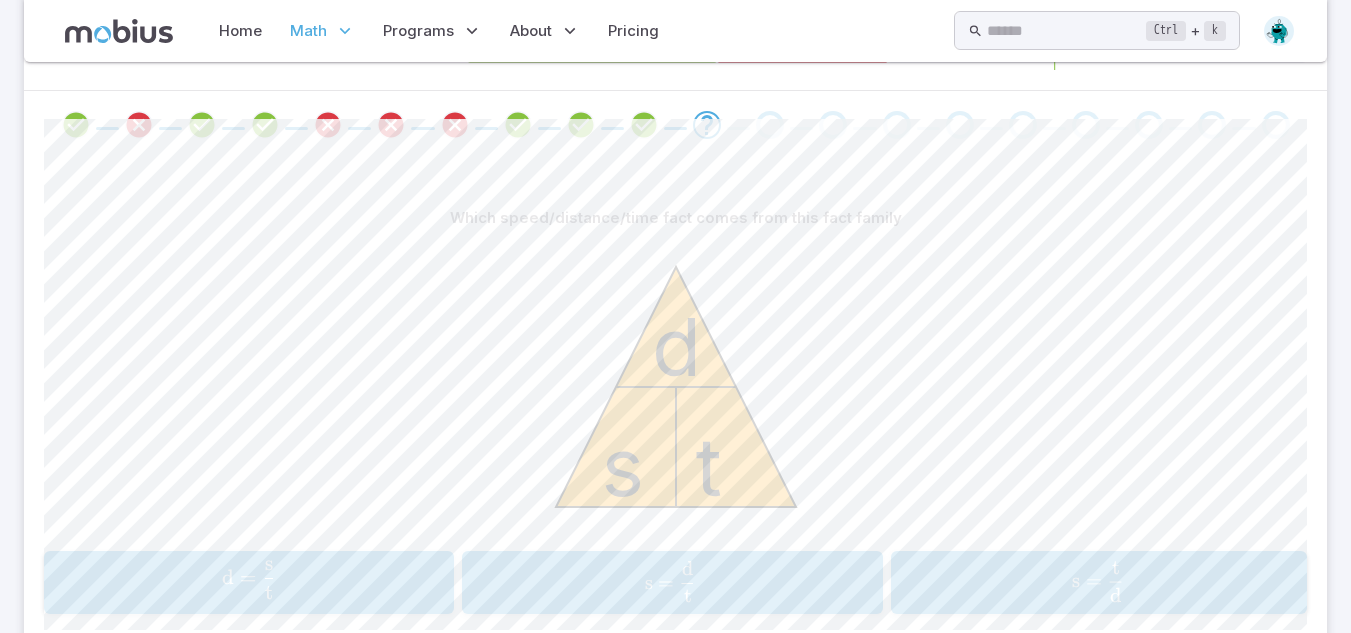 click on "d = t s ​" at bounding box center [248, 580] 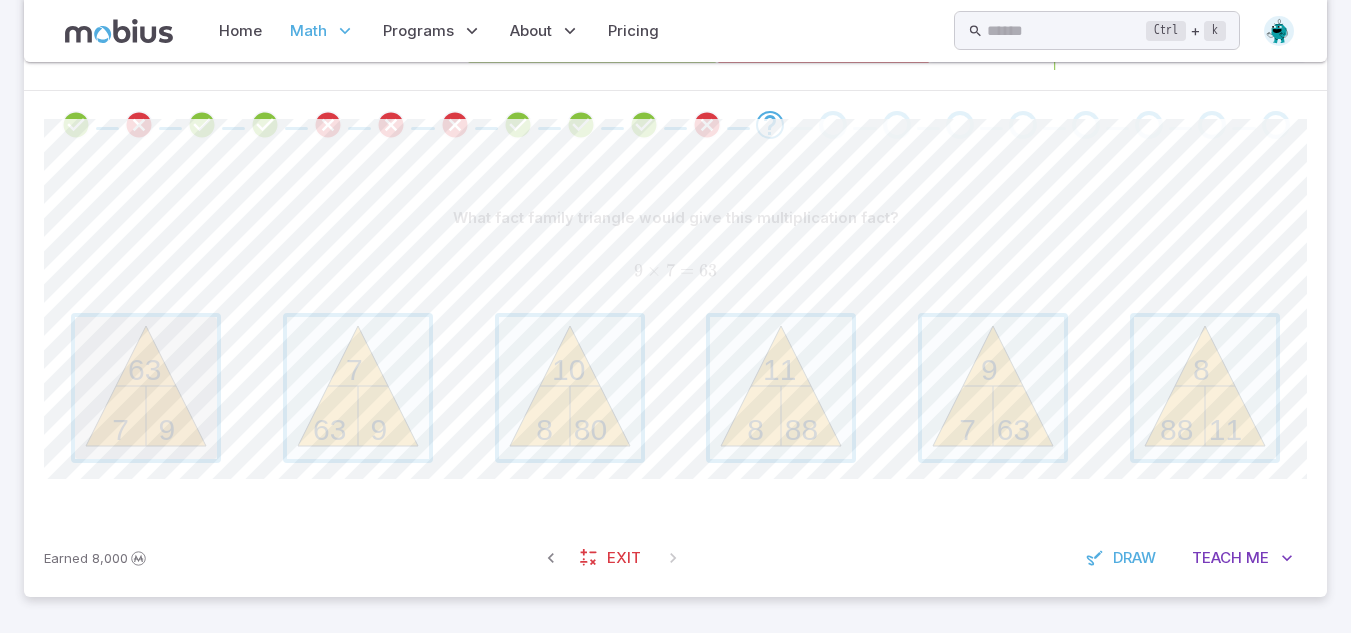 click at bounding box center [146, 388] 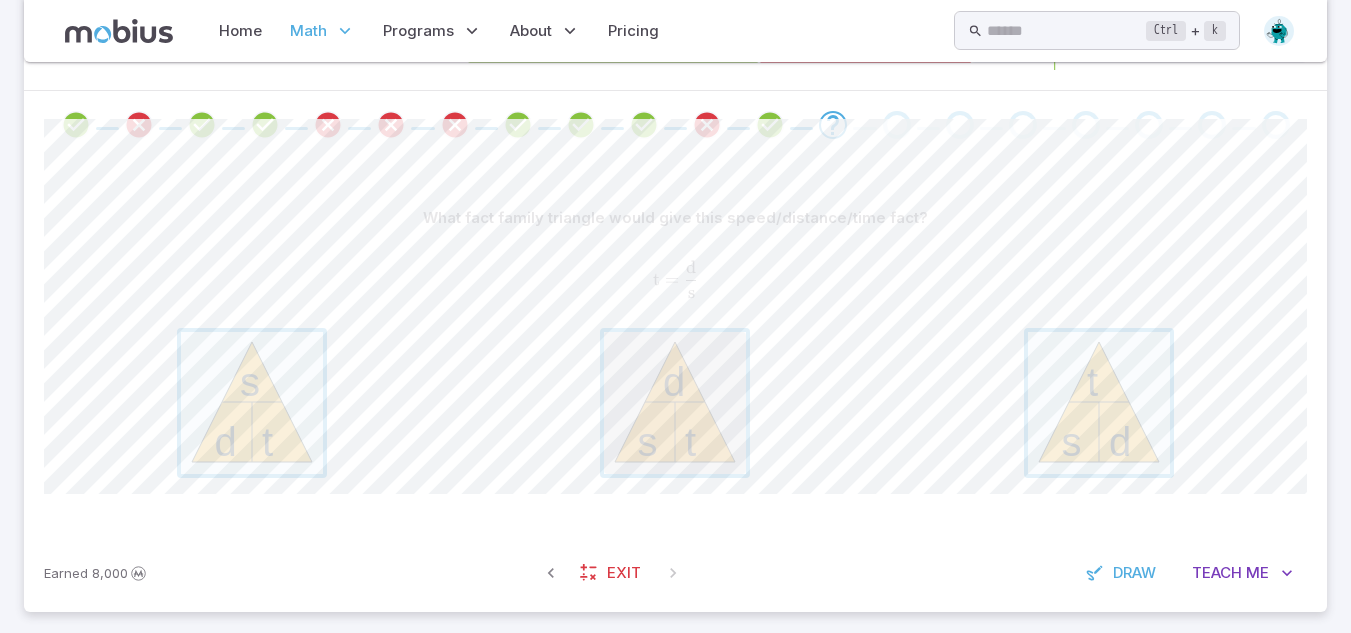 click at bounding box center (675, 403) 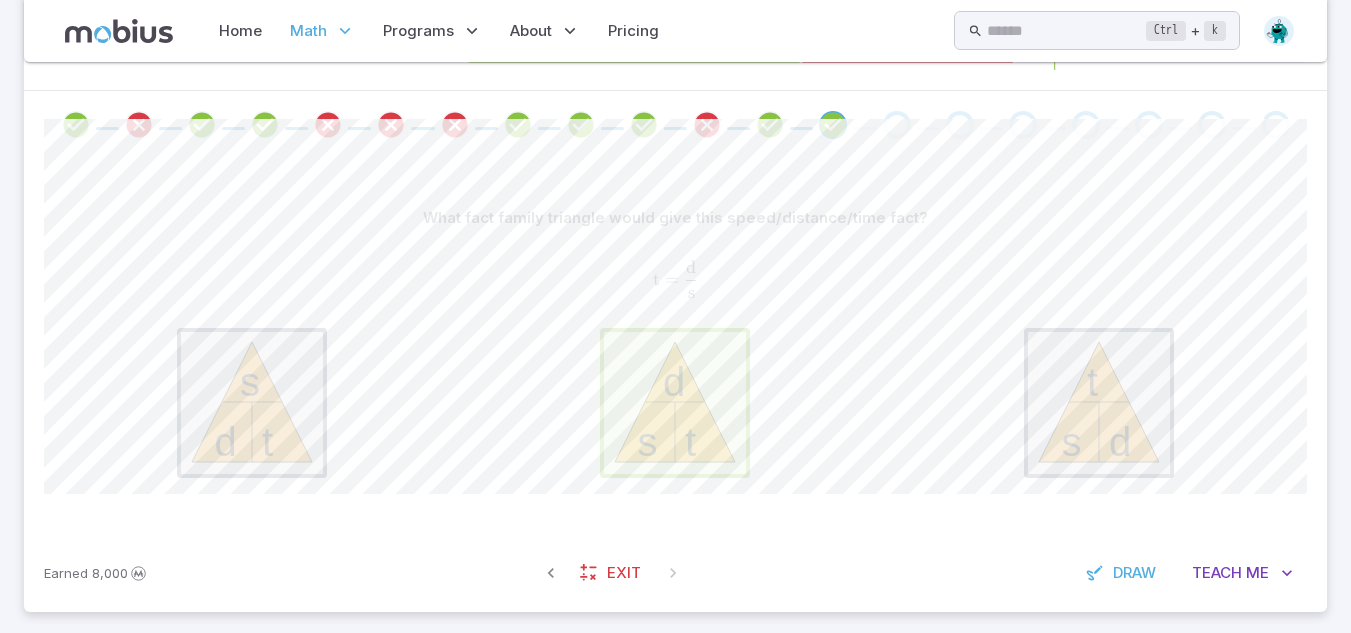 scroll, scrollTop: 208, scrollLeft: 0, axis: vertical 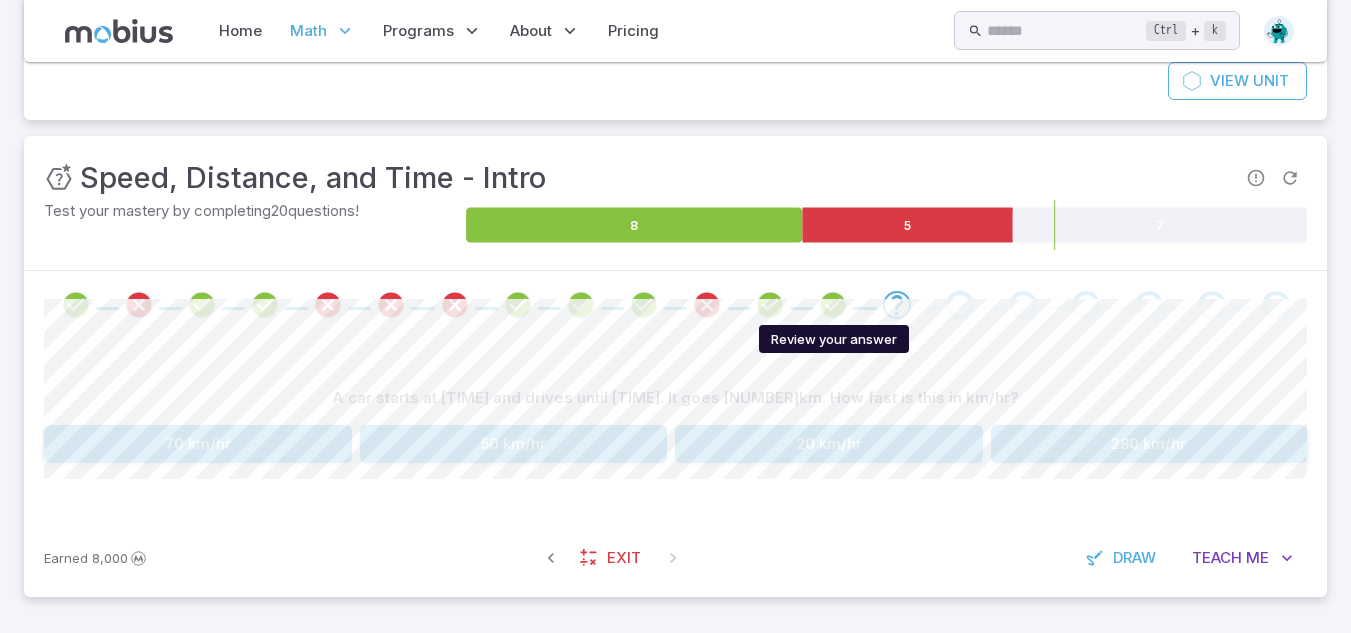 click at bounding box center (833, 305) 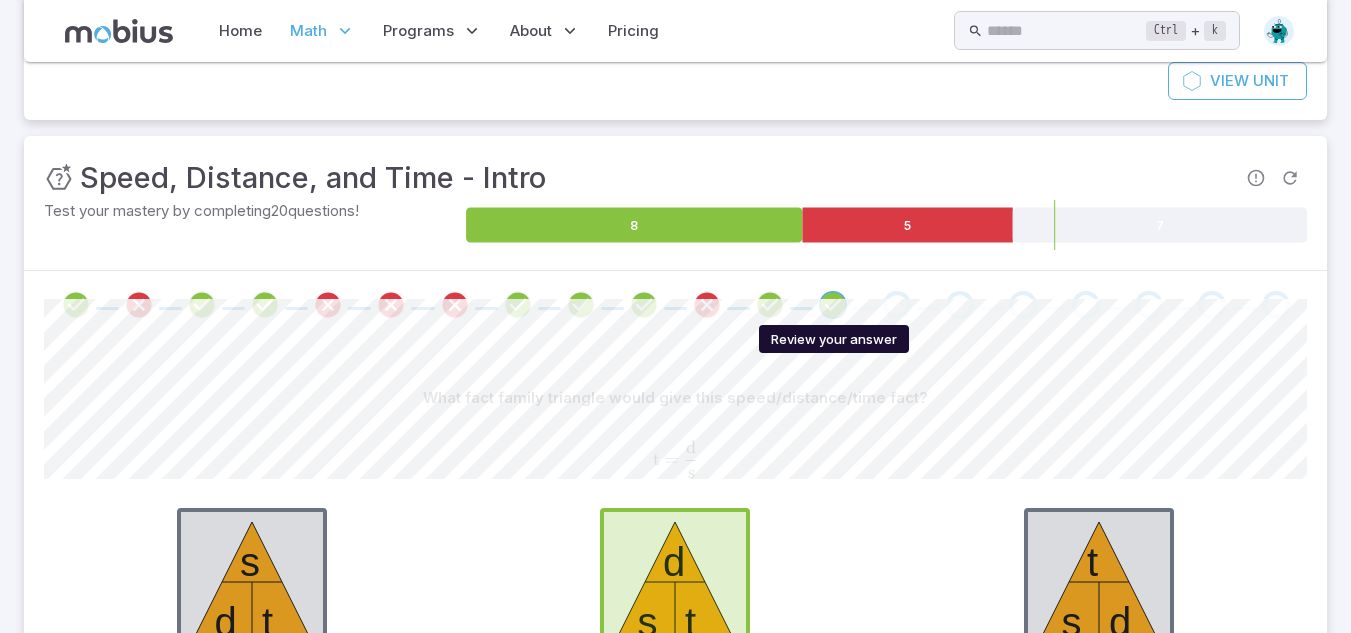 scroll, scrollTop: 388, scrollLeft: 0, axis: vertical 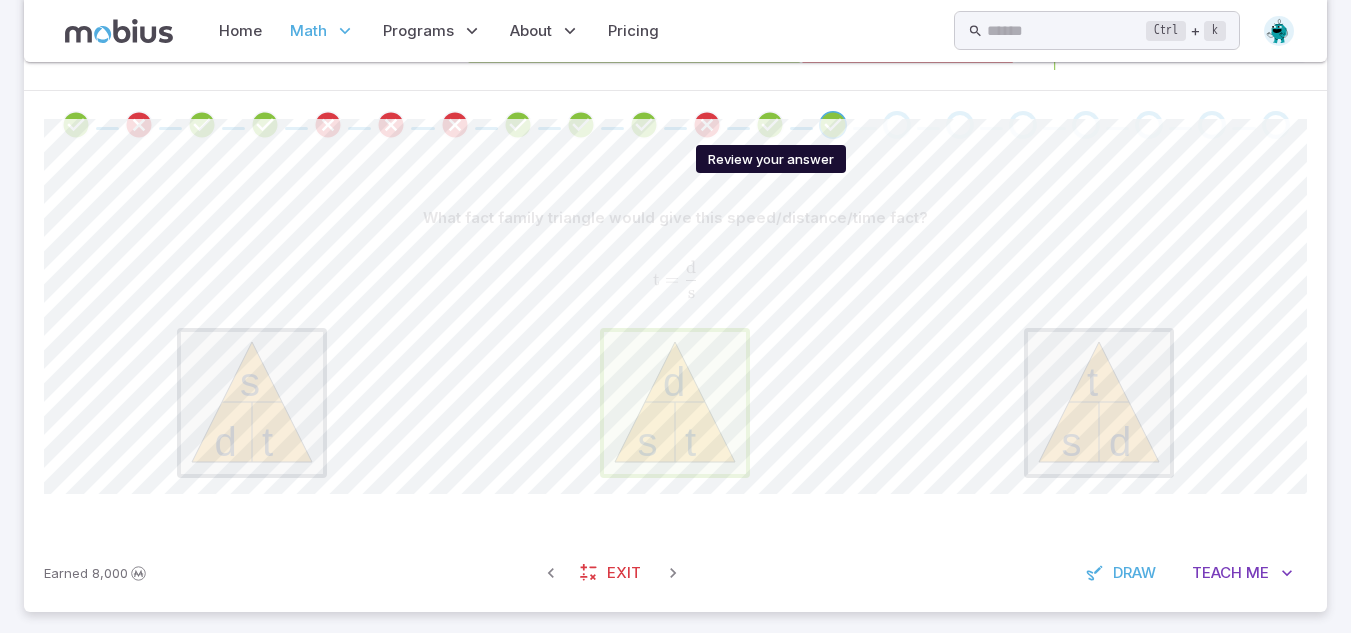 click at bounding box center (770, 125) 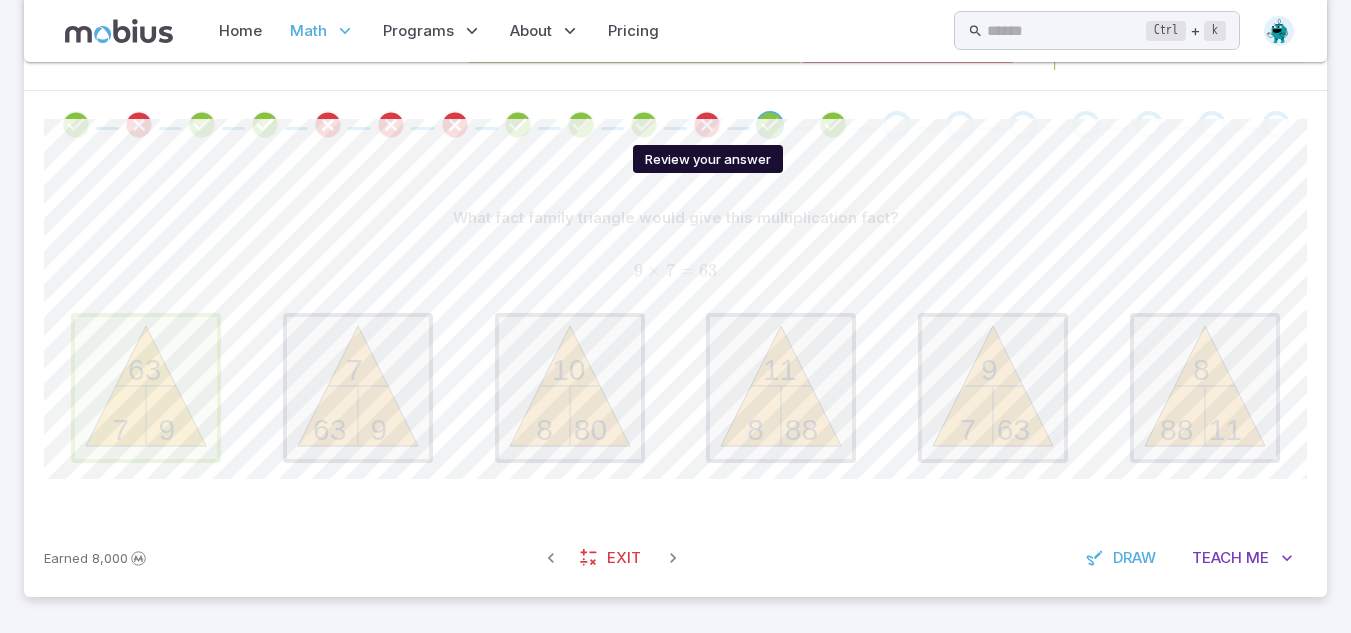 click at bounding box center (707, 125) 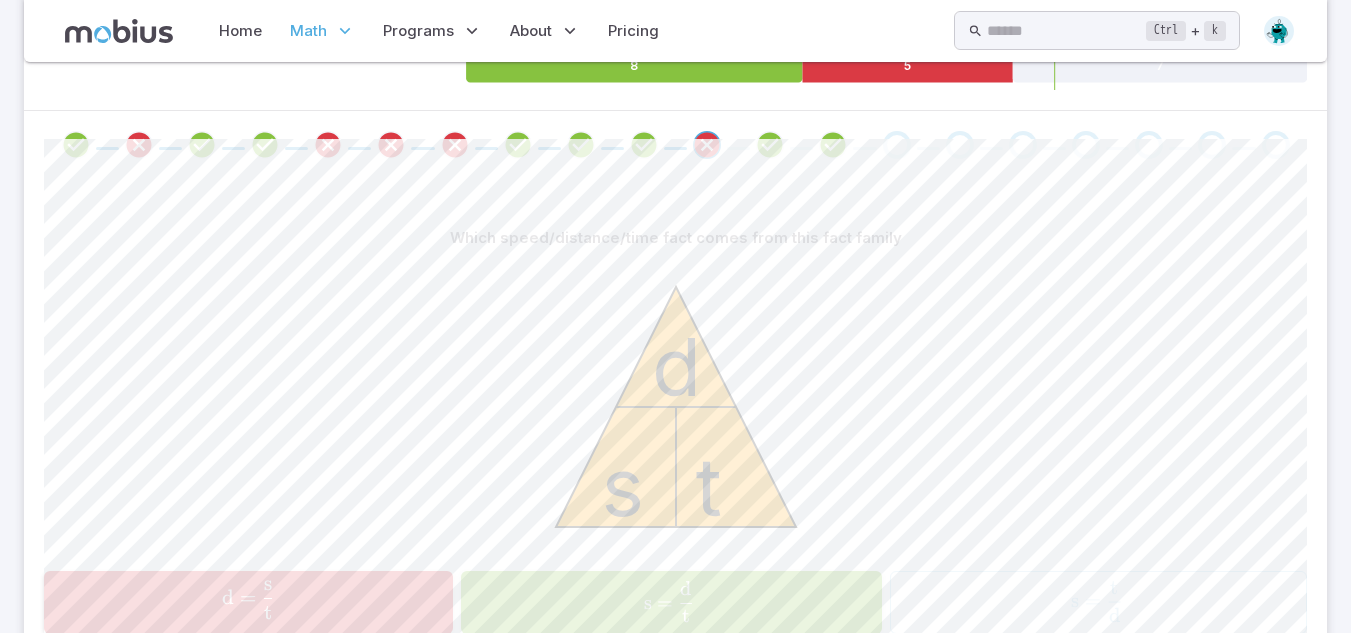scroll, scrollTop: 366, scrollLeft: 0, axis: vertical 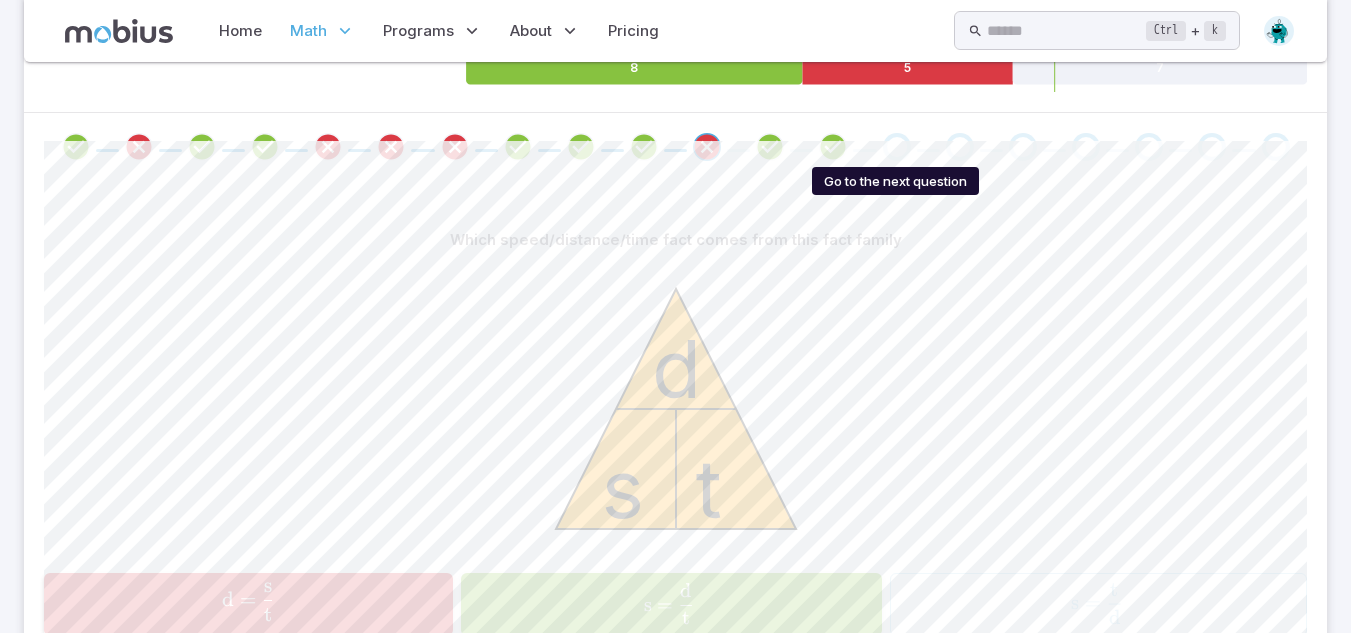 click at bounding box center (897, 147) 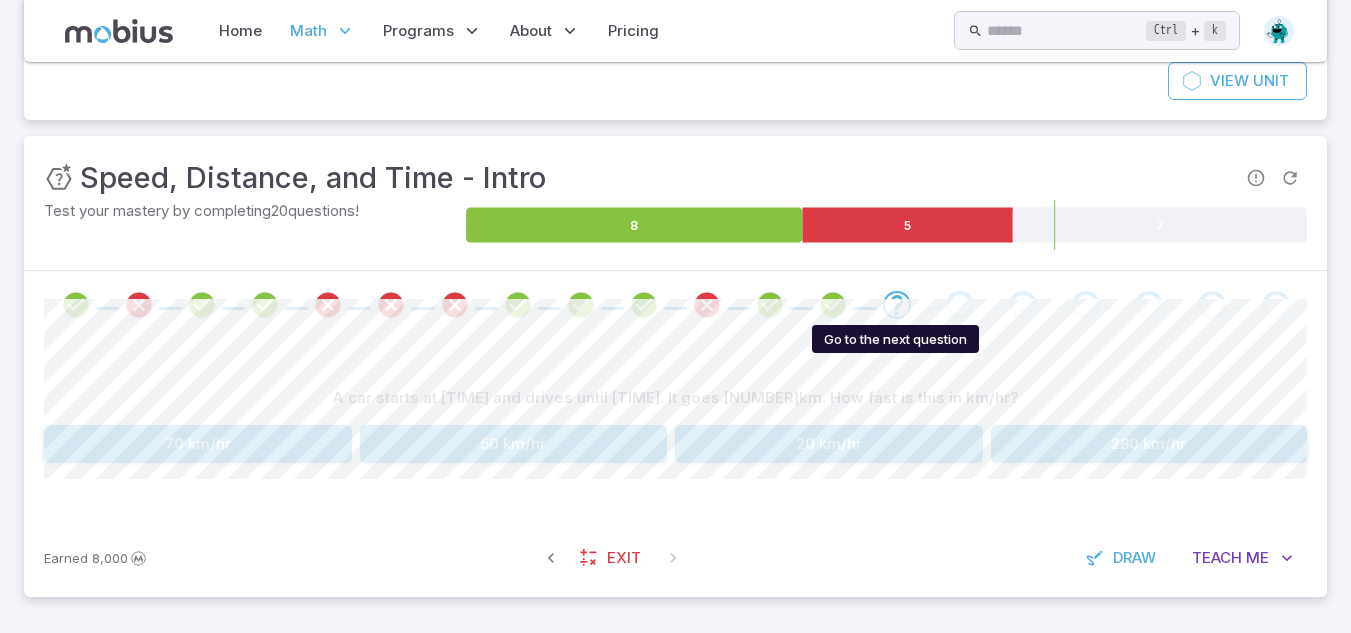 scroll, scrollTop: 208, scrollLeft: 0, axis: vertical 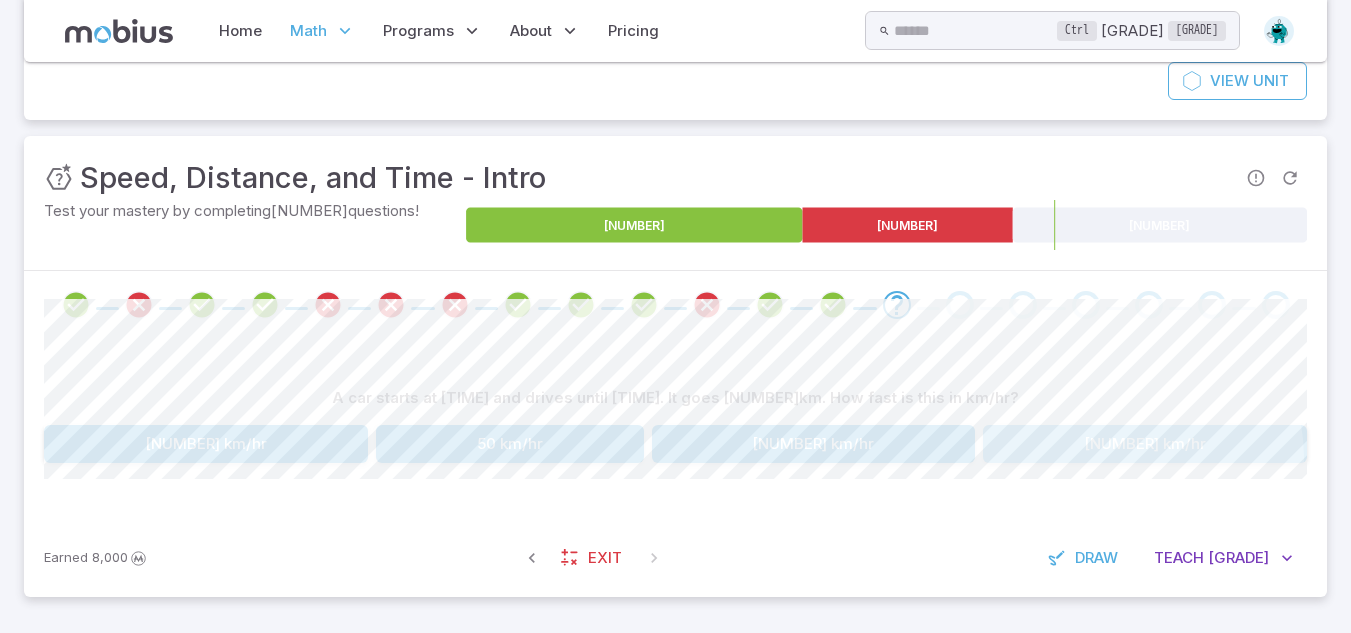 click on "280 km/hr" at bounding box center [1145, 444] 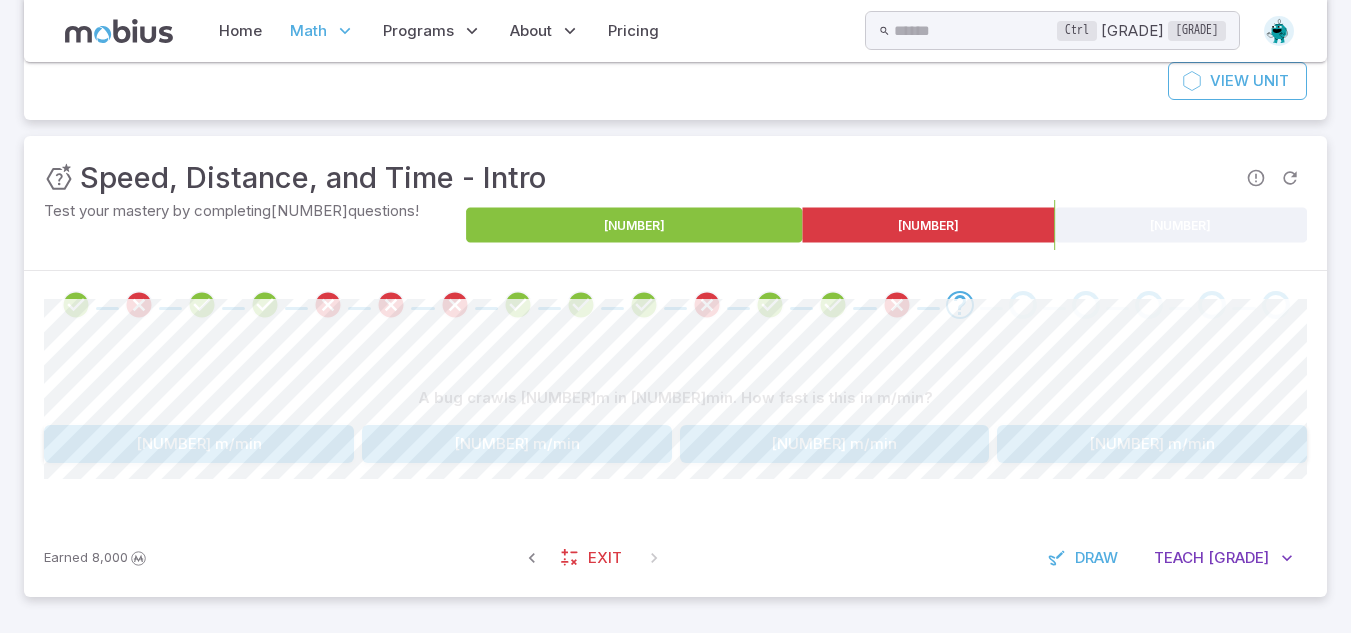 click on "A bug crawls 30m in 6min.  How fast is this in m/min? 1 m/min 5 m/min 9 m/min 180 m/min Canvas actions 100 % Exit zen mode" at bounding box center [675, 429] 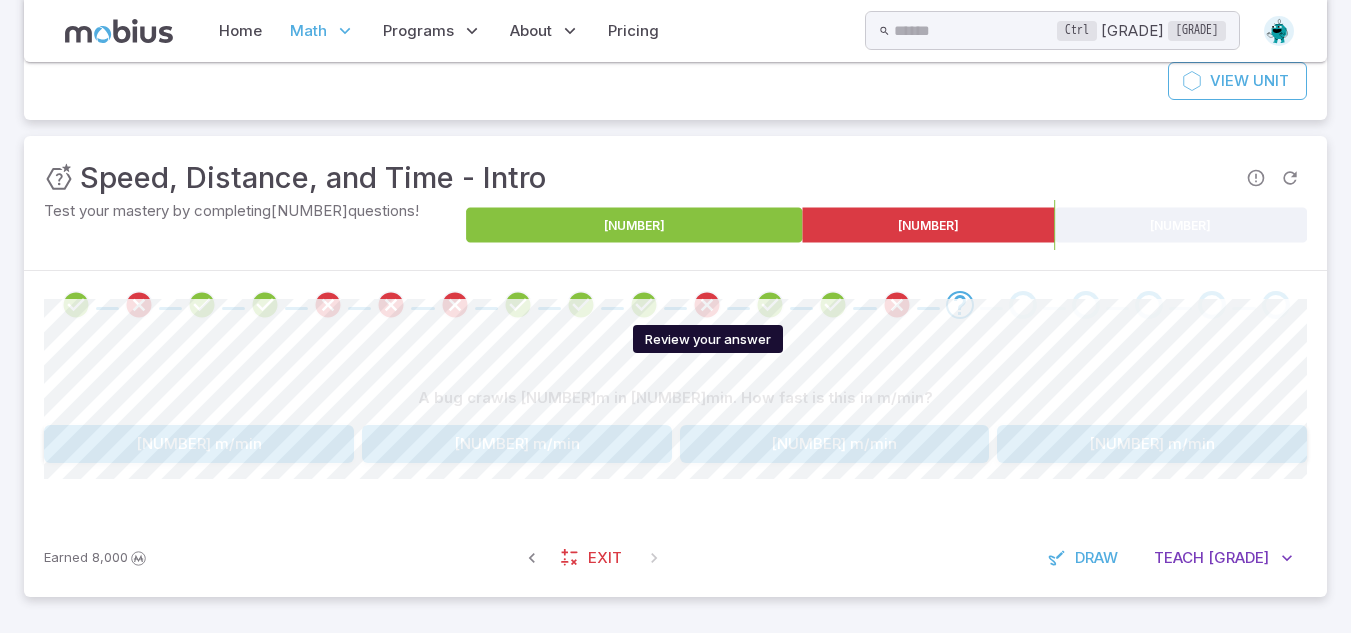 click at bounding box center (707, 305) 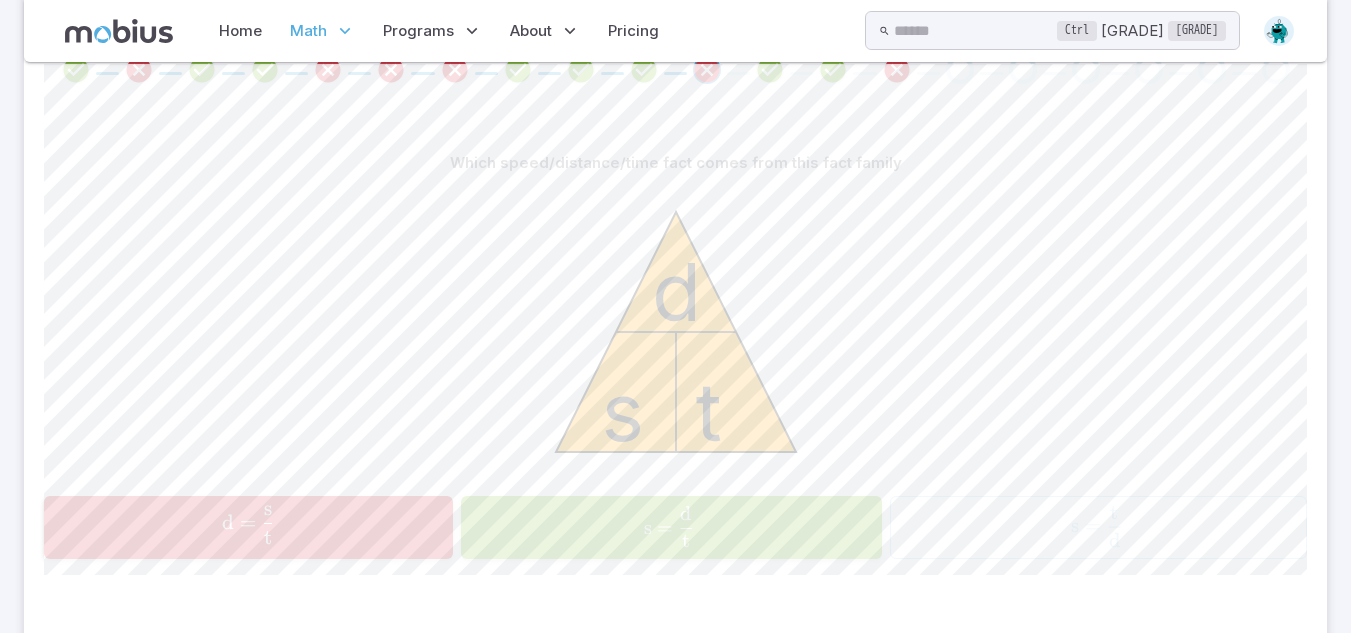scroll, scrollTop: 440, scrollLeft: 0, axis: vertical 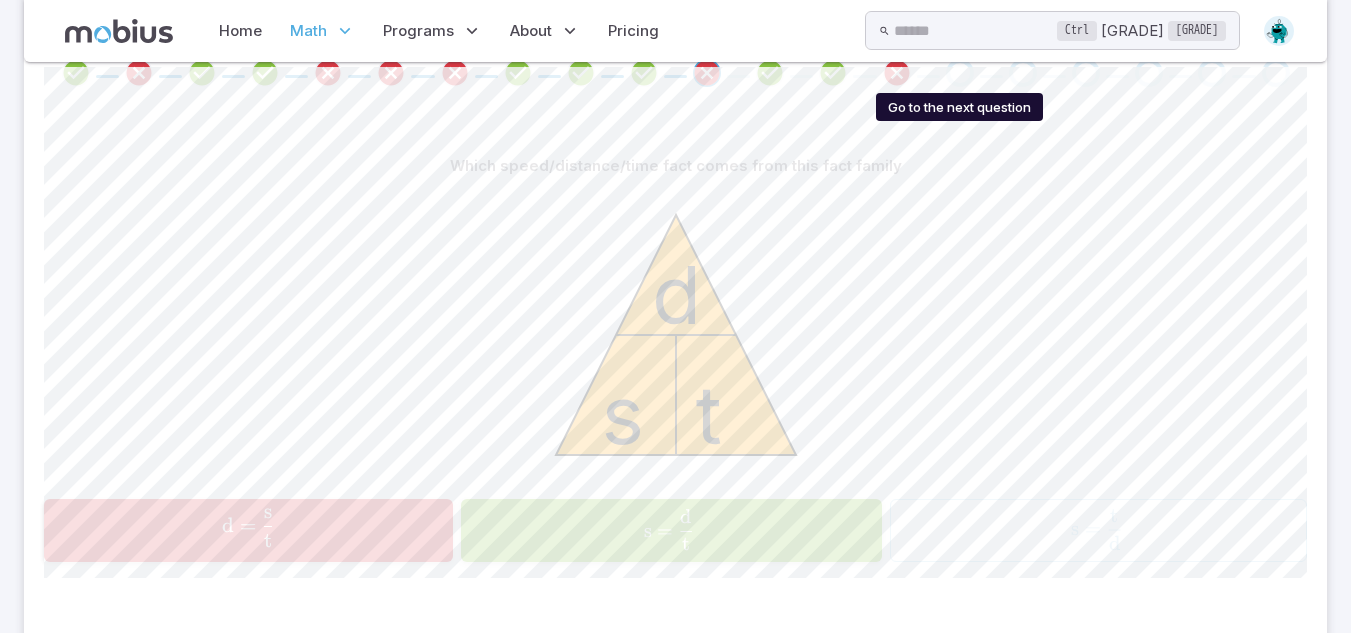 click at bounding box center (960, 73) 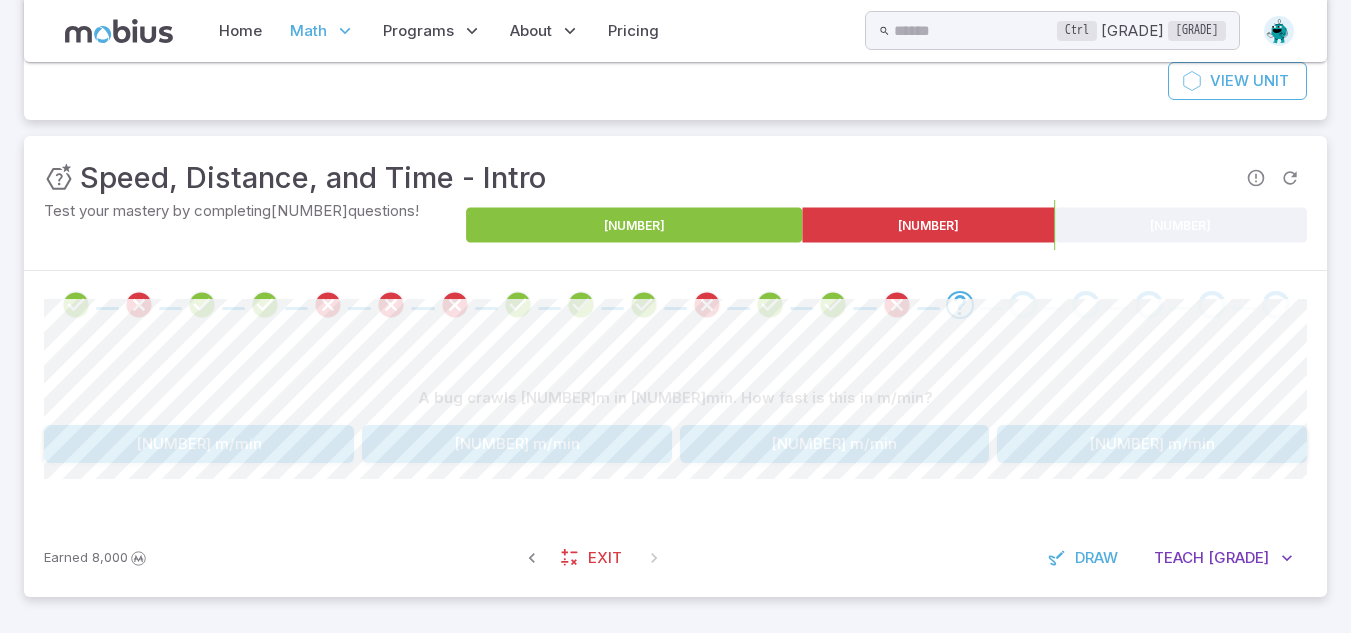 scroll, scrollTop: 208, scrollLeft: 0, axis: vertical 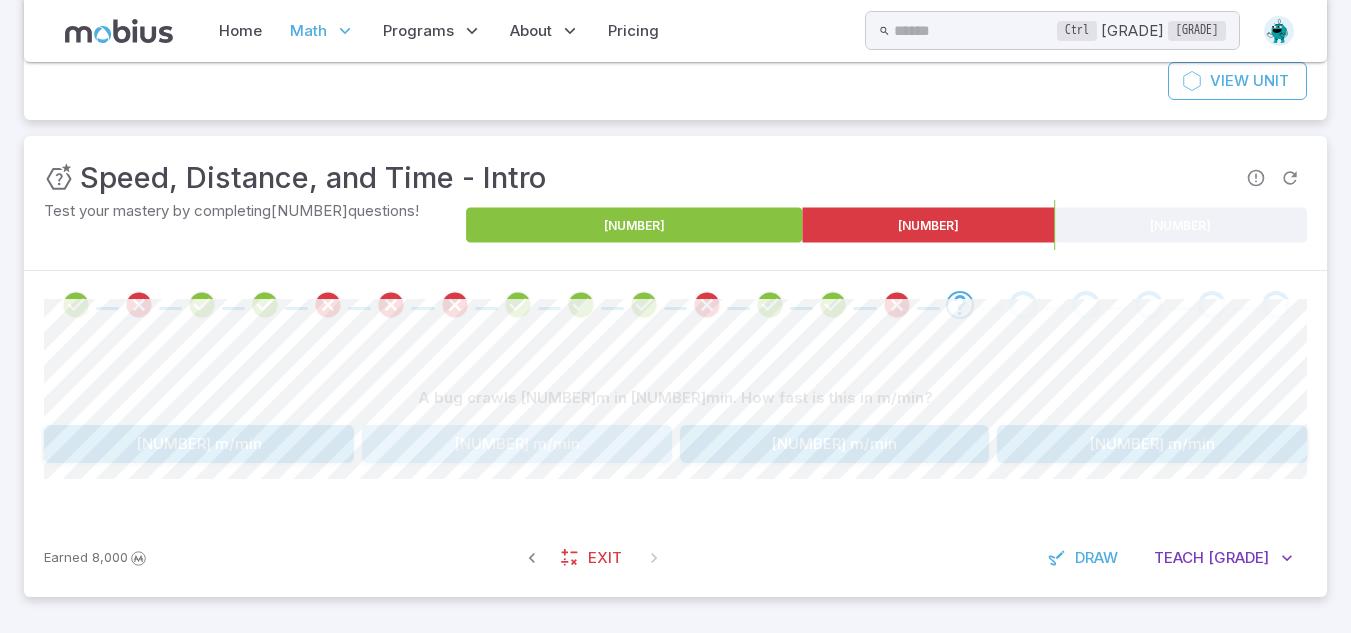 click on "5 m/min" at bounding box center [517, 444] 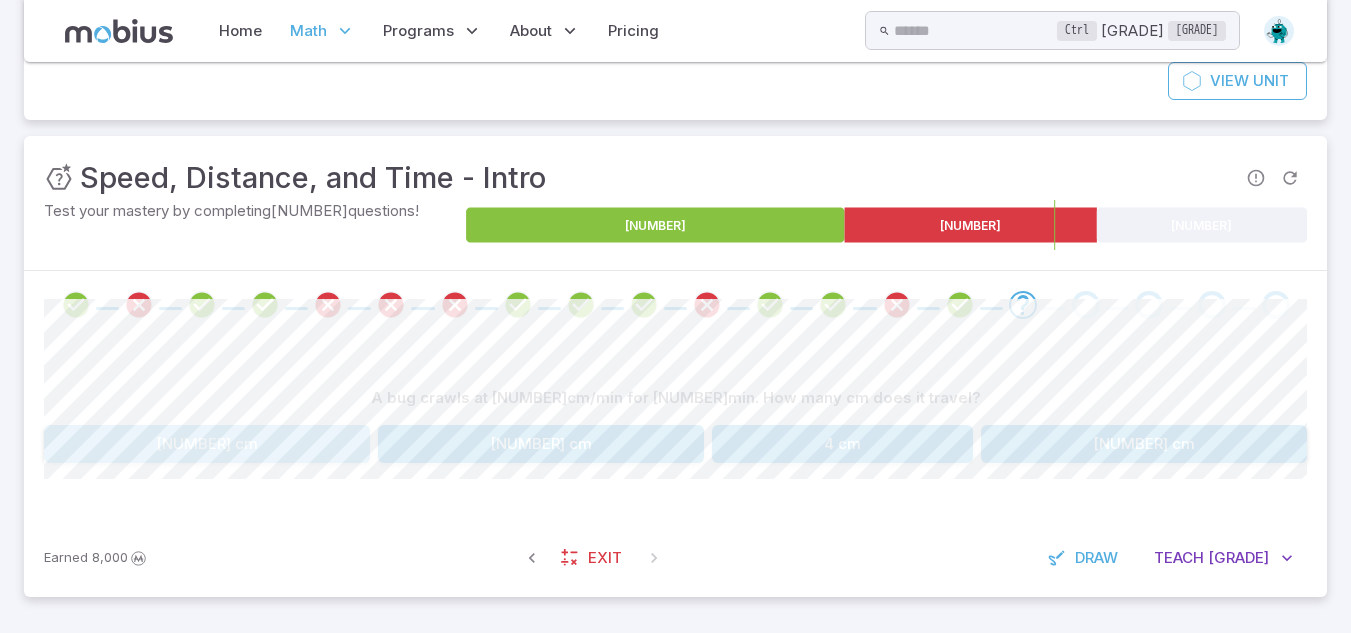 click on "16 cm" at bounding box center [207, 444] 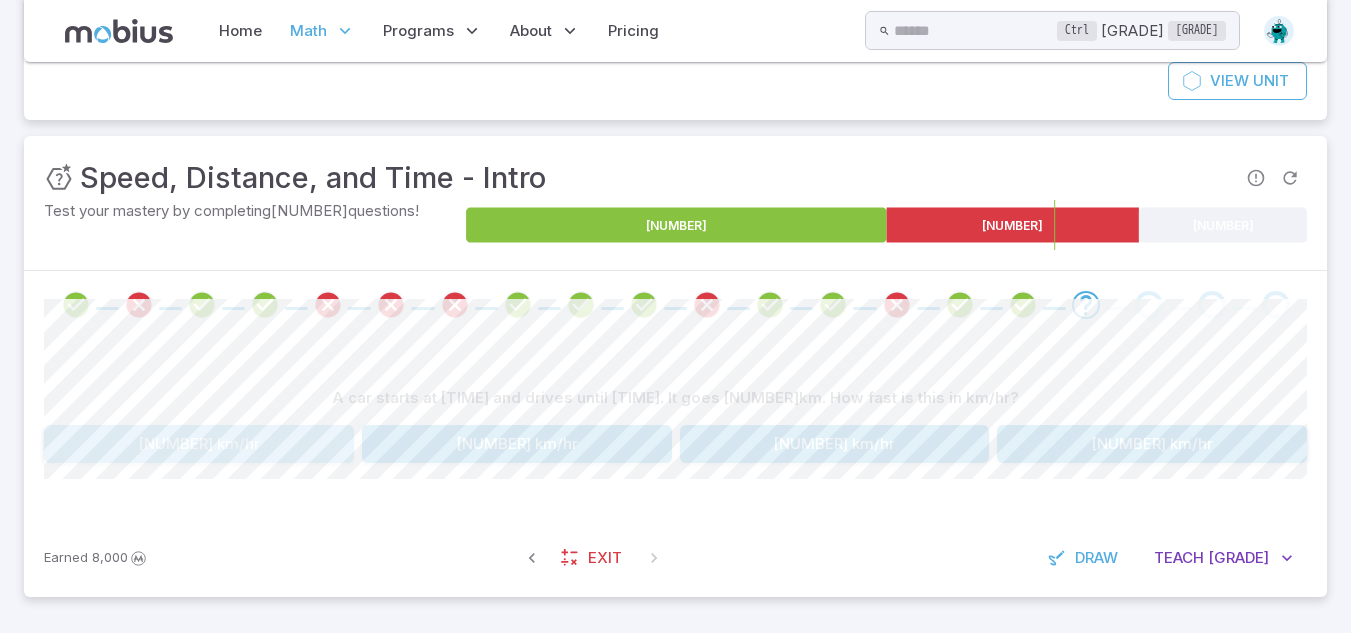 click on "100 km/hr" at bounding box center (199, 444) 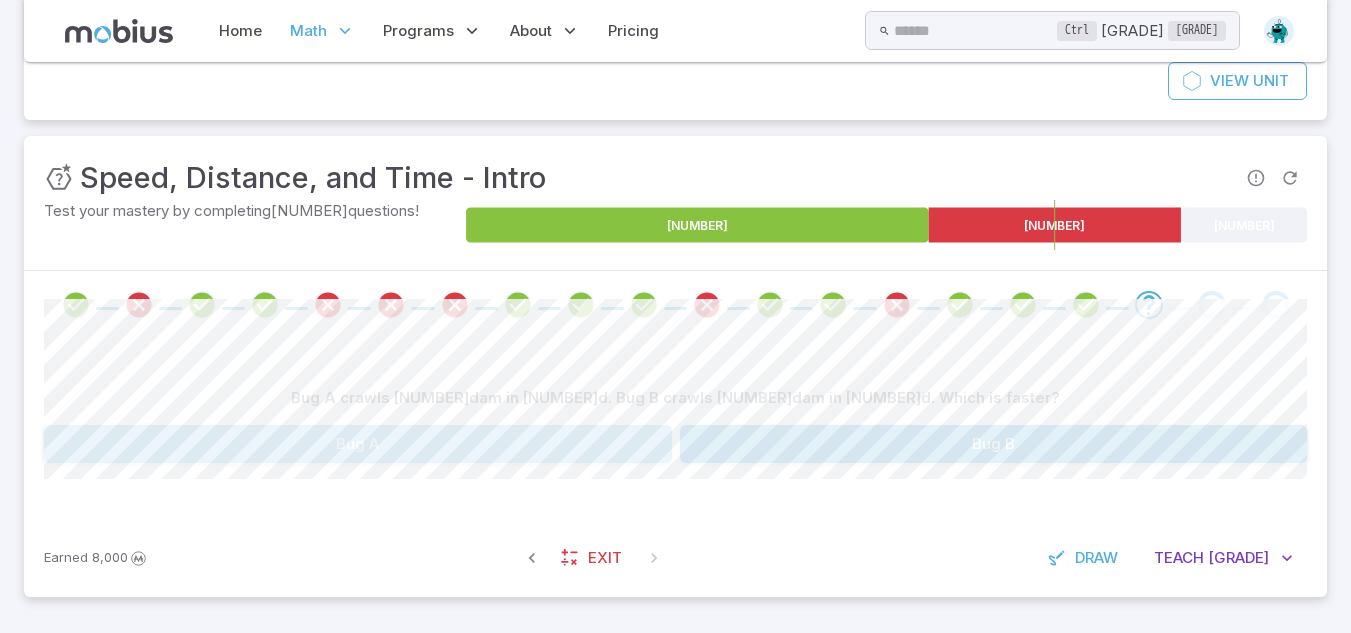 click on "Bug A" at bounding box center [358, 444] 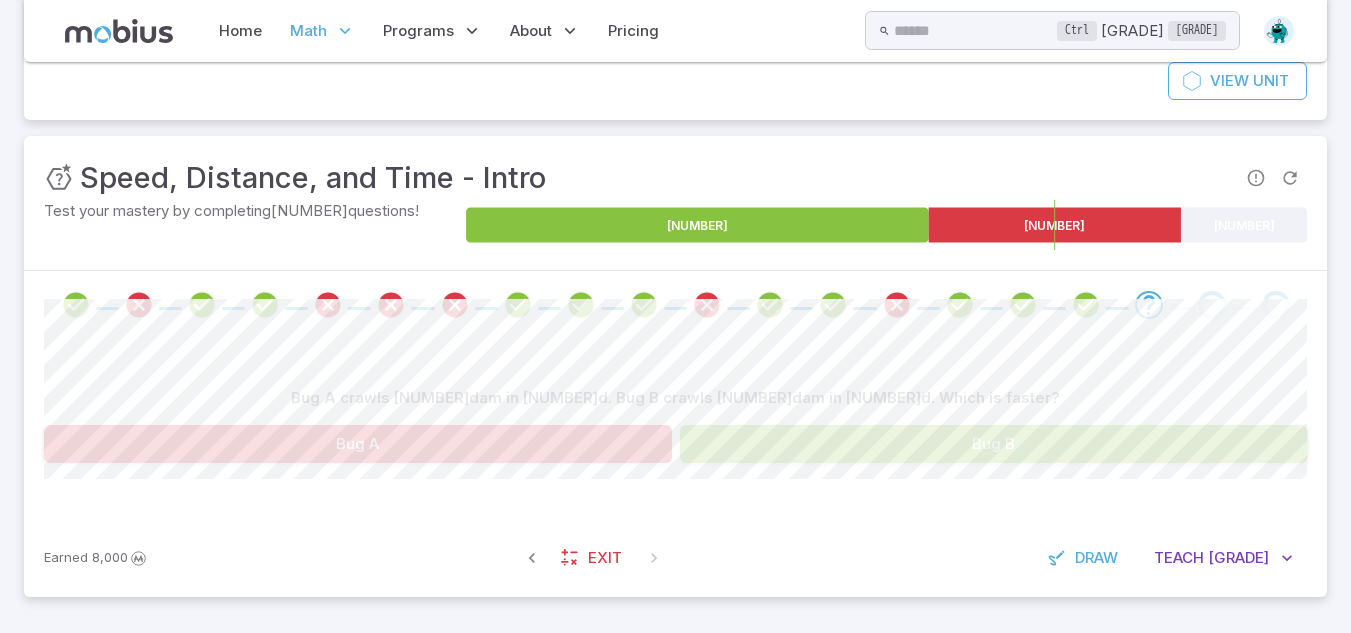 click on "Bug A" at bounding box center [358, 444] 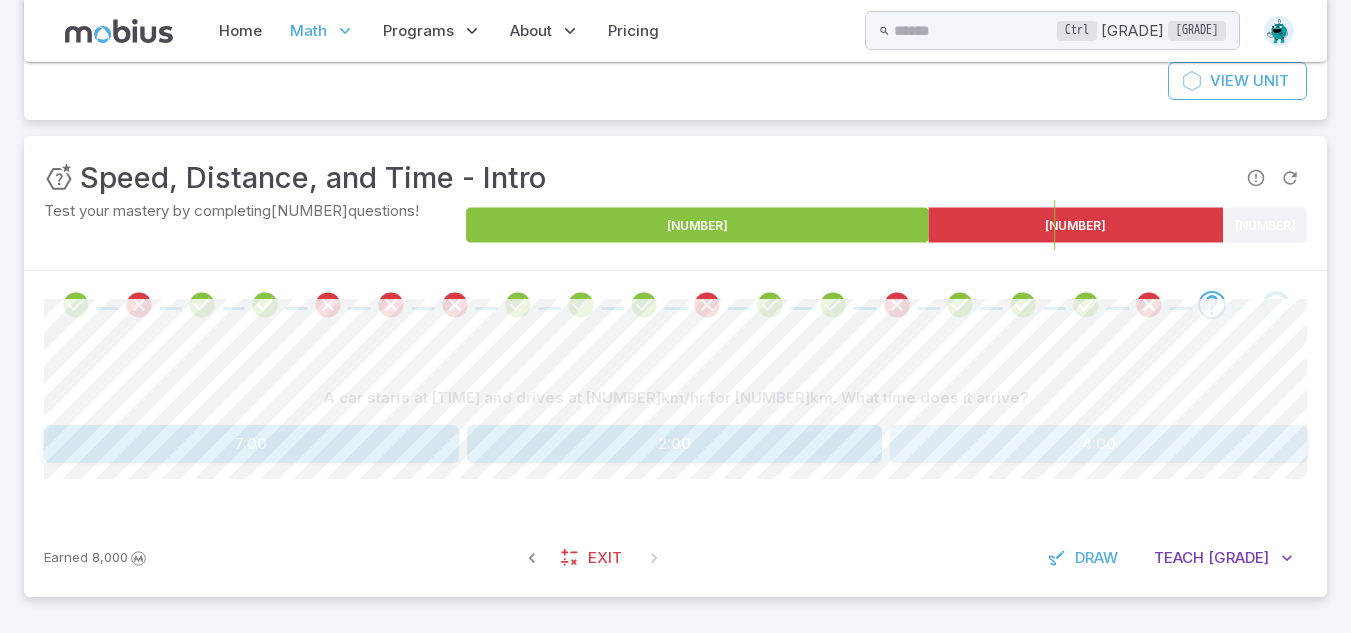 click on "4:00" at bounding box center (1098, 444) 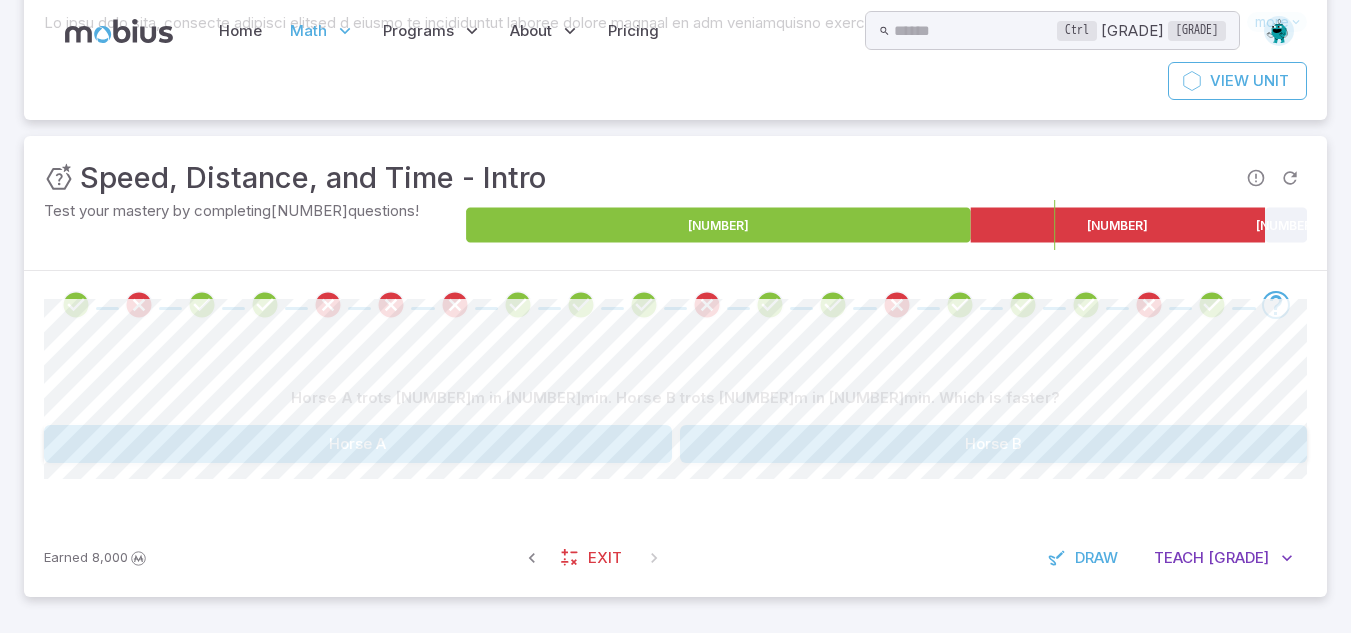 scroll, scrollTop: 0, scrollLeft: 0, axis: both 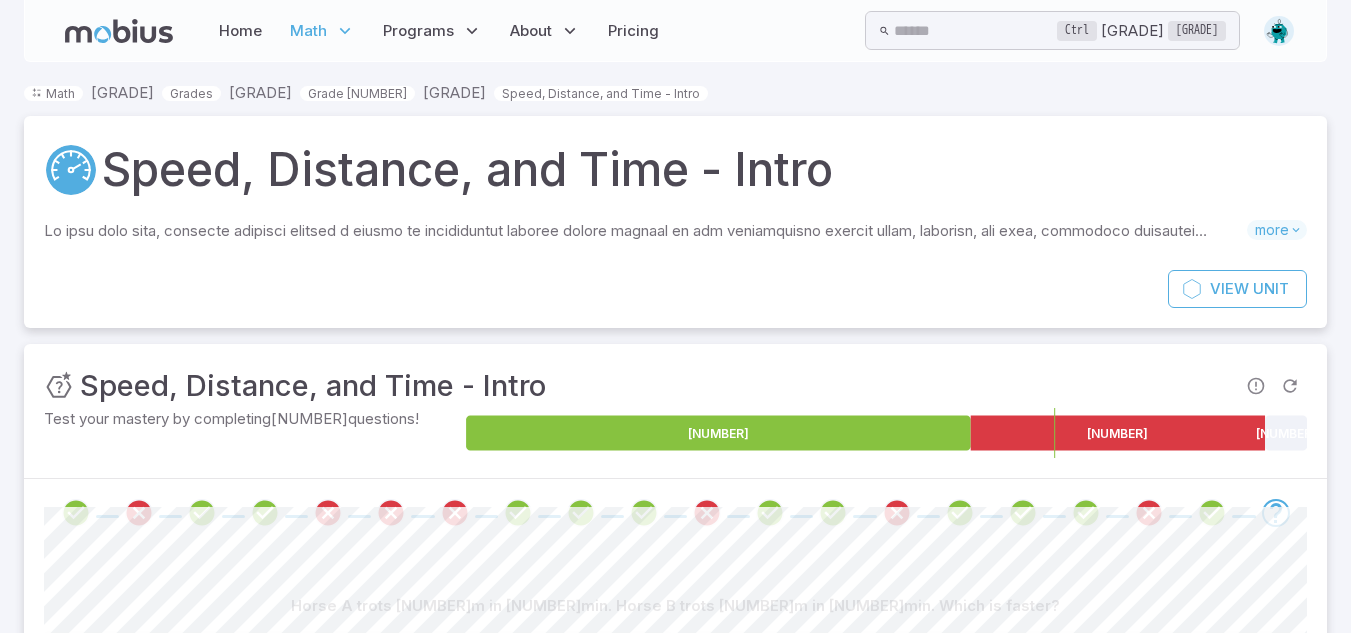 click at bounding box center [119, 31] 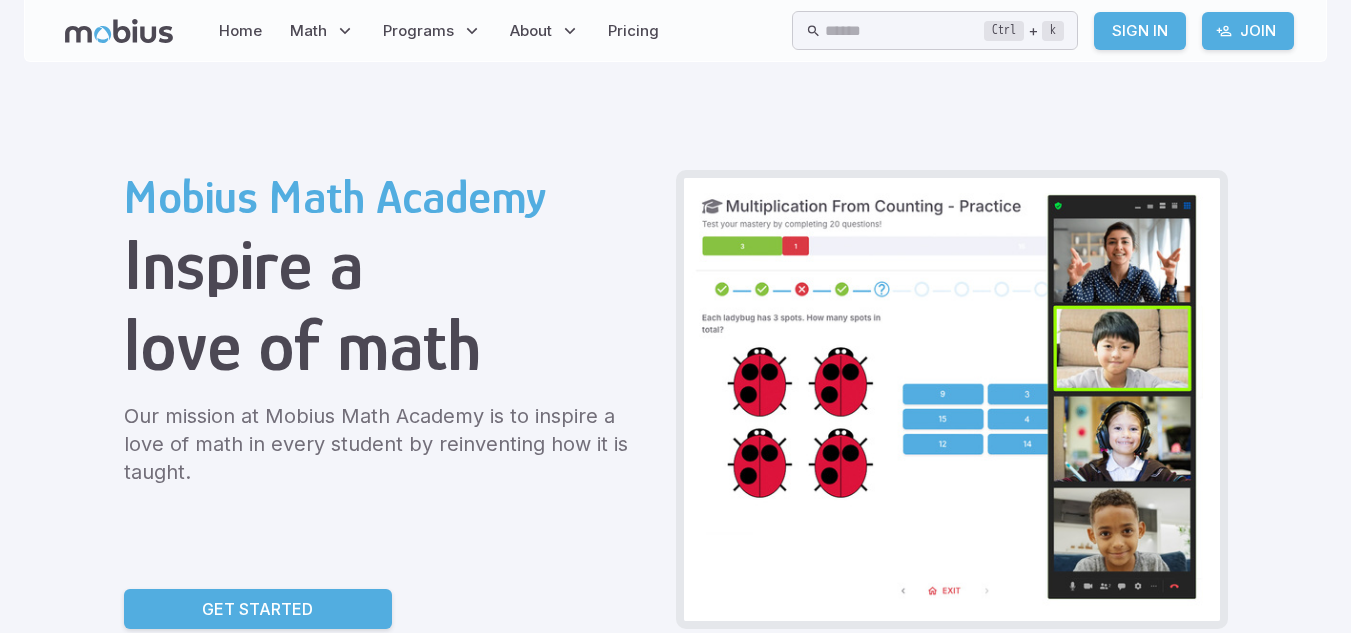scroll, scrollTop: 0, scrollLeft: 0, axis: both 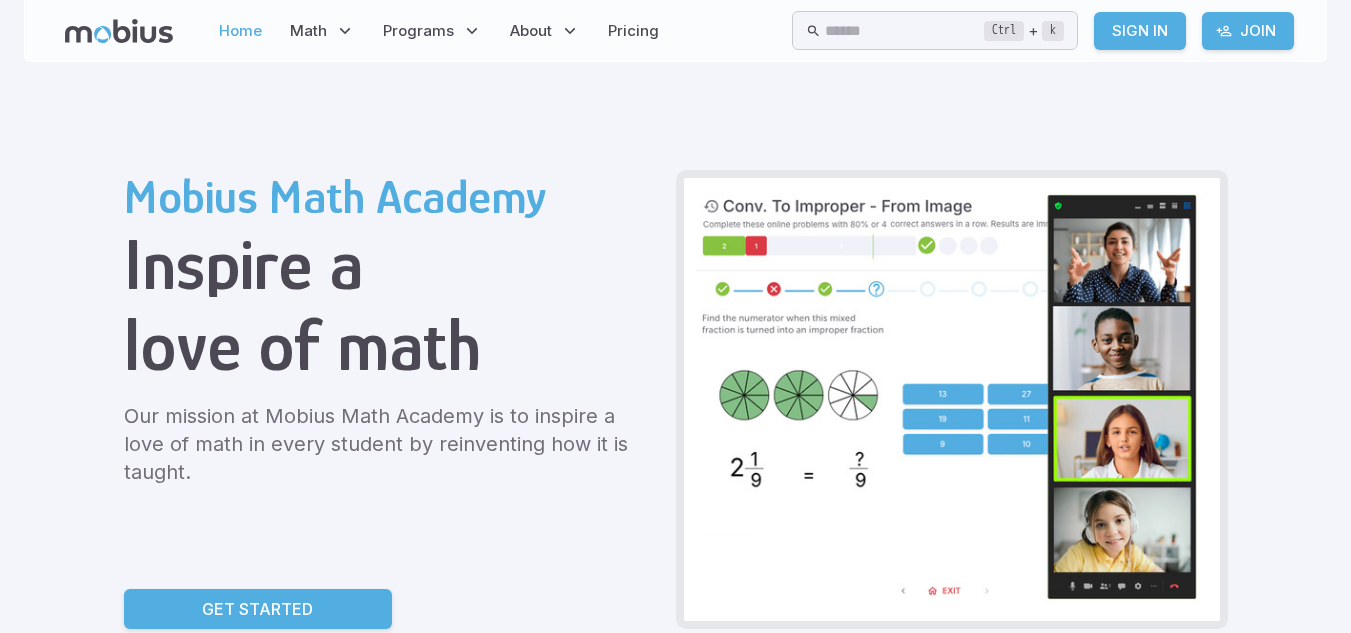 click on "Home" at bounding box center (240, 31) 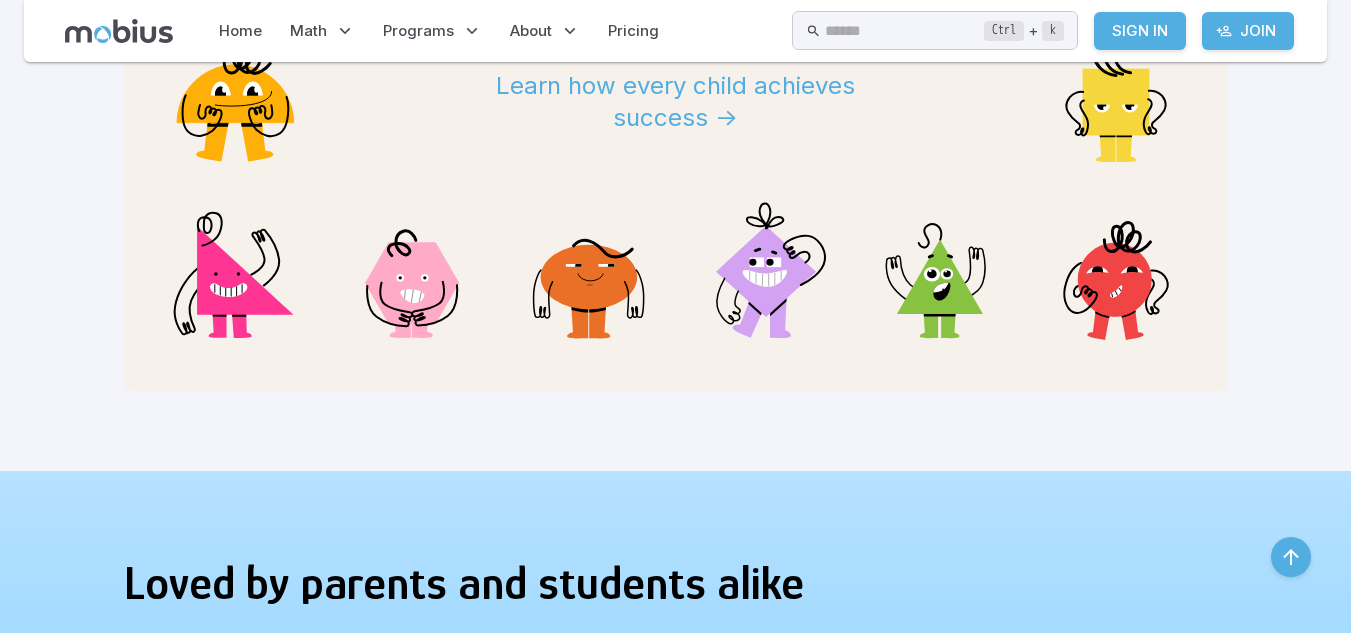 scroll, scrollTop: 2174, scrollLeft: 0, axis: vertical 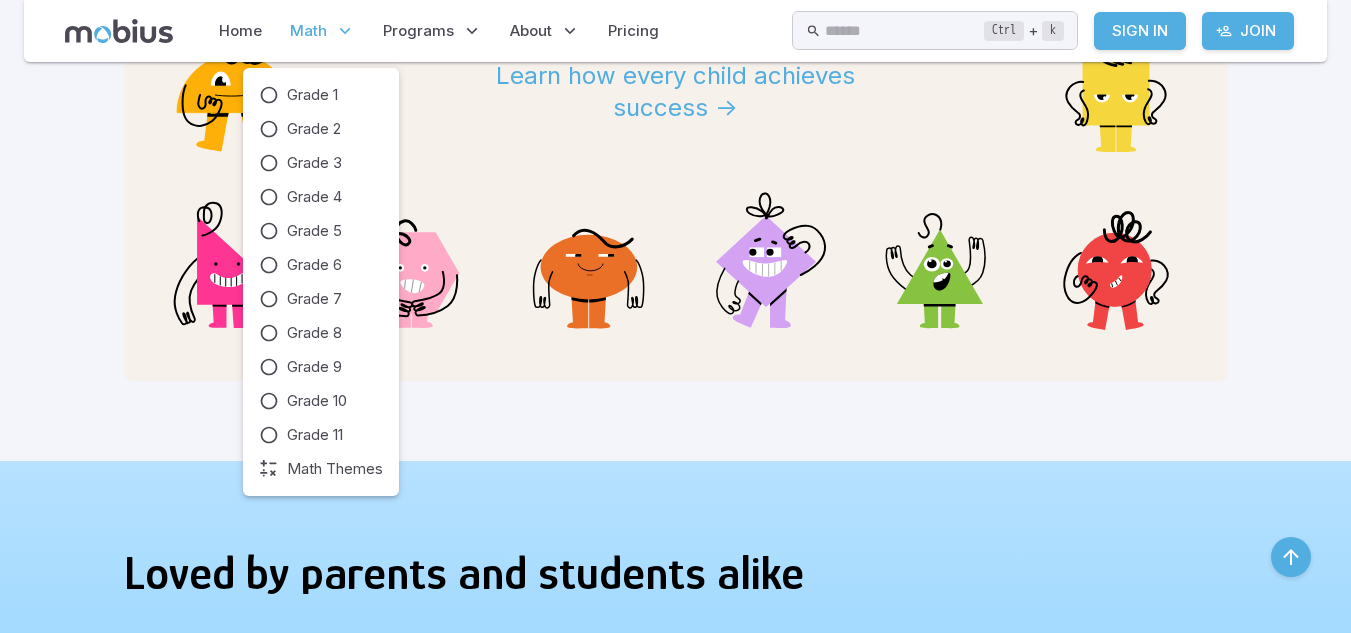 click on "Math" at bounding box center [322, 31] 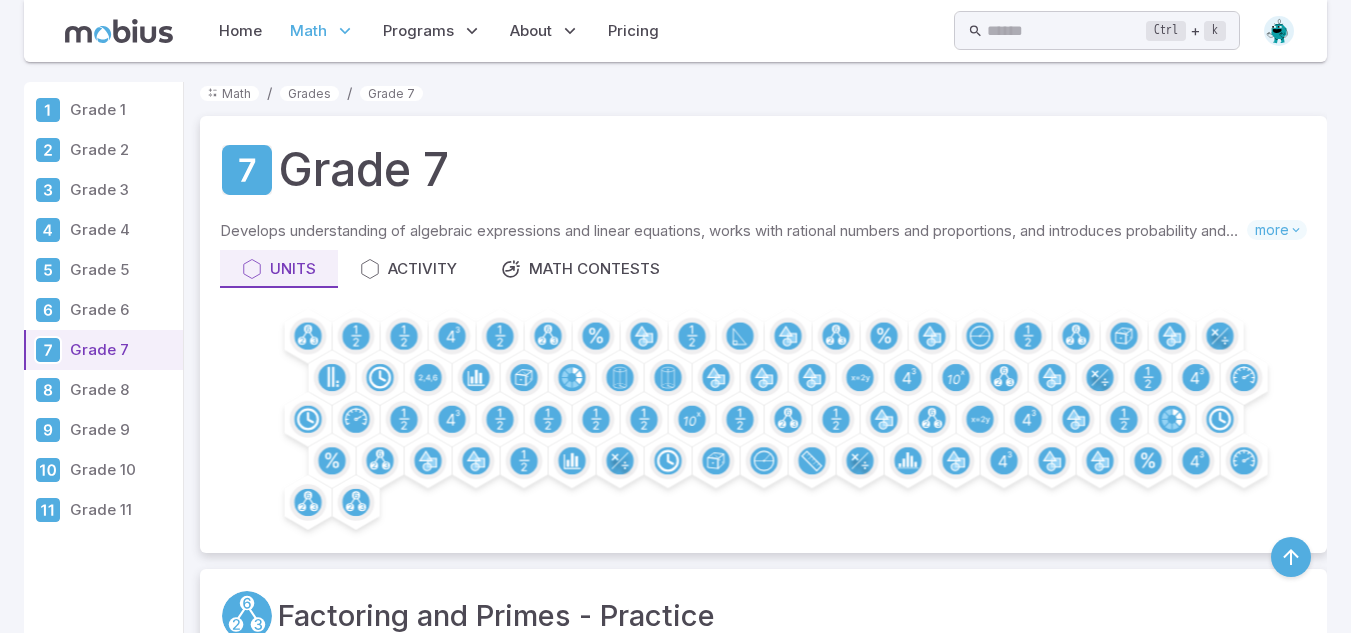 drag, startPoint x: 0, startPoint y: 0, endPoint x: 664, endPoint y: 222, distance: 700.12854 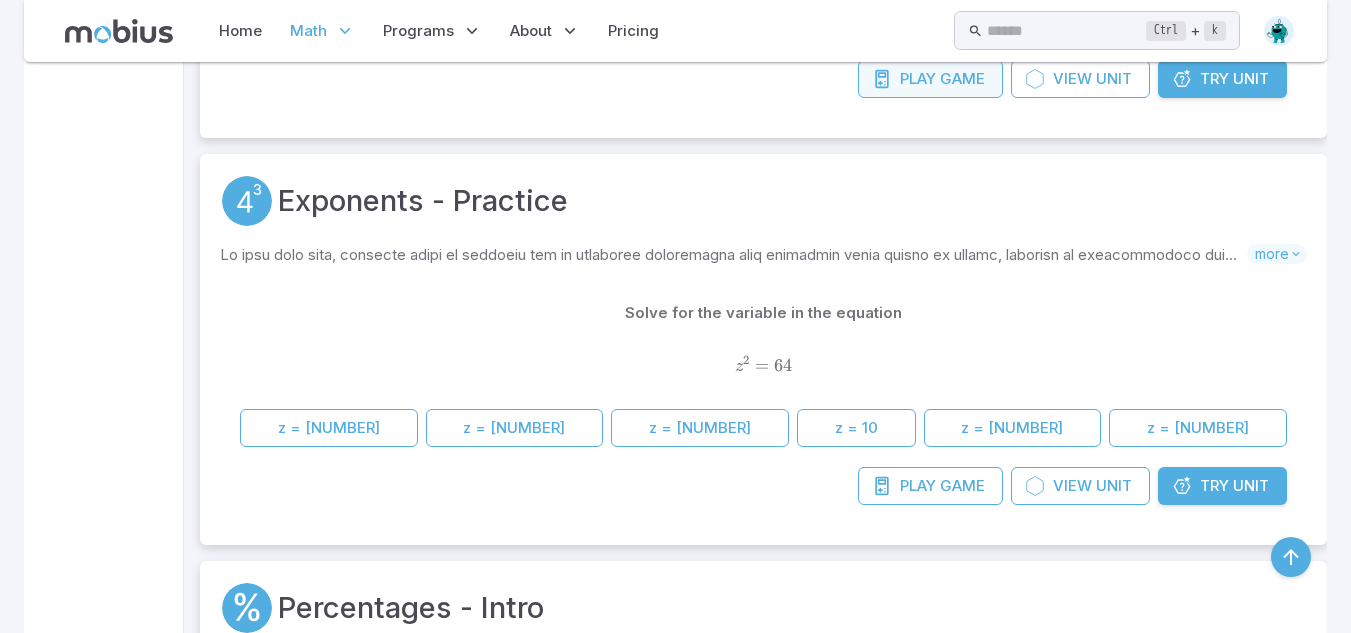 click on "Play Game" at bounding box center [930, 79] 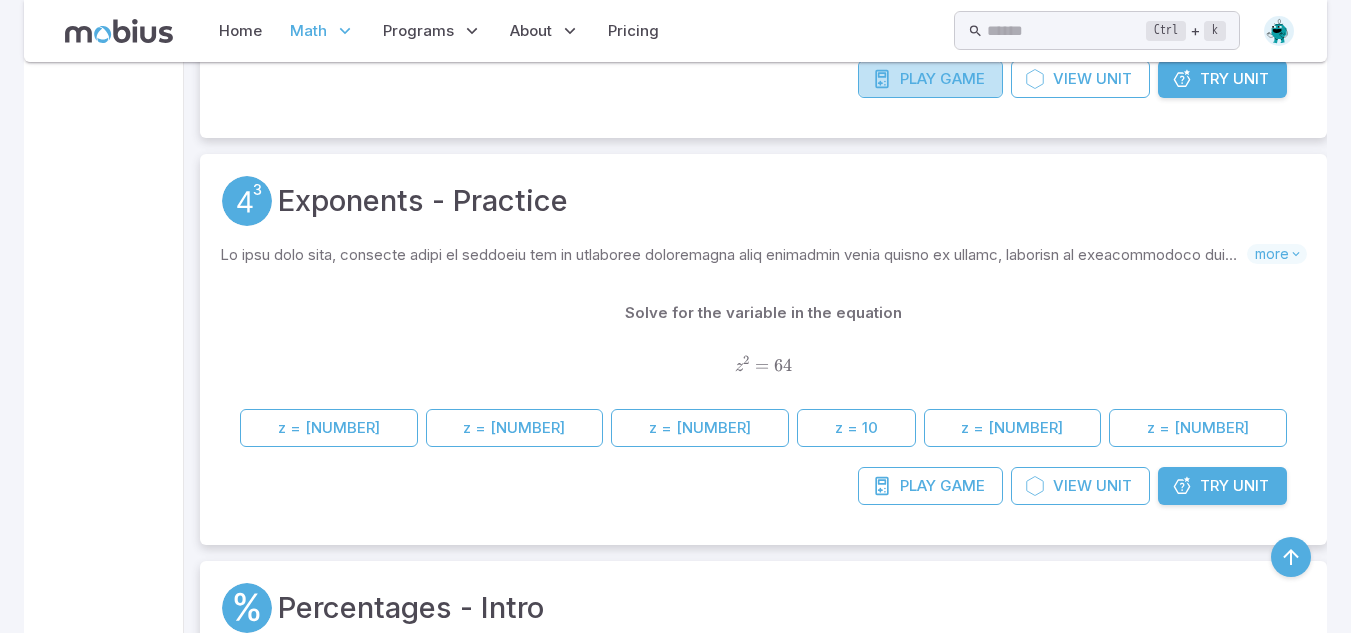 click on "Play Game" at bounding box center (930, 79) 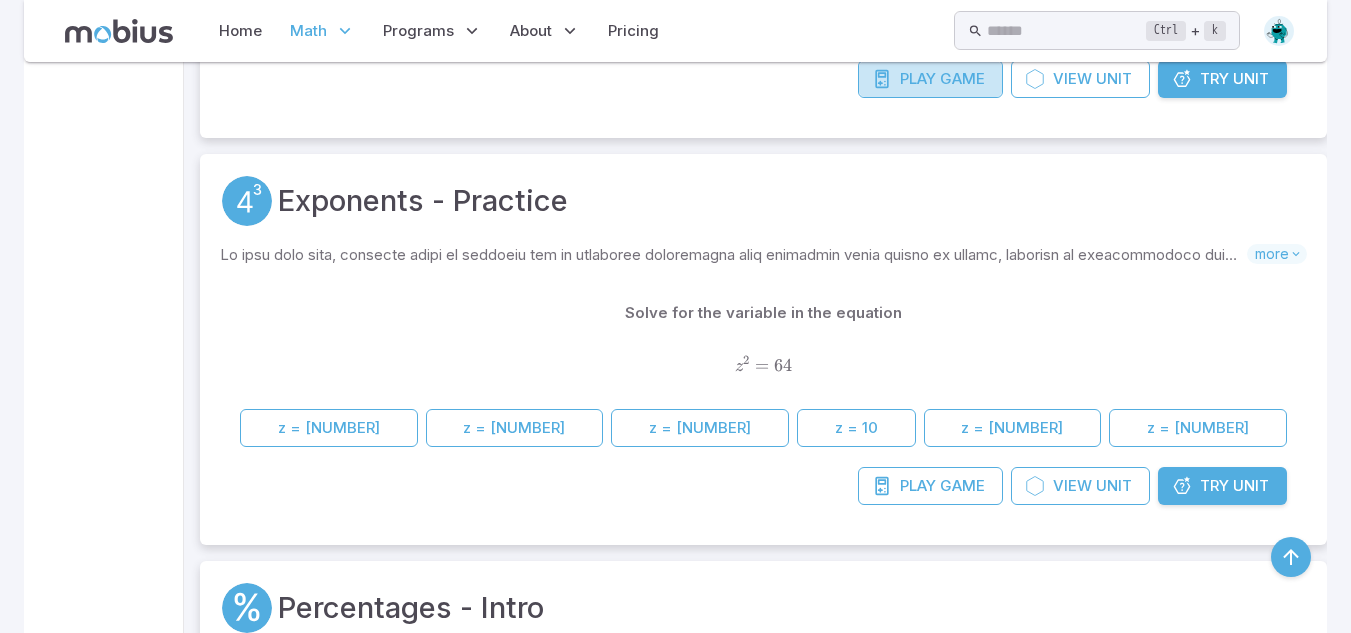 click on "Play Game" at bounding box center [930, 79] 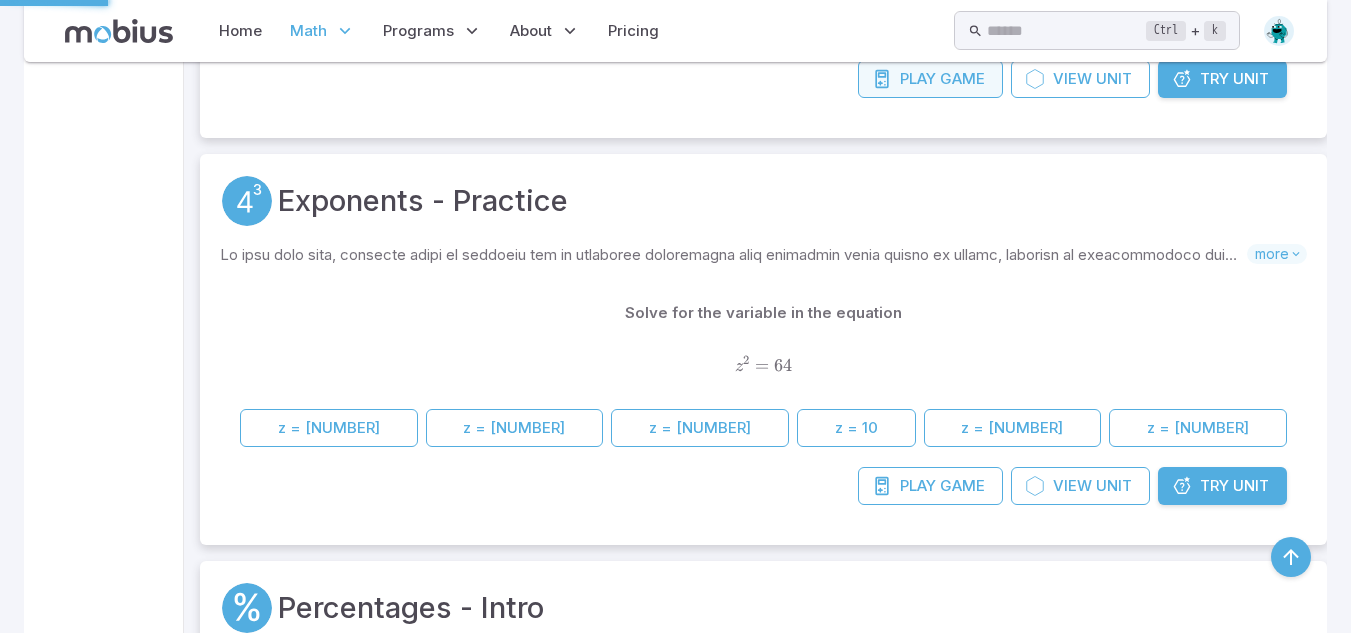 scroll, scrollTop: 1672, scrollLeft: 0, axis: vertical 